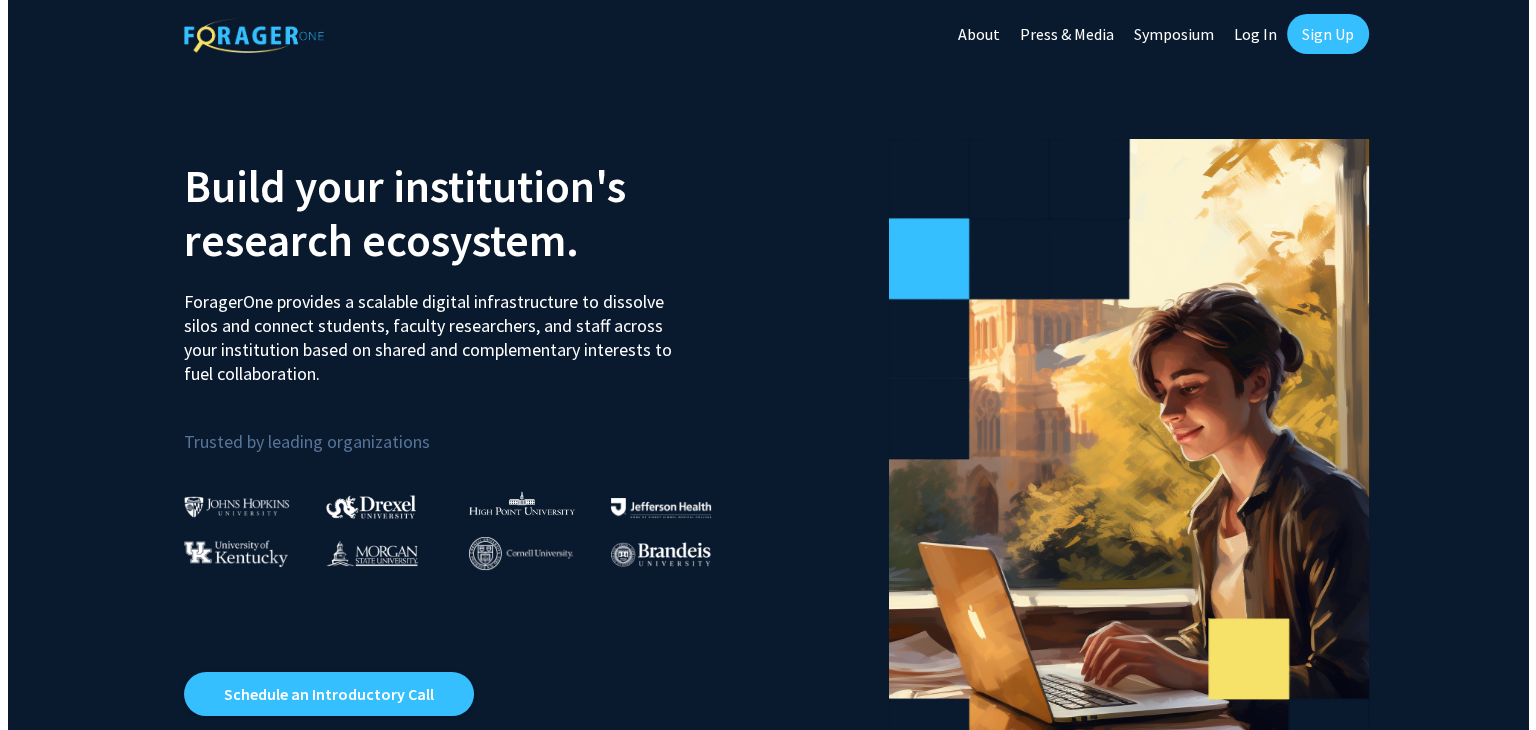 scroll, scrollTop: 0, scrollLeft: 0, axis: both 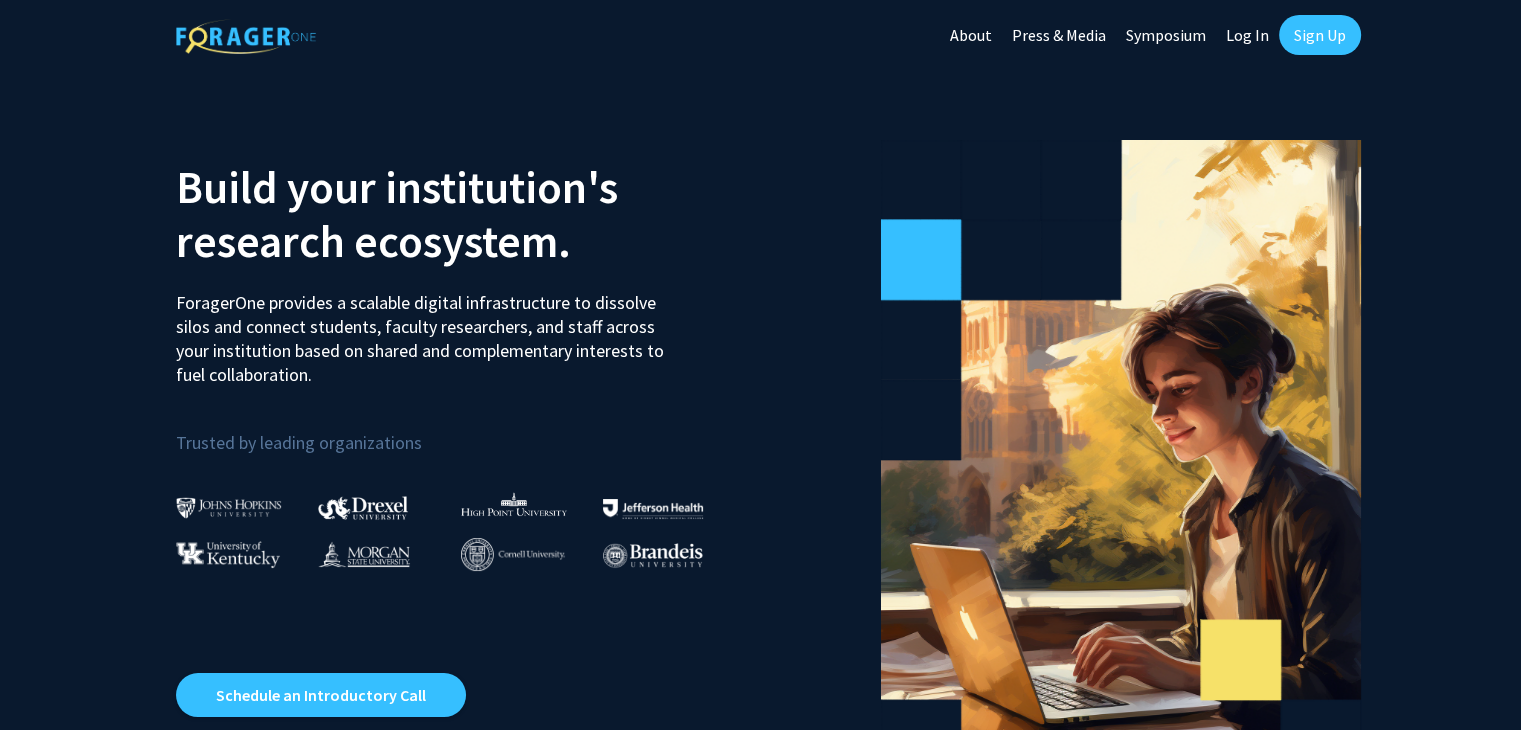 click on "Sign Up" 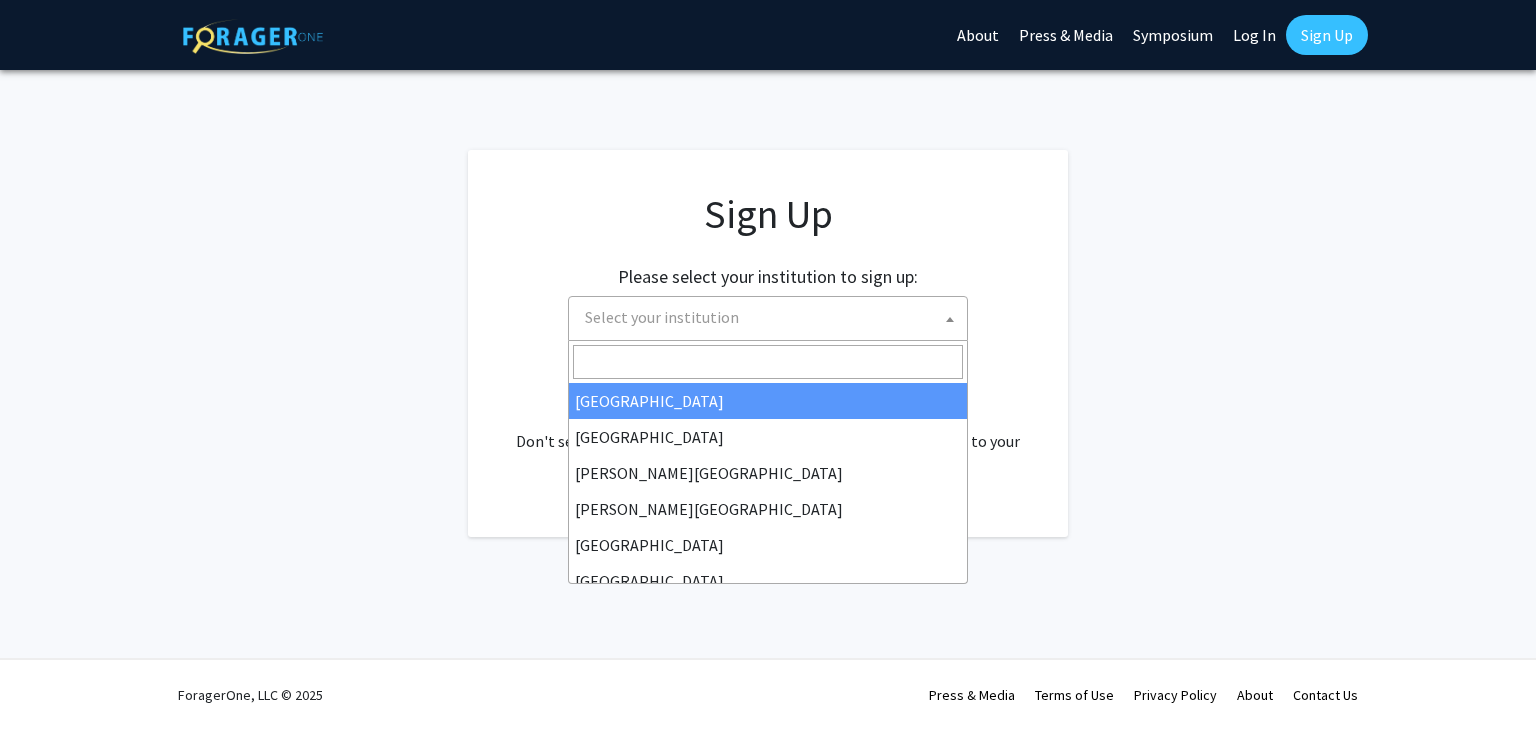 click on "Select your institution" at bounding box center (772, 317) 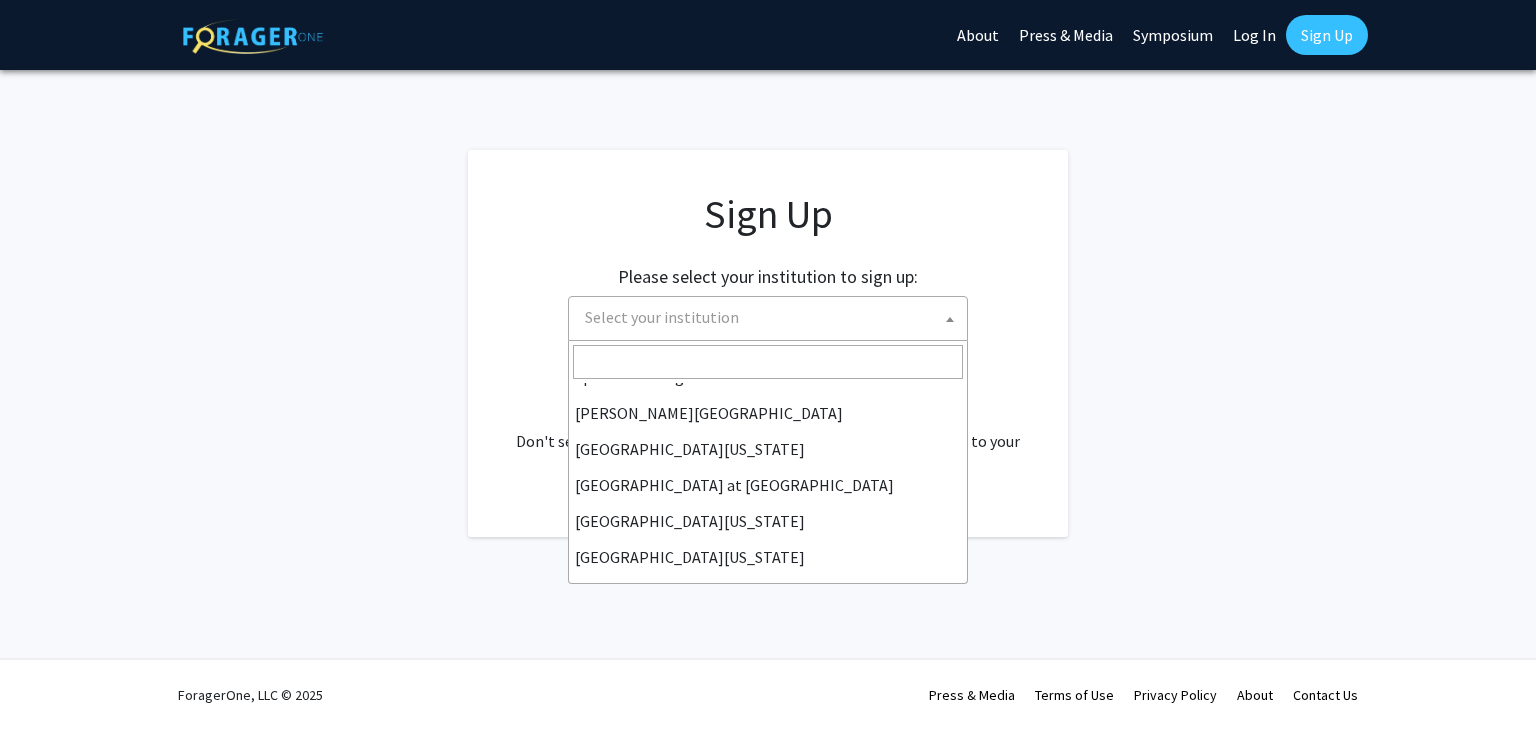 scroll, scrollTop: 661, scrollLeft: 0, axis: vertical 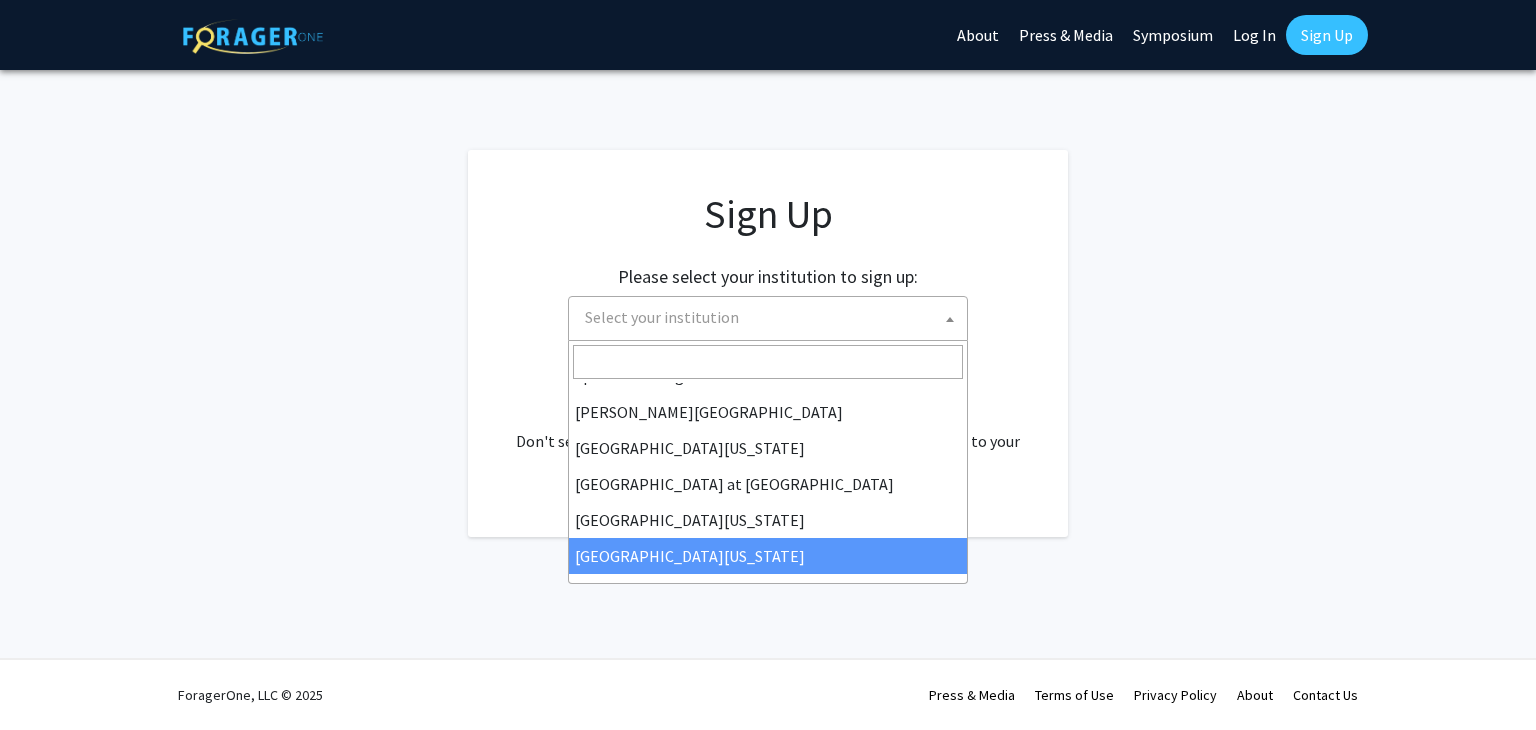 select on "31" 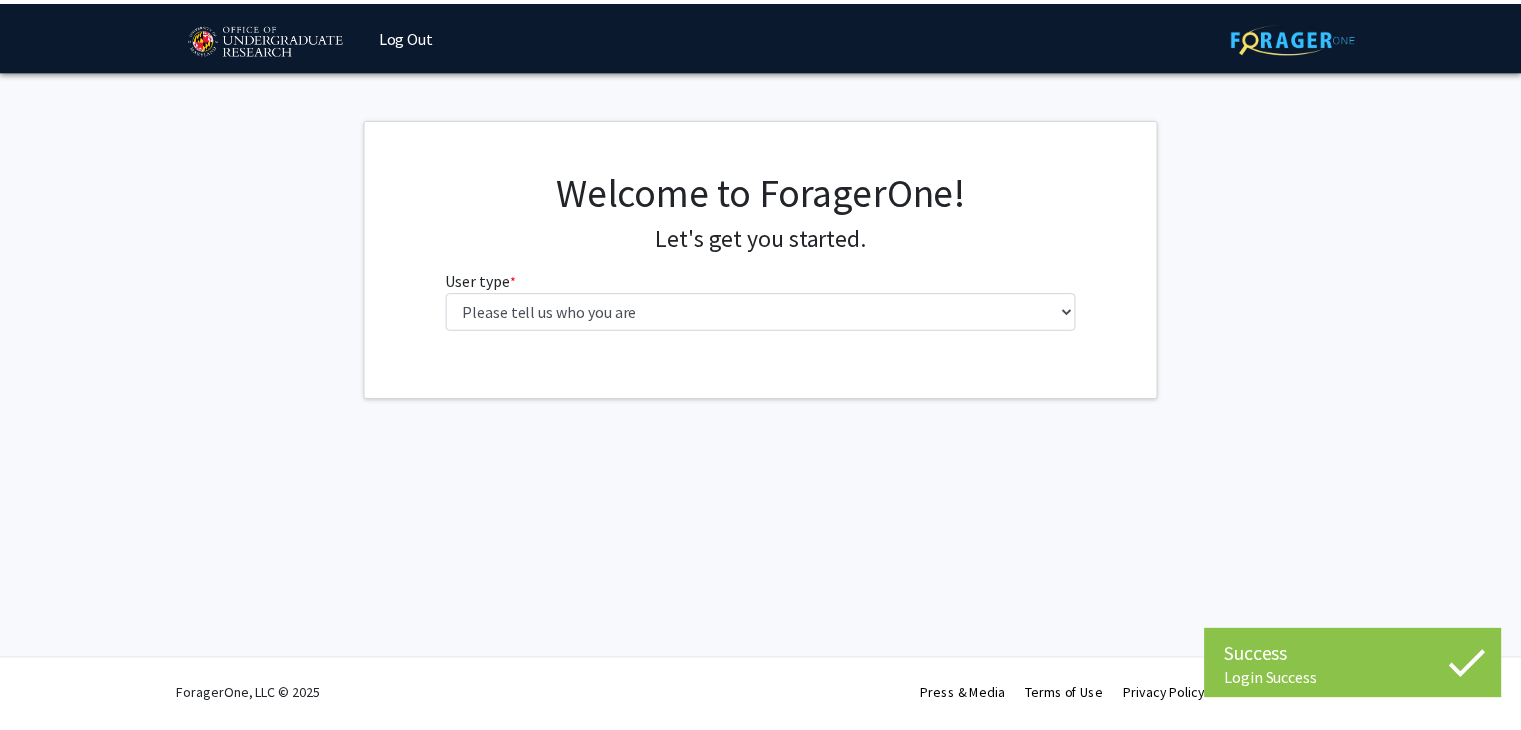 scroll, scrollTop: 0, scrollLeft: 0, axis: both 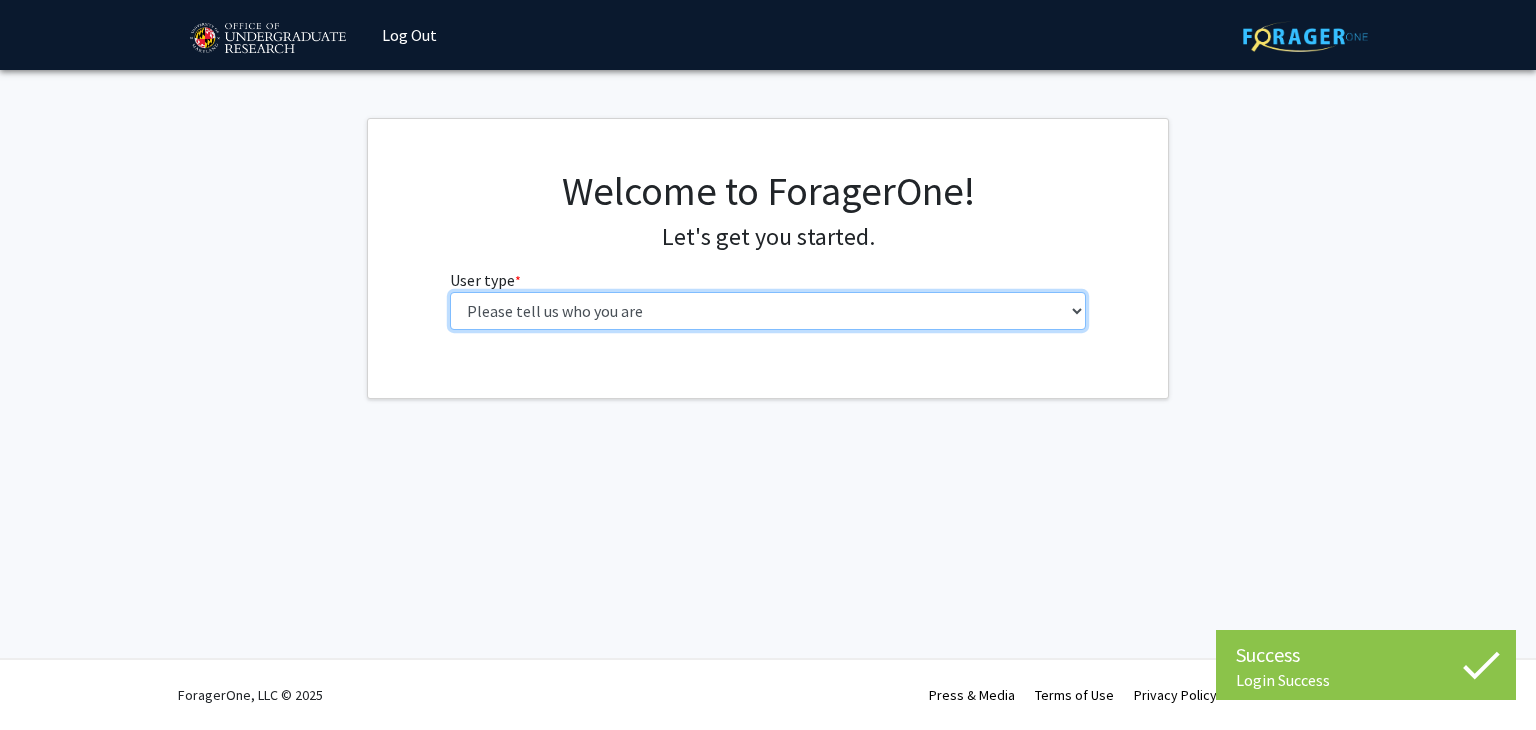click on "Please tell us who you are  Undergraduate Student   Master's Student   Doctoral Candidate (PhD, MD, DMD, PharmD, etc.)   Postdoctoral Researcher / Research Staff / Medical Resident / Medical Fellow   Faculty   Administrative Staff" at bounding box center (768, 311) 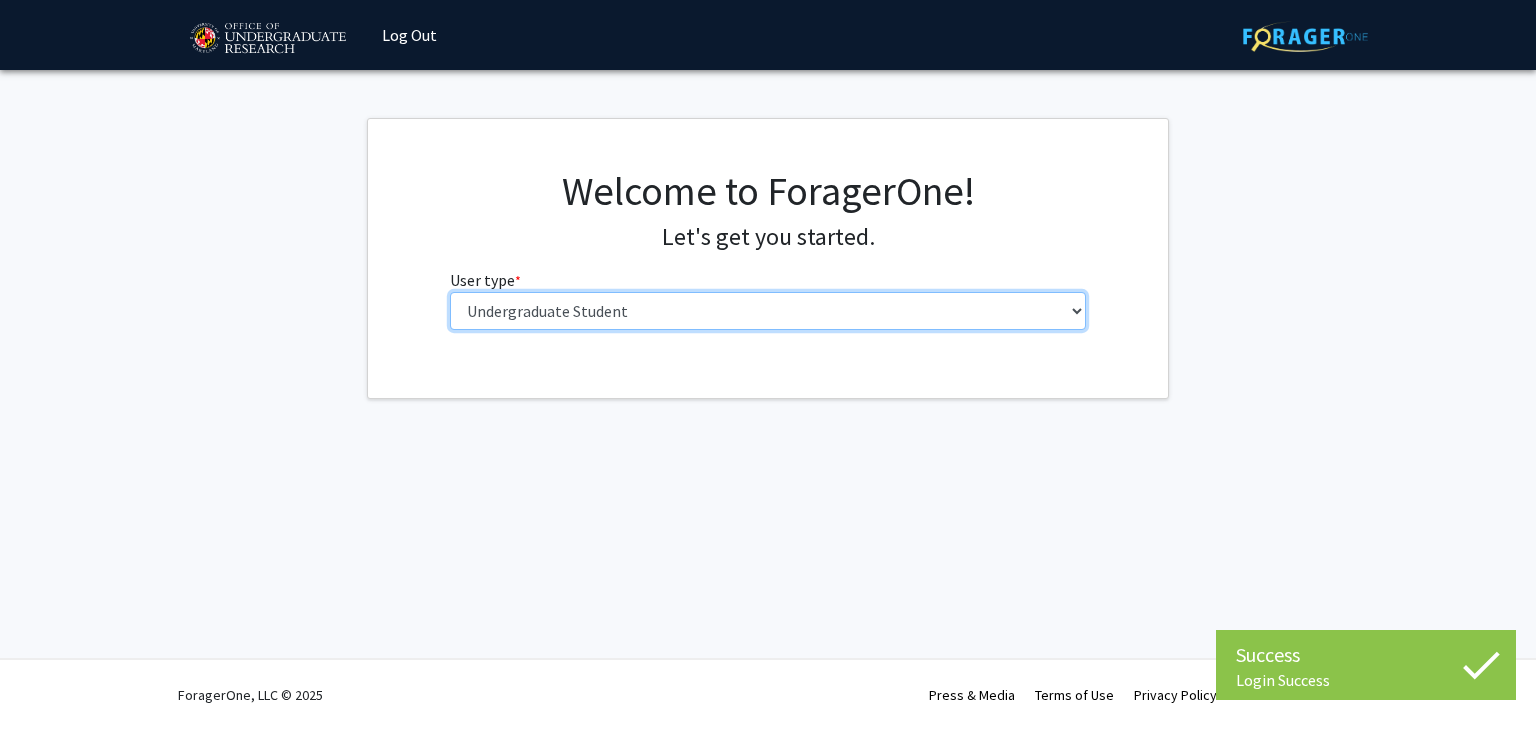 click on "Please tell us who you are  Undergraduate Student   Master's Student   Doctoral Candidate (PhD, MD, DMD, PharmD, etc.)   Postdoctoral Researcher / Research Staff / Medical Resident / Medical Fellow   Faculty   Administrative Staff" at bounding box center [768, 311] 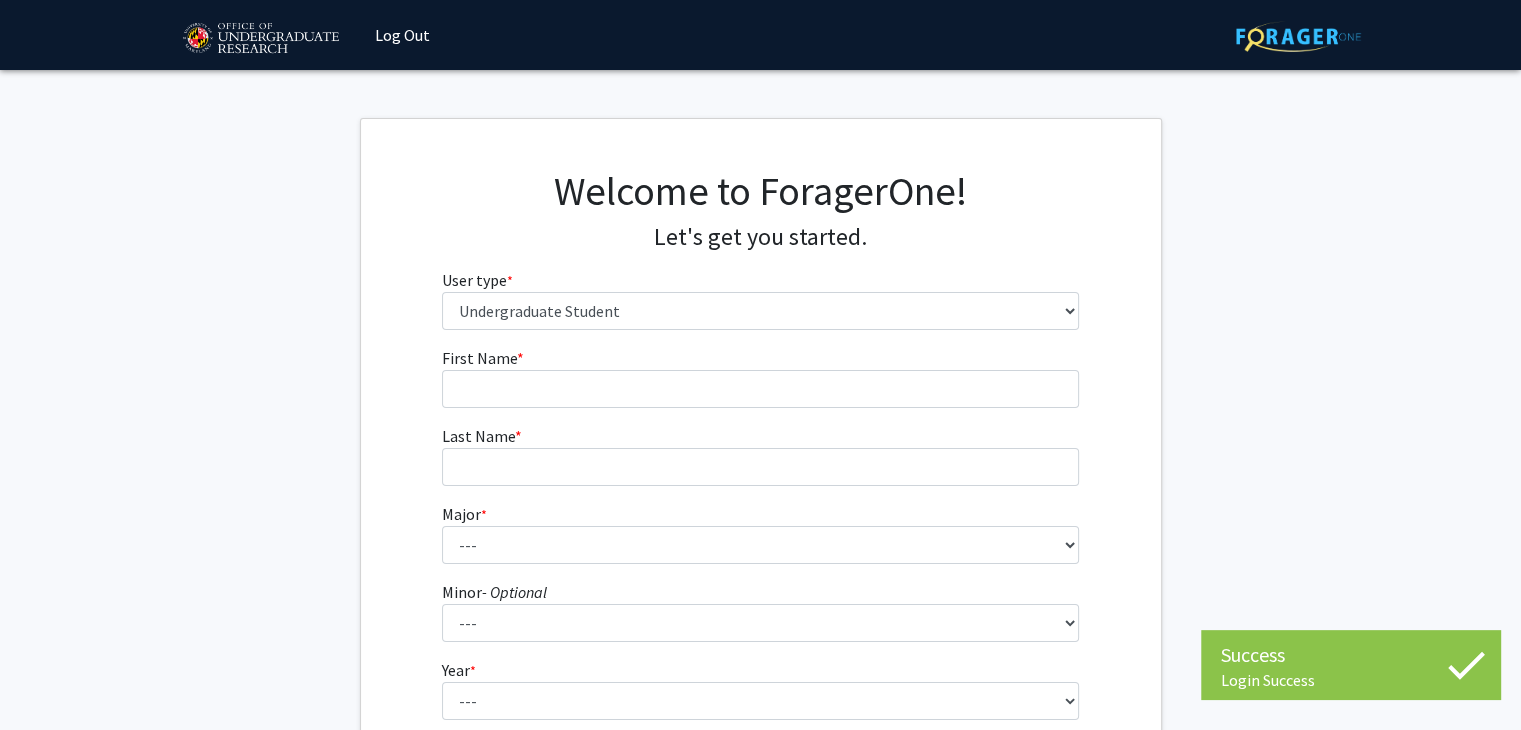 click on "First Name * required" at bounding box center (760, 377) 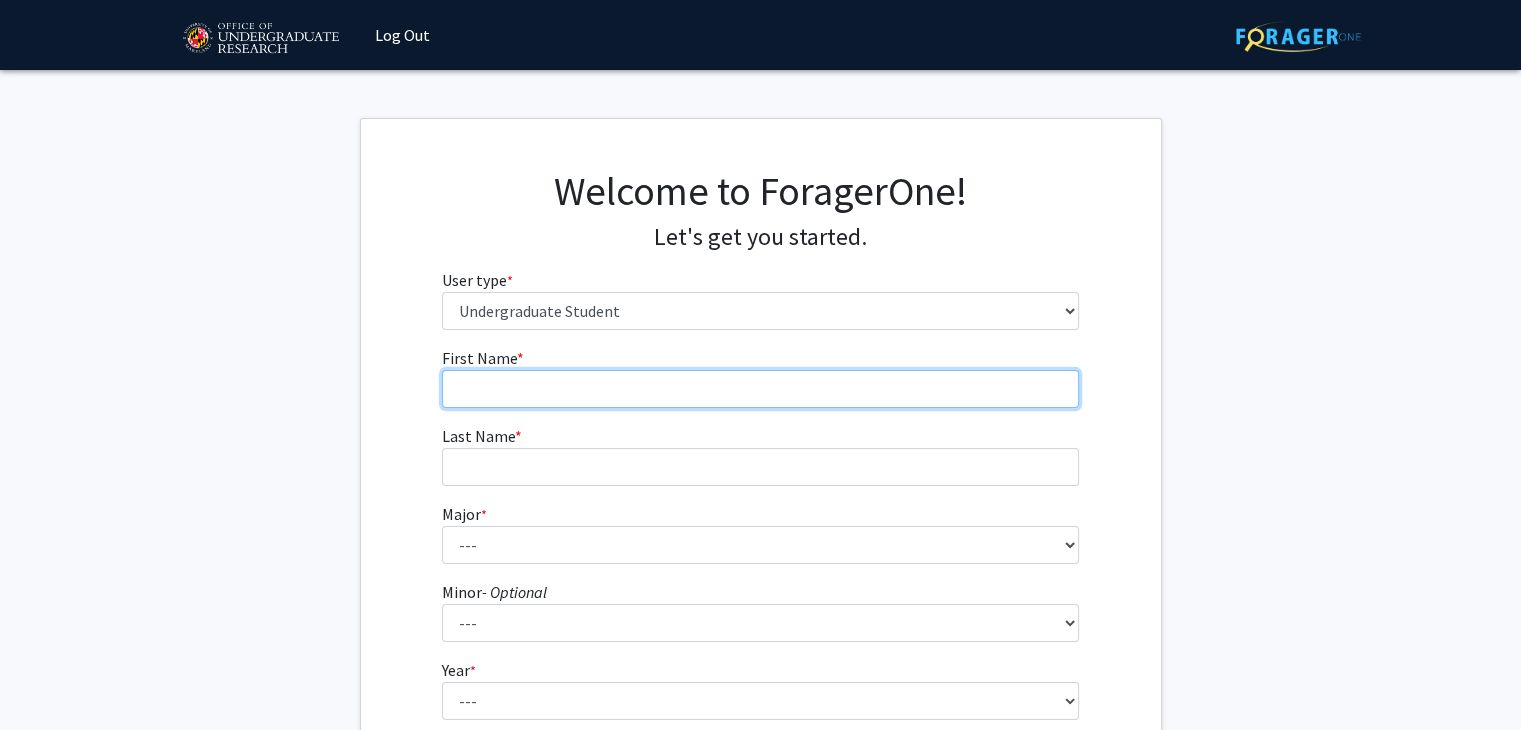 click on "First Name * required" at bounding box center [760, 389] 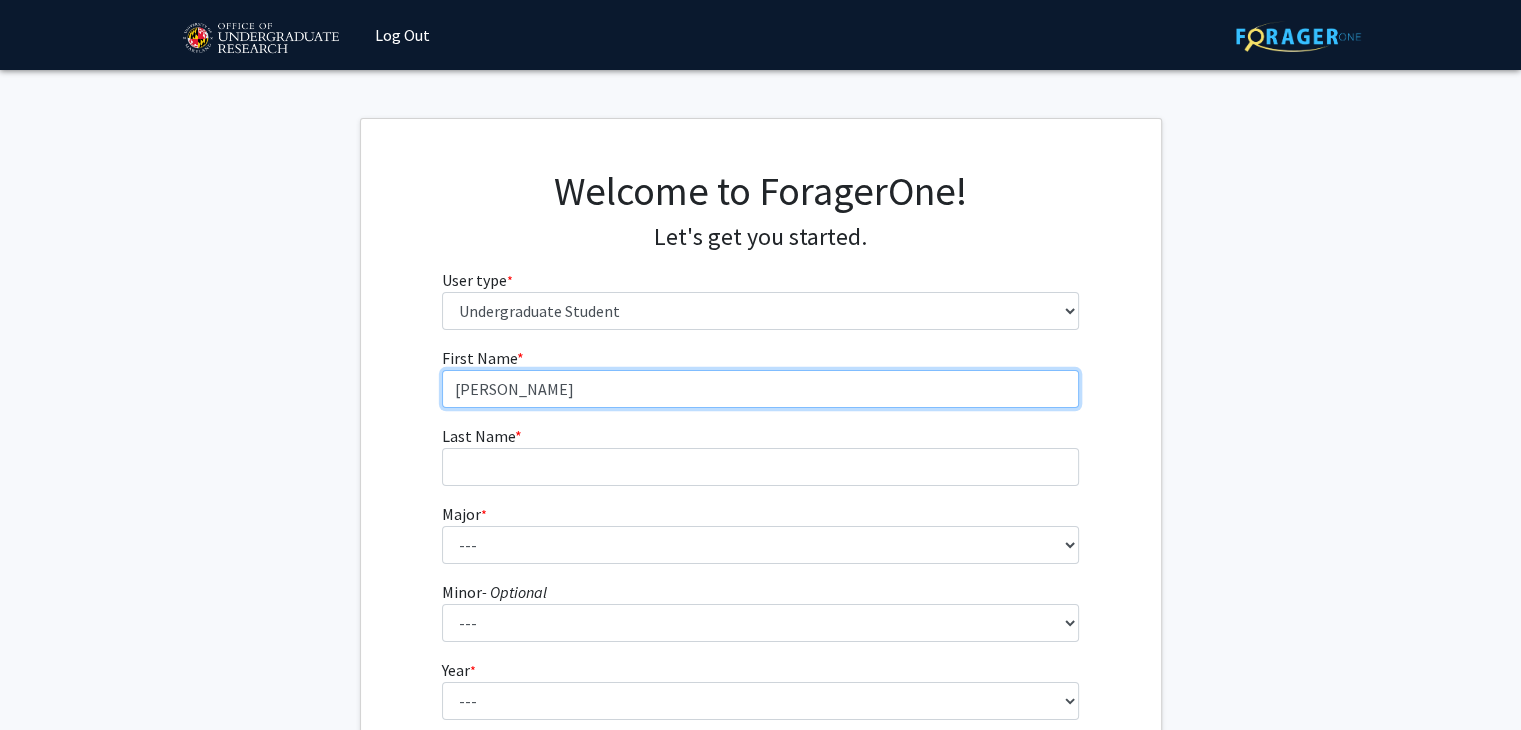 type on "Tharuni" 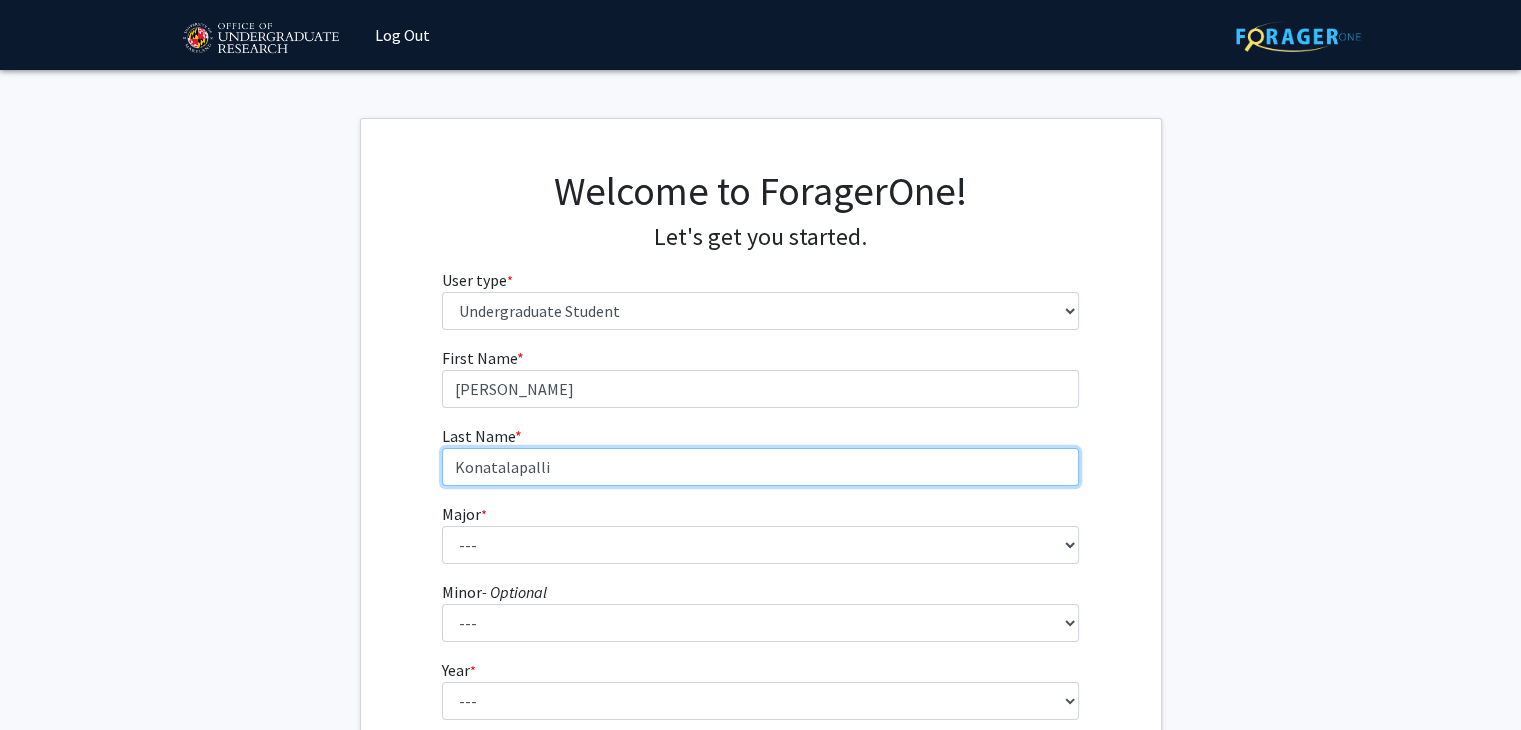 type on "Konatalapalli" 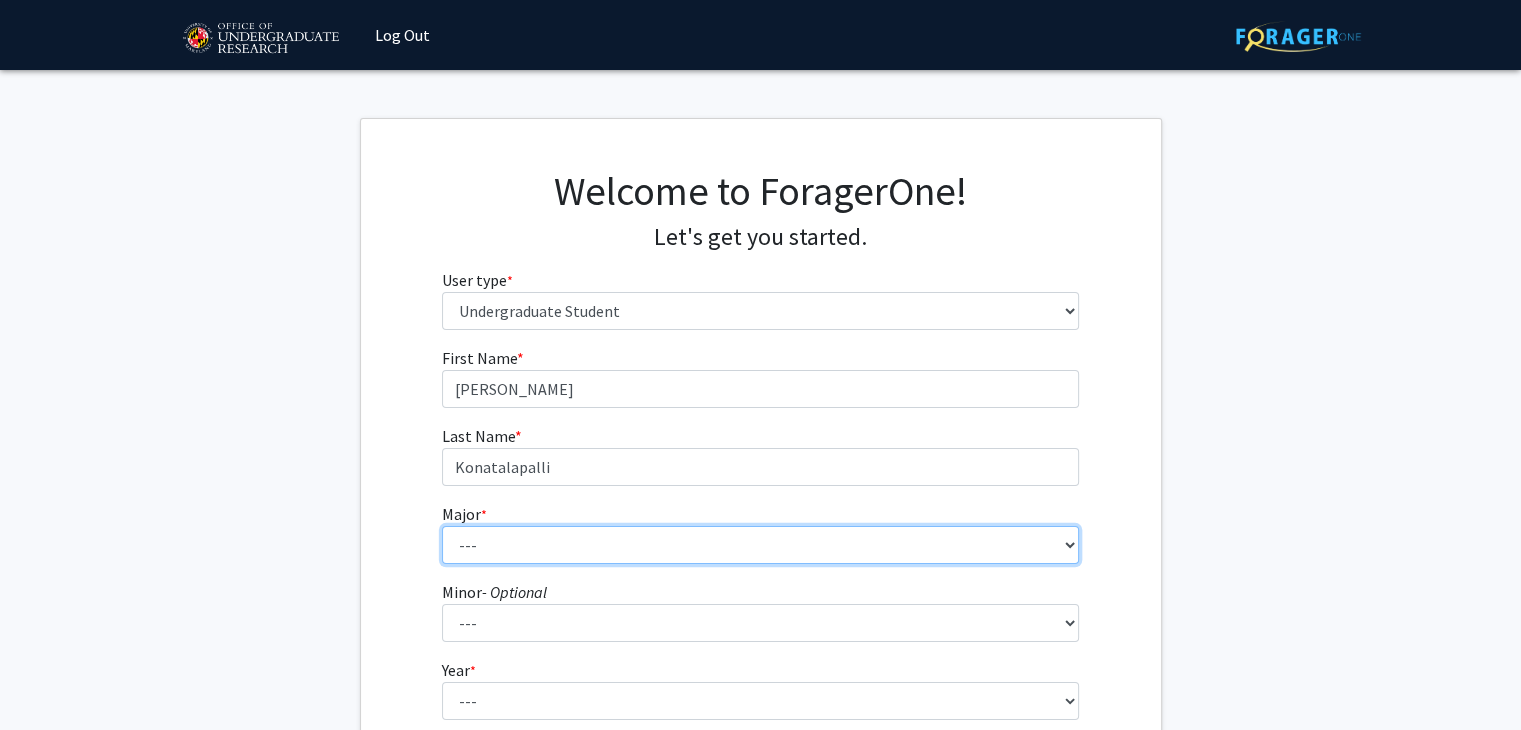 click on "---  Accounting   Aerospace Engineering   African American and Africana Studies   Agricultural and Resource Economics   Agricultural Science and Technology   American Studies   Animal Sciences   Anthropology   Arabic Studies   Architecture   Art History   Astronomy   Atmospheric and Oceanic Science   Biochemistry   Biocomputational Engineering   Bioengineering   Biological Sciences   Central European, Russian and Eurasian Studies   Chemical Engineering   Chemistry   Chinese   Cinema and Media Studies   Cinema and Media Studies   Civil Engineering   Classical Languages and Literatures   Communication   Computer Engineering   Computer Science   Criminology and Criminal Justice   Cyber-Physical Systems Engineering   Dance   Early Childhood/Early Childhood Special Education   Economics   Electrical Engineering   Elementary Education   Elementary/Middle Special Education   English Language and Literature   Environmental Science and Policy   Environmental Science and Technology   Family Science   Finance   Geology" at bounding box center [760, 545] 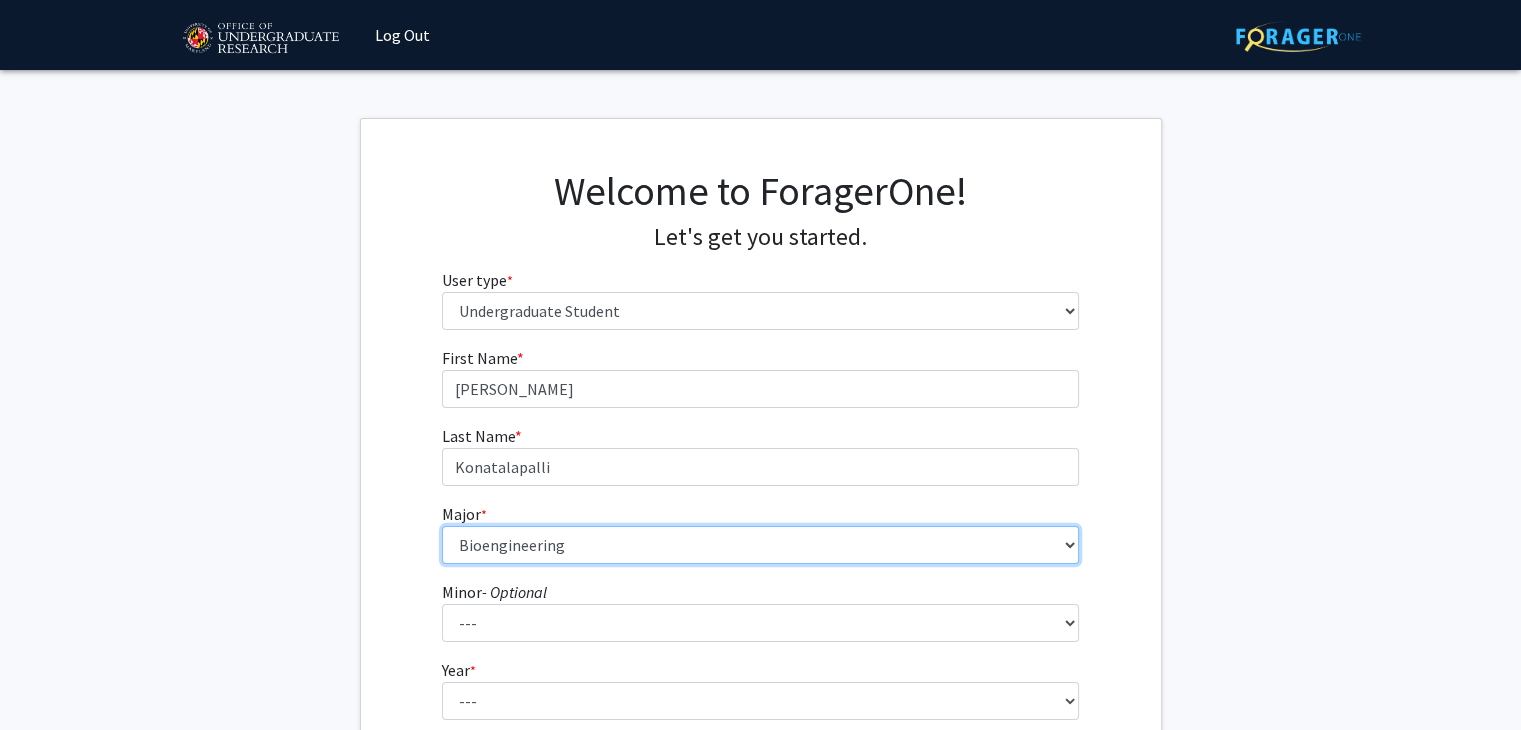 click on "---  Accounting   Aerospace Engineering   African American and Africana Studies   Agricultural and Resource Economics   Agricultural Science and Technology   American Studies   Animal Sciences   Anthropology   Arabic Studies   Architecture   Art History   Astronomy   Atmospheric and Oceanic Science   Biochemistry   Biocomputational Engineering   Bioengineering   Biological Sciences   Central European, Russian and Eurasian Studies   Chemical Engineering   Chemistry   Chinese   Cinema and Media Studies   Cinema and Media Studies   Civil Engineering   Classical Languages and Literatures   Communication   Computer Engineering   Computer Science   Criminology and Criminal Justice   Cyber-Physical Systems Engineering   Dance   Early Childhood/Early Childhood Special Education   Economics   Electrical Engineering   Elementary Education   Elementary/Middle Special Education   English Language and Literature   Environmental Science and Policy   Environmental Science and Technology   Family Science   Finance   Geology" at bounding box center [760, 545] 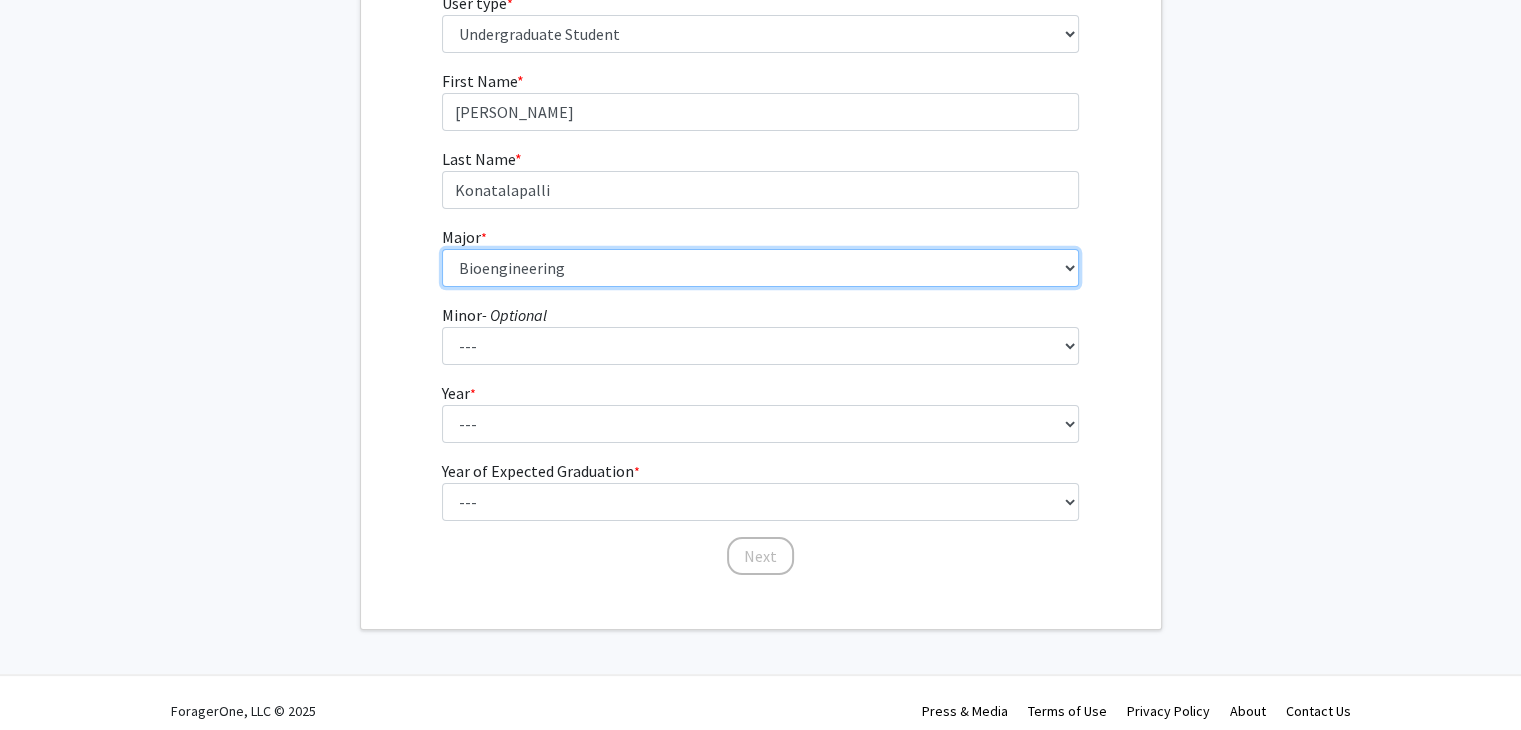 scroll, scrollTop: 283, scrollLeft: 0, axis: vertical 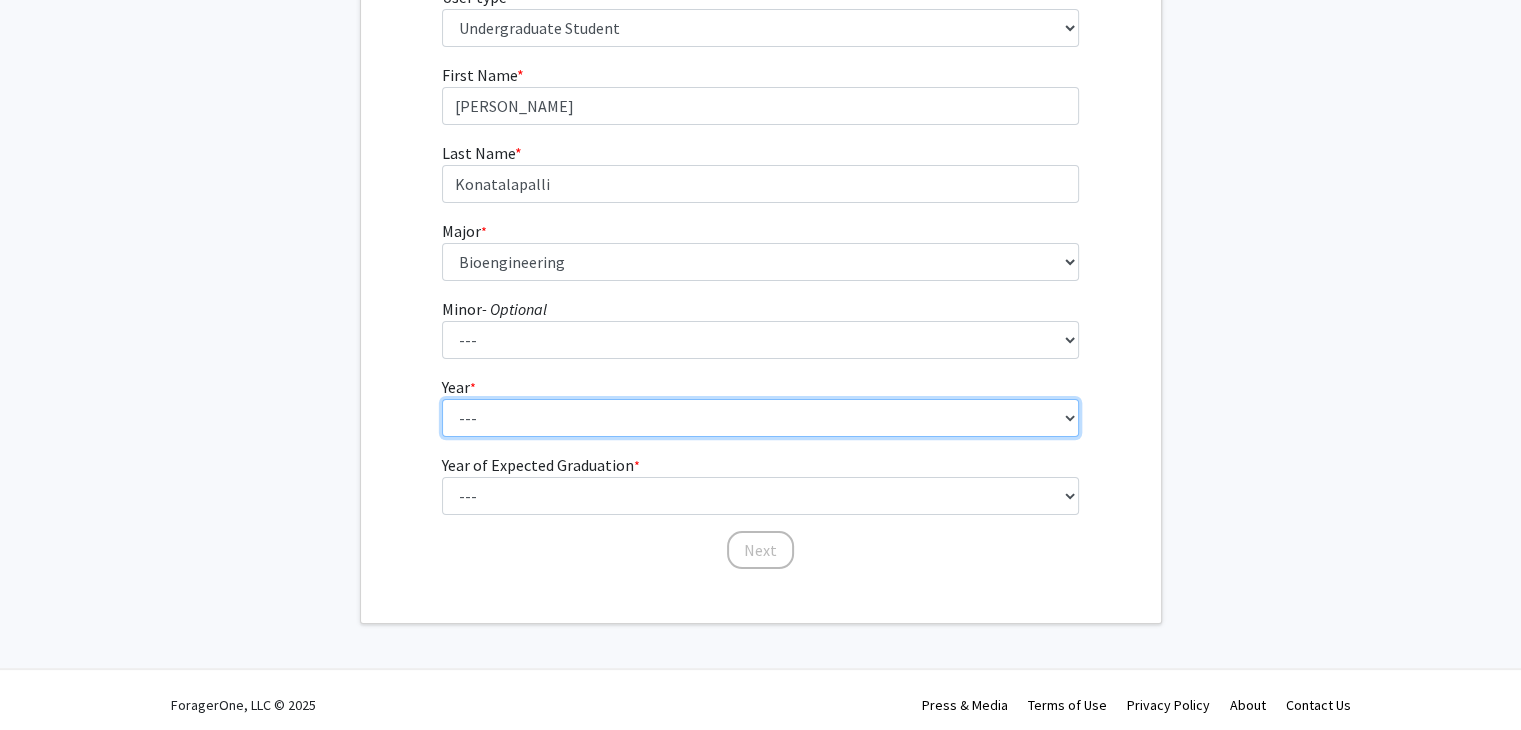 click on "---  First-year   Sophomore   Junior   Senior   Postbaccalaureate Certificate" at bounding box center (760, 418) 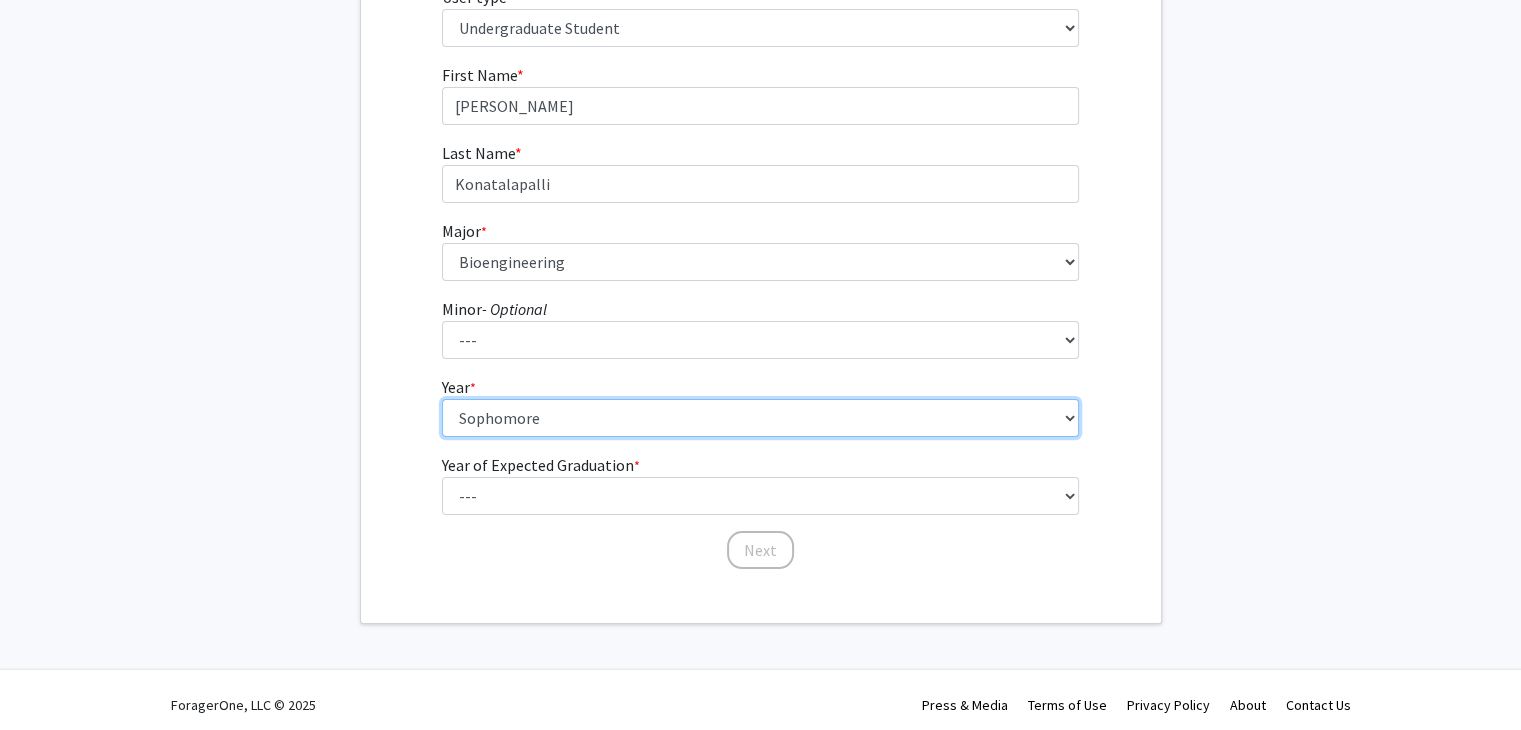 click on "---  First-year   Sophomore   Junior   Senior   Postbaccalaureate Certificate" at bounding box center [760, 418] 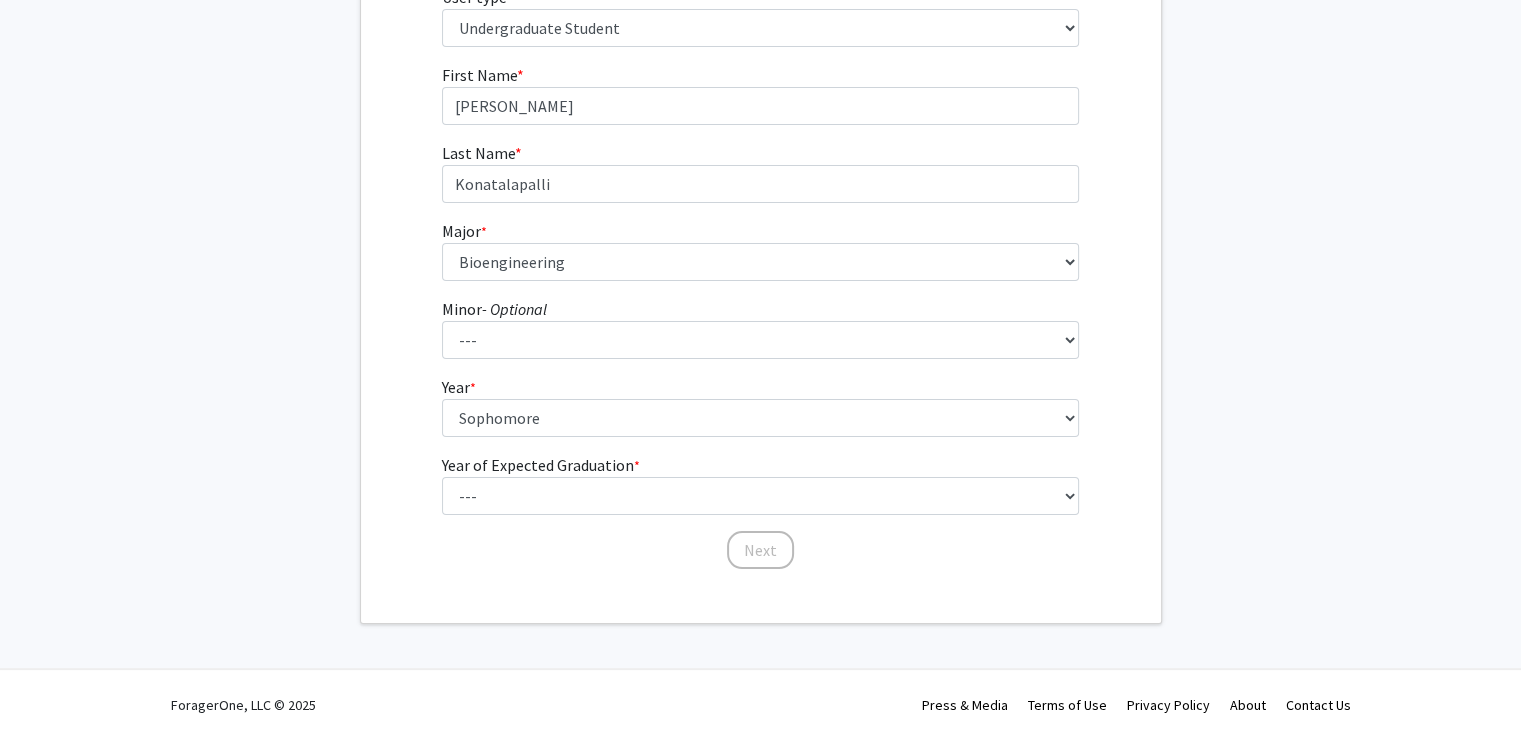 click on "First Name * required Tharuni Last Name * required Konatalapalli  Major  * required ---  Accounting   Aerospace Engineering   African American and Africana Studies   Agricultural and Resource Economics   Agricultural Science and Technology   American Studies   Animal Sciences   Anthropology   Arabic Studies   Architecture   Art History   Astronomy   Atmospheric and Oceanic Science   Biochemistry   Biocomputational Engineering   Bioengineering   Biological Sciences   Central European, Russian and Eurasian Studies   Chemical Engineering   Chemistry   Chinese   Cinema and Media Studies   Cinema and Media Studies   Civil Engineering   Classical Languages and Literatures   Communication   Computer Engineering   Computer Science   Criminology and Criminal Justice   Cyber-Physical Systems Engineering   Dance   Early Childhood/Early Childhood Special Education   Economics   Electrical Engineering   Elementary Education   Elementary/Middle Special Education   English Language and Literature   Family Science   Finance" 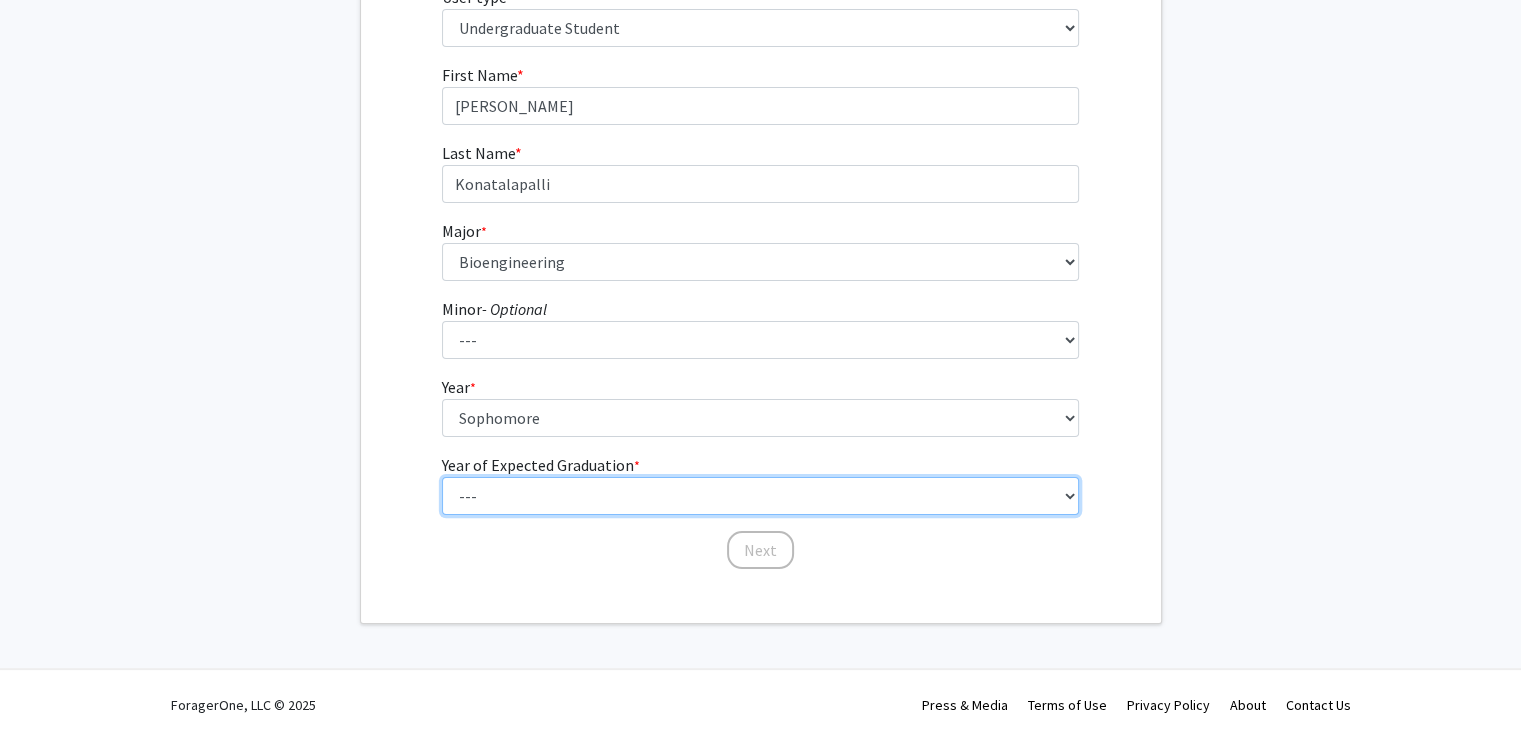 click on "---  2025   2026   2027   2028   2029   2030   2031   2032   2033   2034" at bounding box center (760, 496) 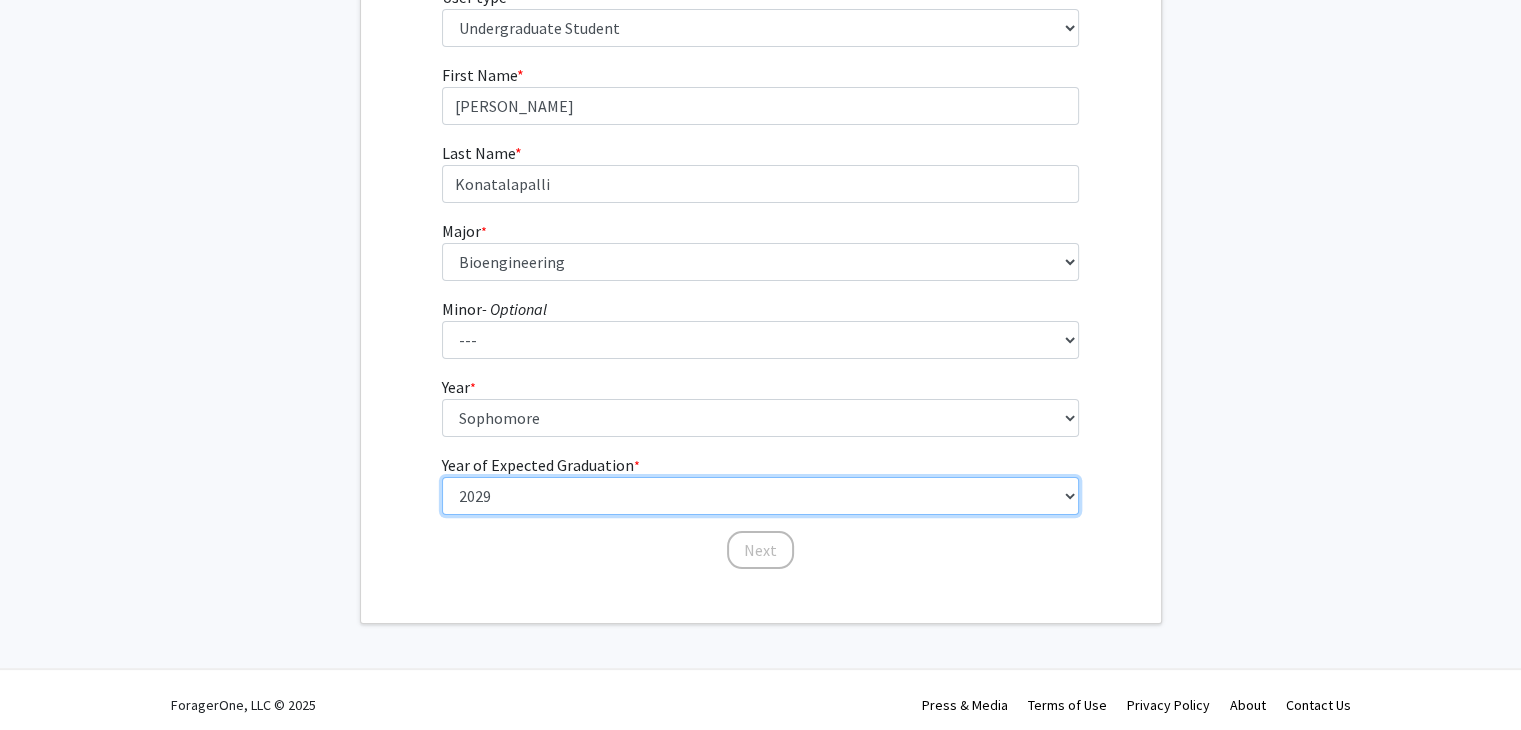 click on "---  2025   2026   2027   2028   2029   2030   2031   2032   2033   2034" at bounding box center [760, 496] 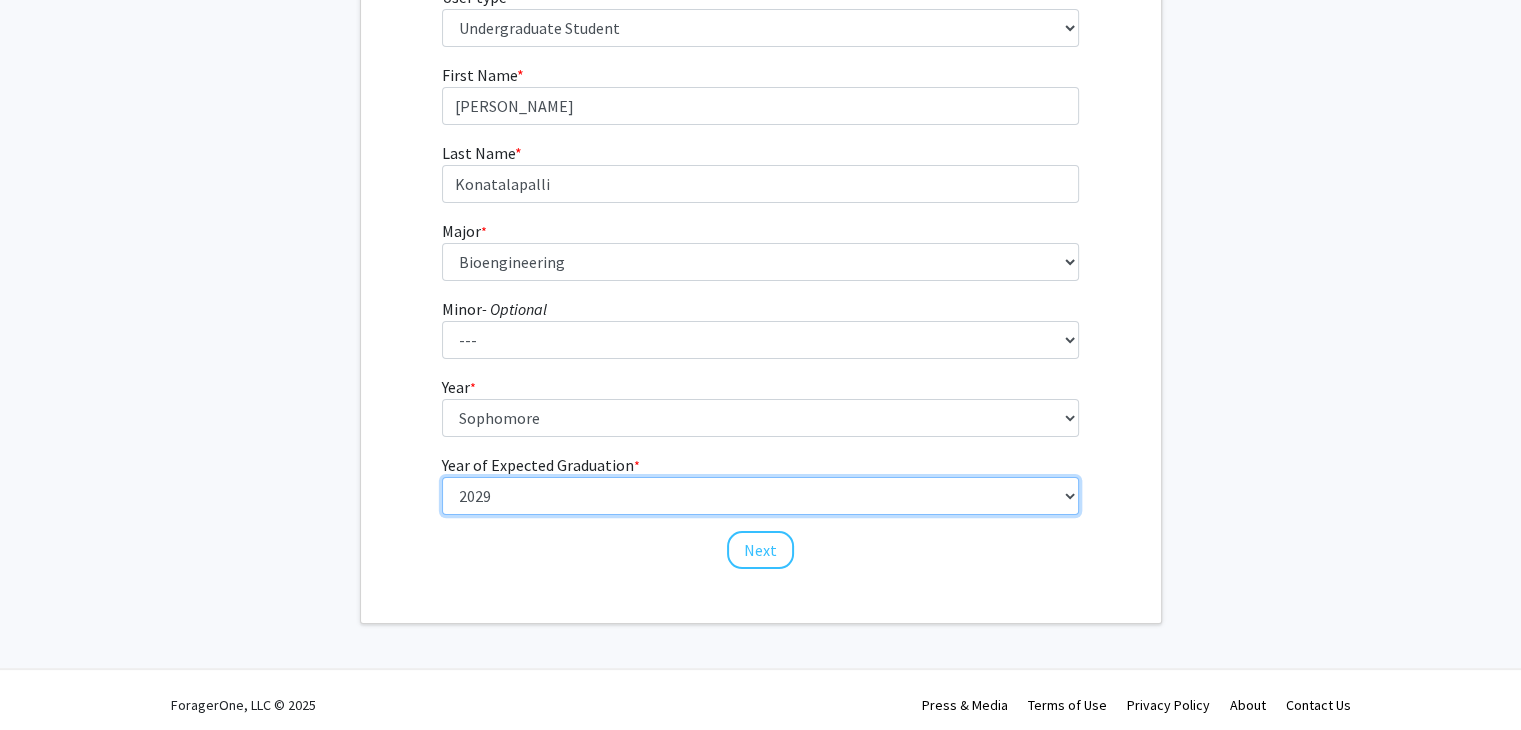 click on "---  2025   2026   2027   2028   2029   2030   2031   2032   2033   2034" at bounding box center [760, 496] 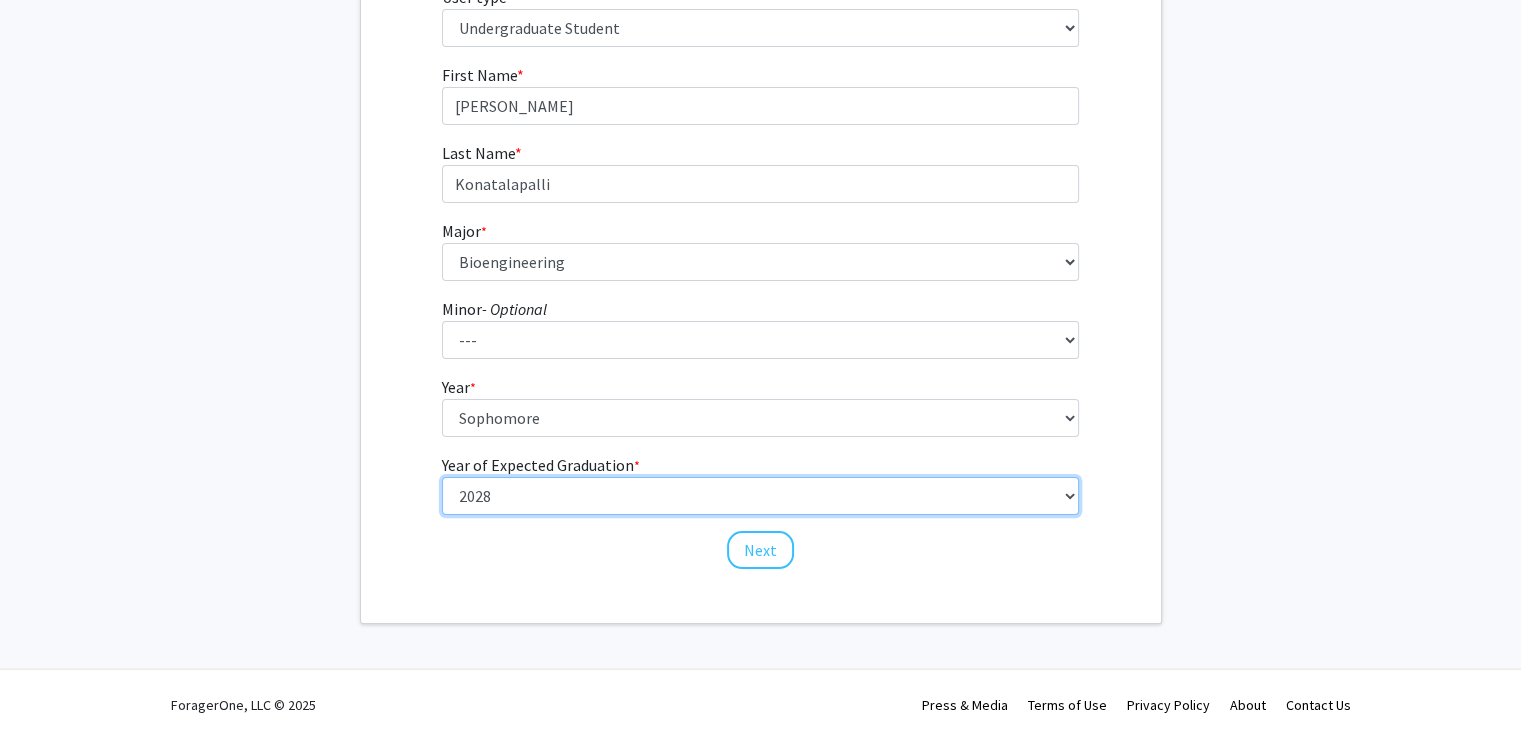 click on "---  2025   2026   2027   2028   2029   2030   2031   2032   2033   2034" at bounding box center [760, 496] 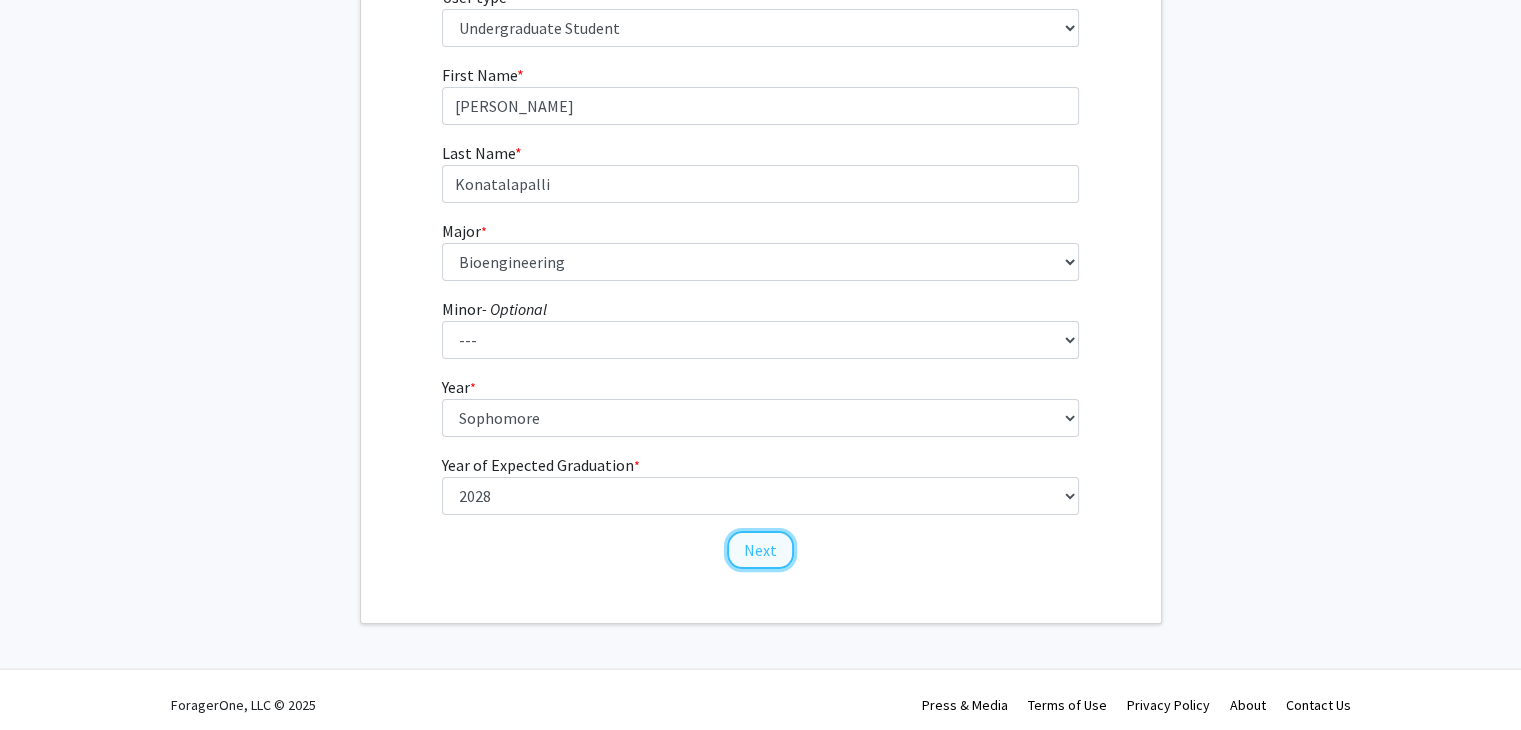 click on "Next" 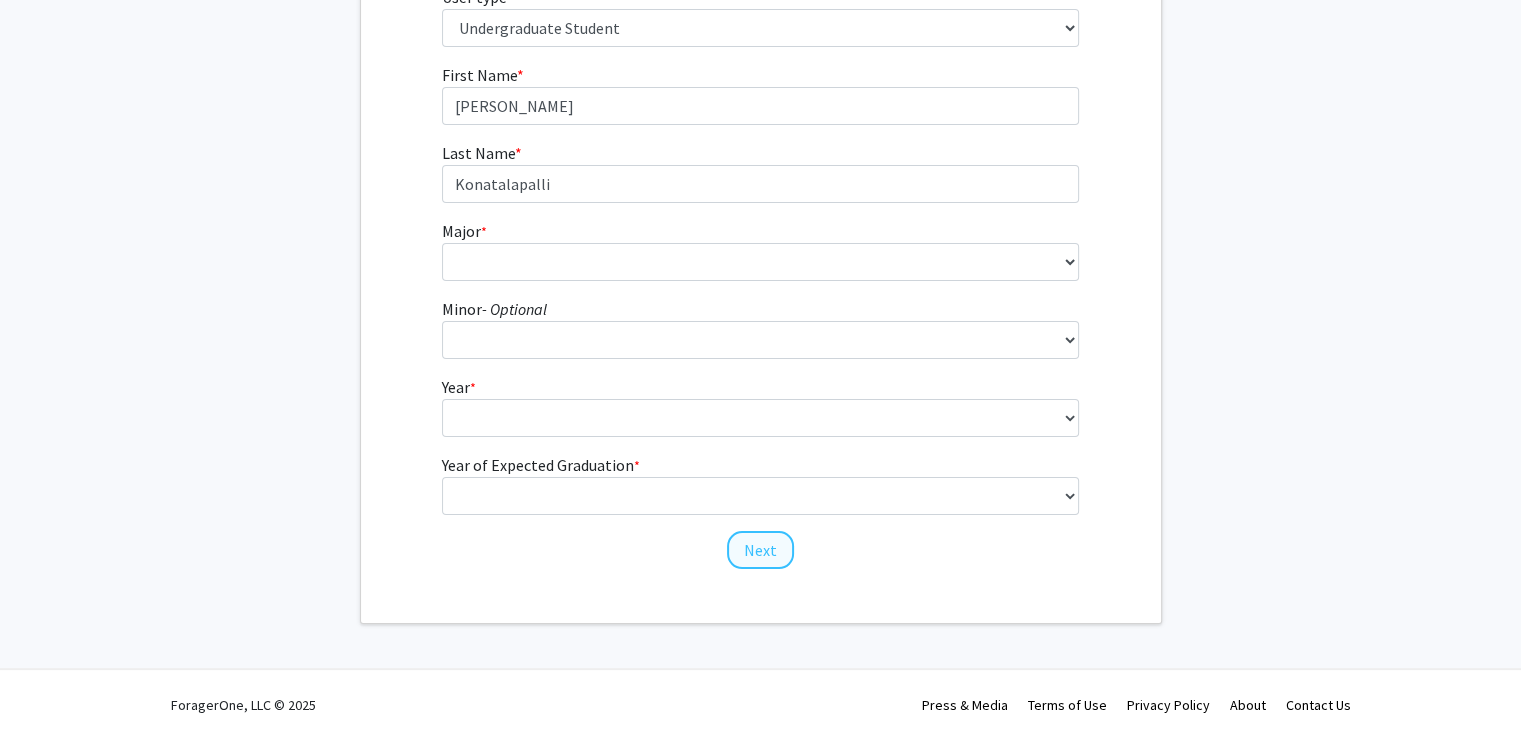 scroll, scrollTop: 0, scrollLeft: 0, axis: both 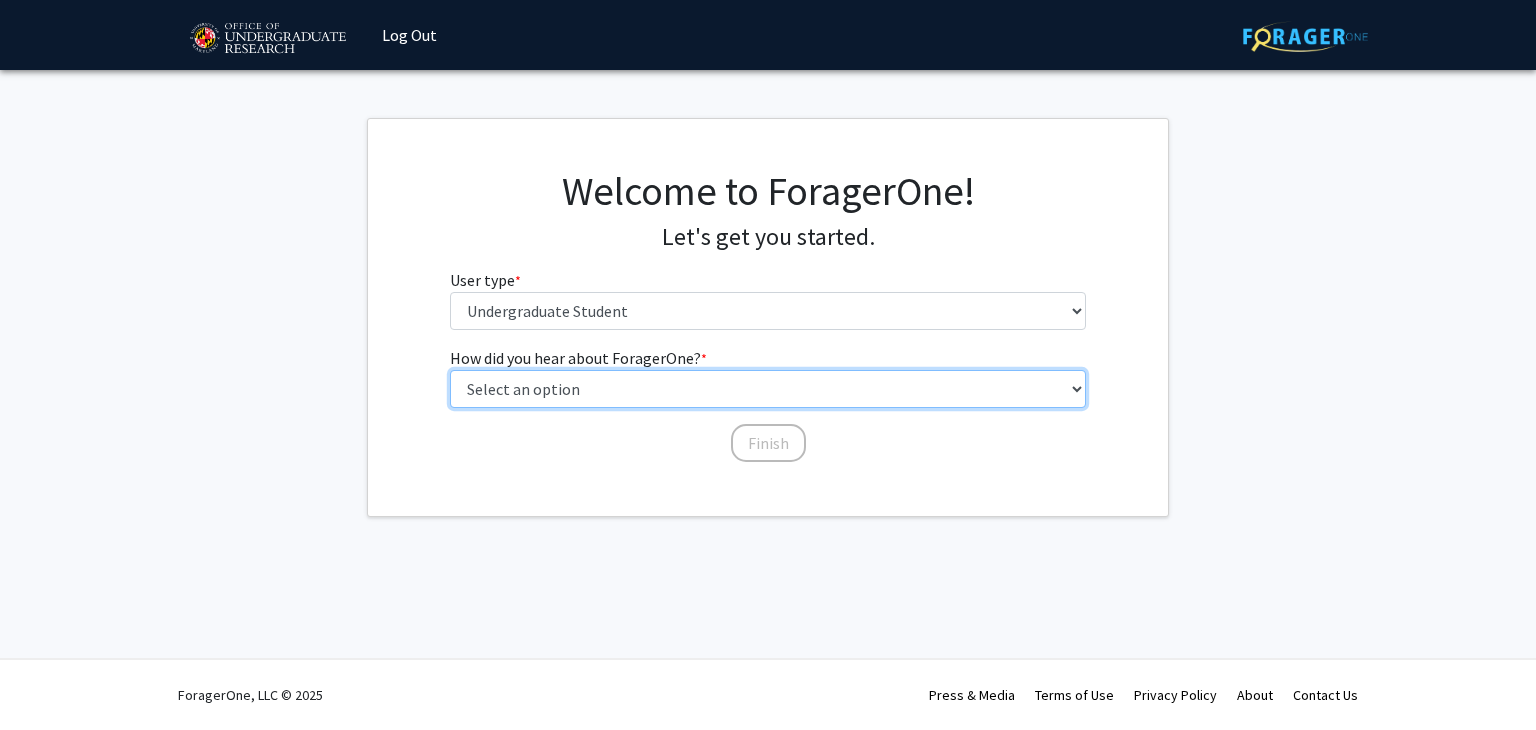 click on "Select an option  Peer/student recommendation   Faculty/staff recommendation   University website   University email or newsletter   Other" at bounding box center [768, 389] 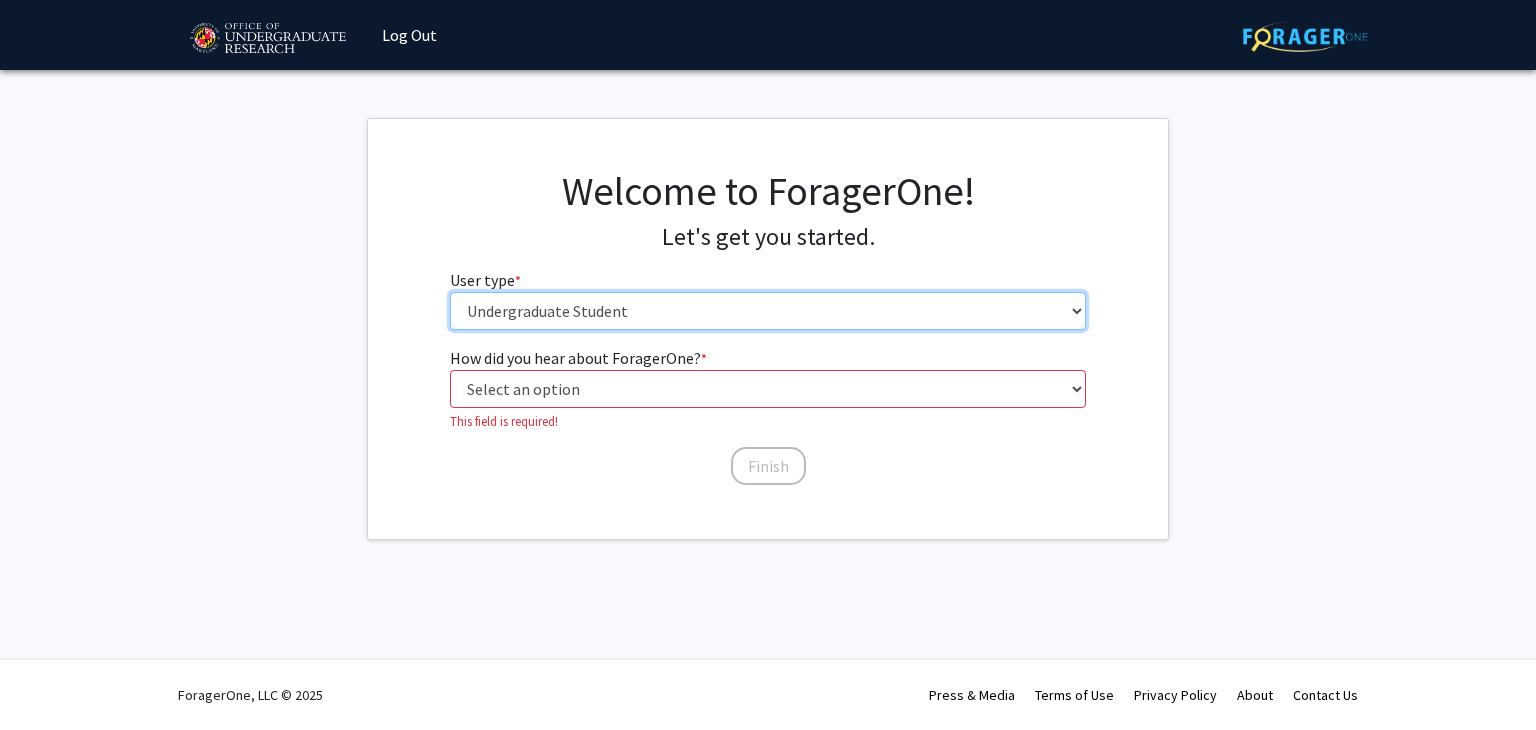 click on "Please tell us who you are  Undergraduate Student   Master's Student   Doctoral Candidate (PhD, MD, DMD, PharmD, etc.)   Postdoctoral Researcher / Research Staff / Medical Resident / Medical Fellow   Faculty   Administrative Staff" at bounding box center [768, 311] 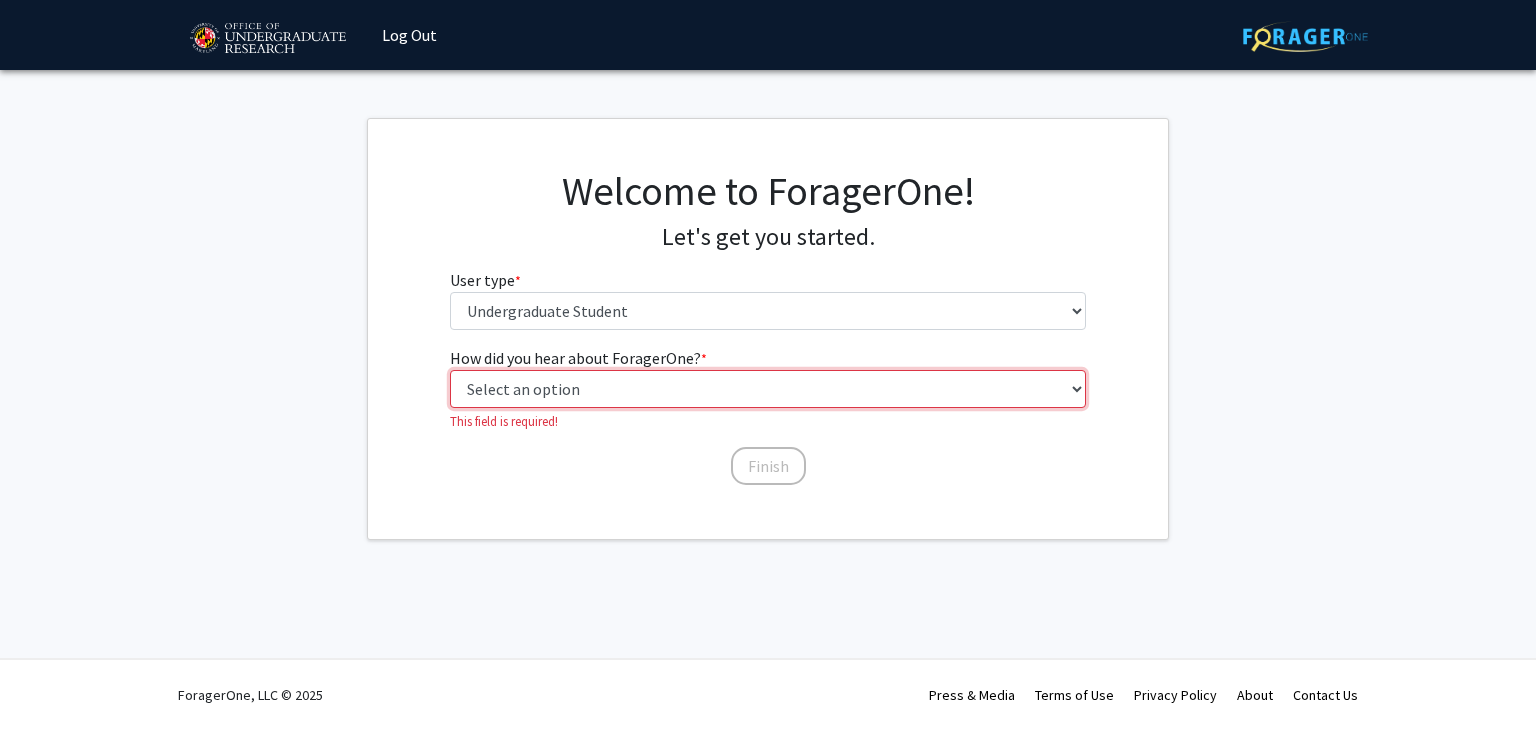 click on "Select an option  Peer/student recommendation   Faculty/staff recommendation   University website   University email or newsletter   Other" at bounding box center (768, 389) 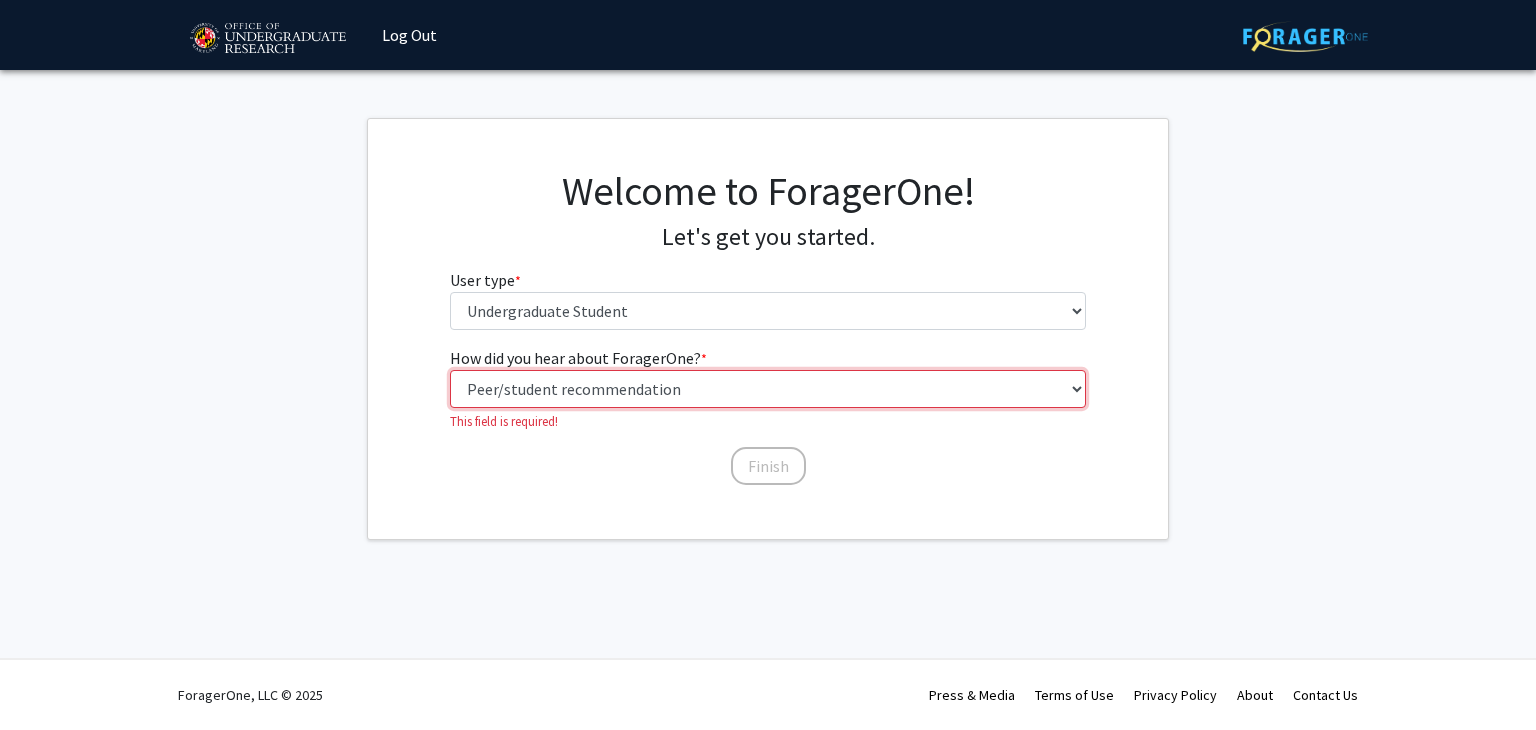 click on "Select an option  Peer/student recommendation   Faculty/staff recommendation   University website   University email or newsletter   Other" at bounding box center (768, 389) 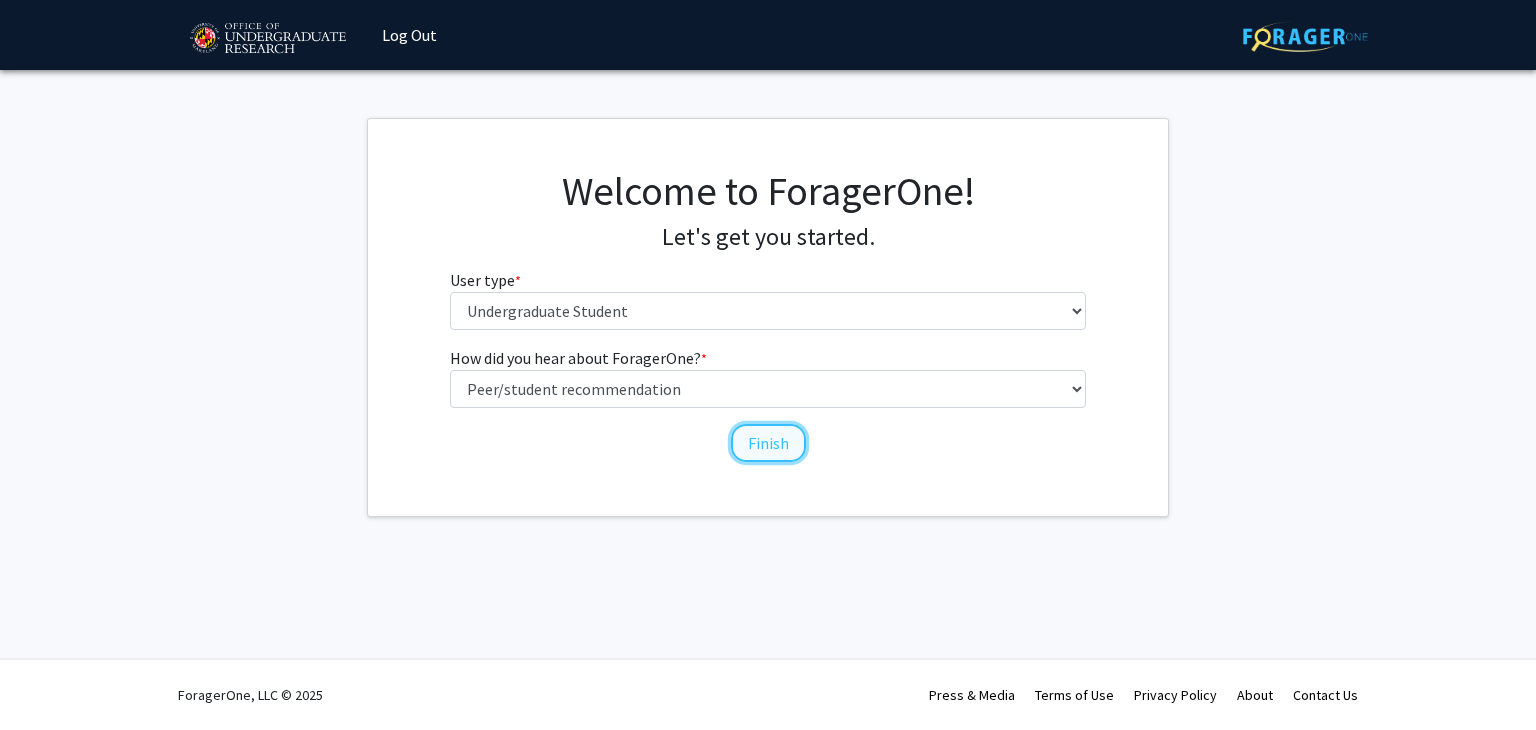 click on "Finish" 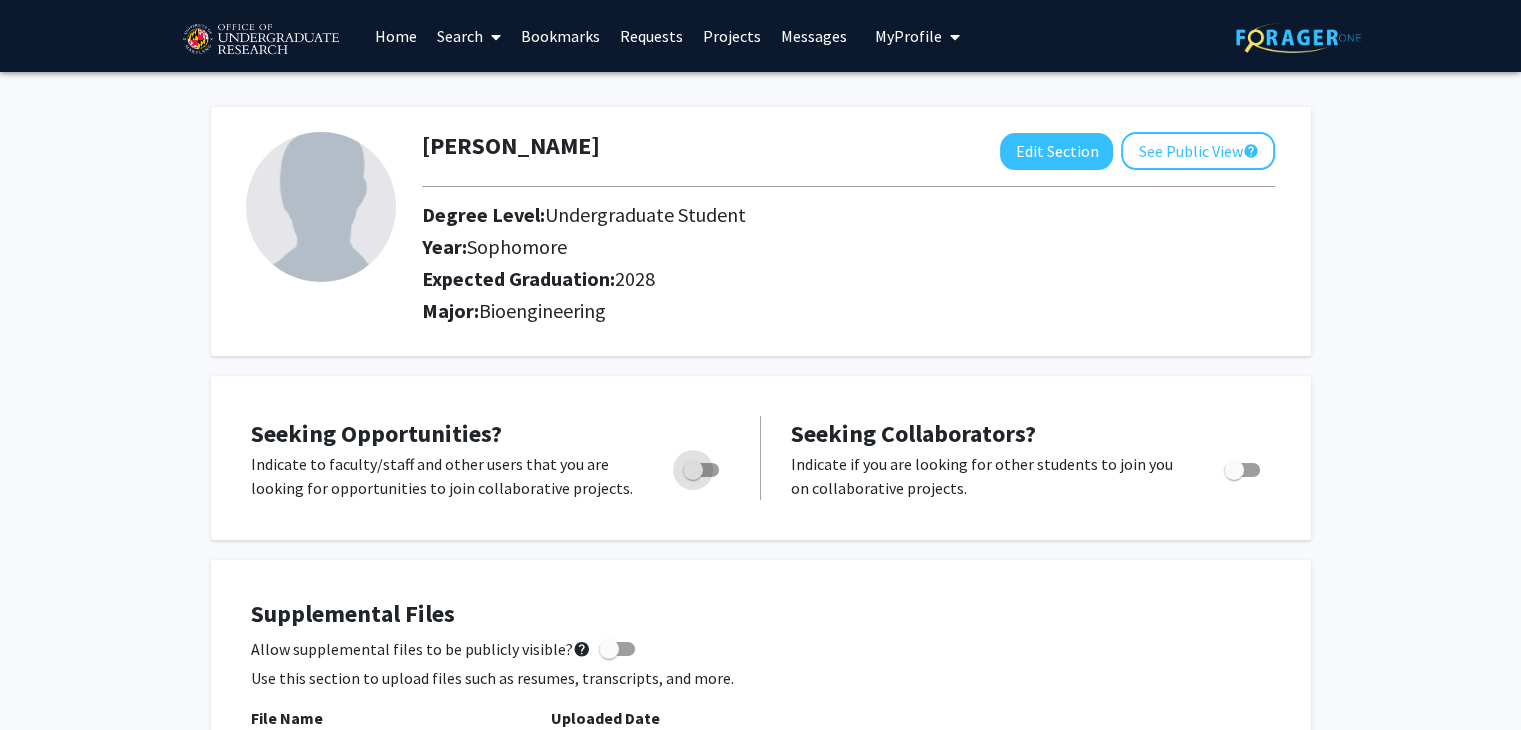 click at bounding box center [701, 470] 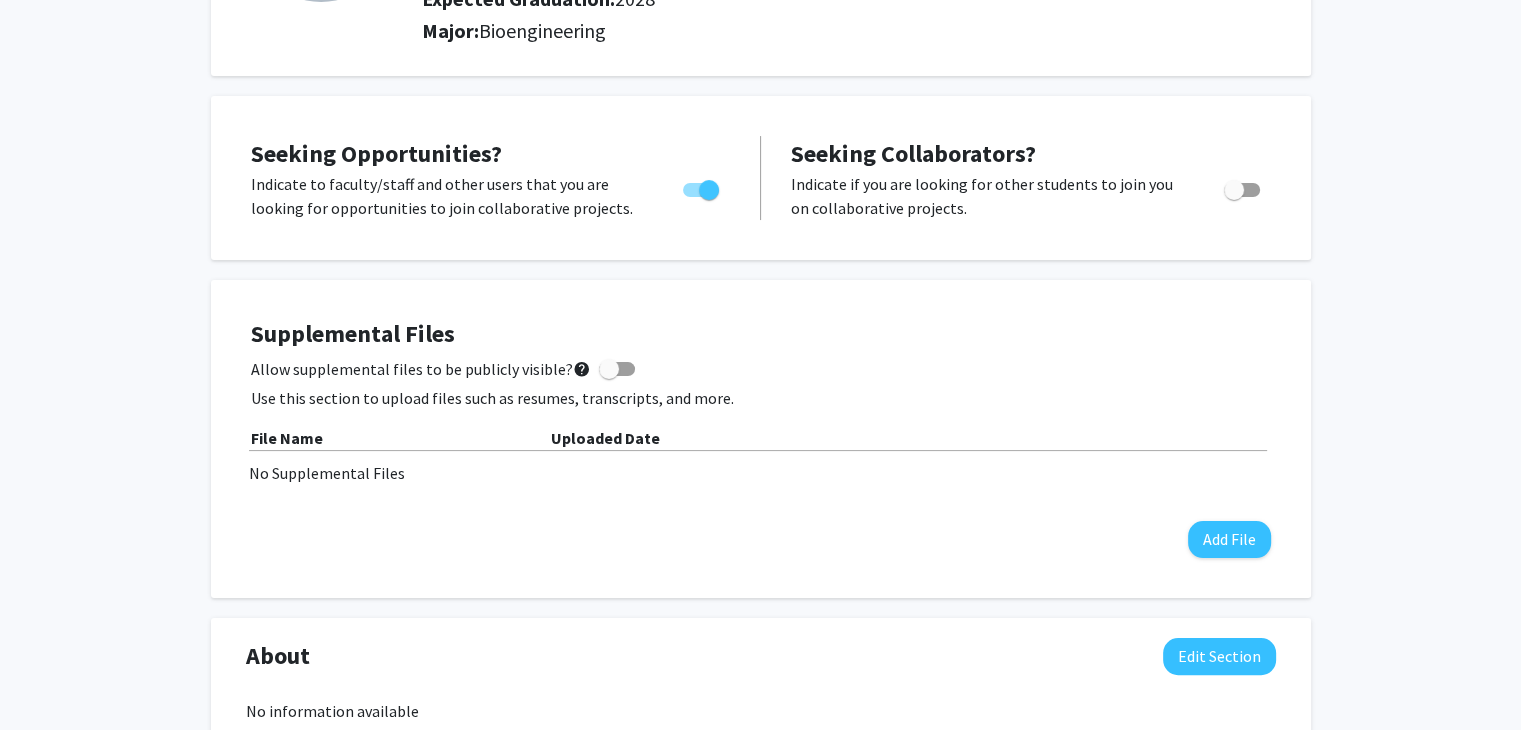 scroll, scrollTop: 0, scrollLeft: 0, axis: both 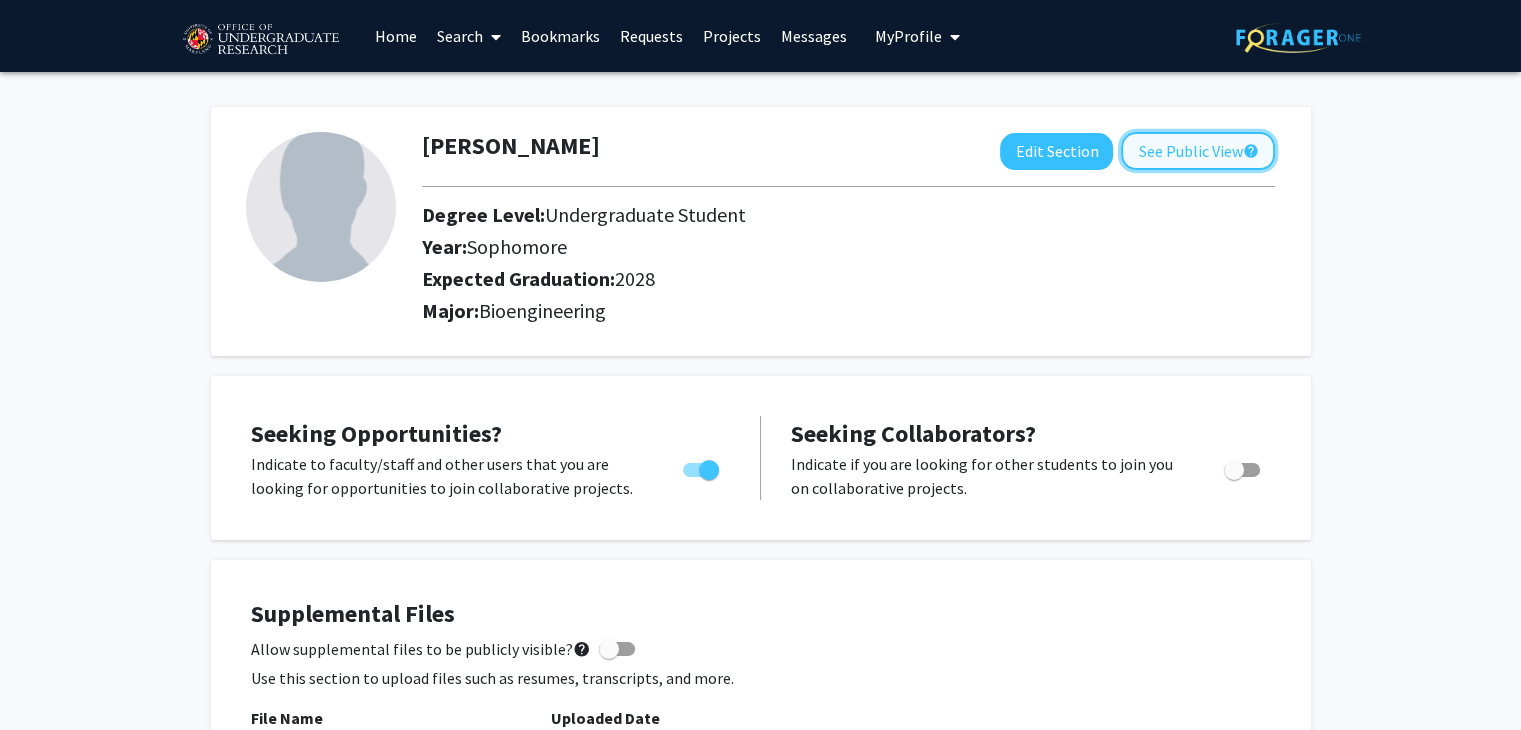click on "See Public View  help" 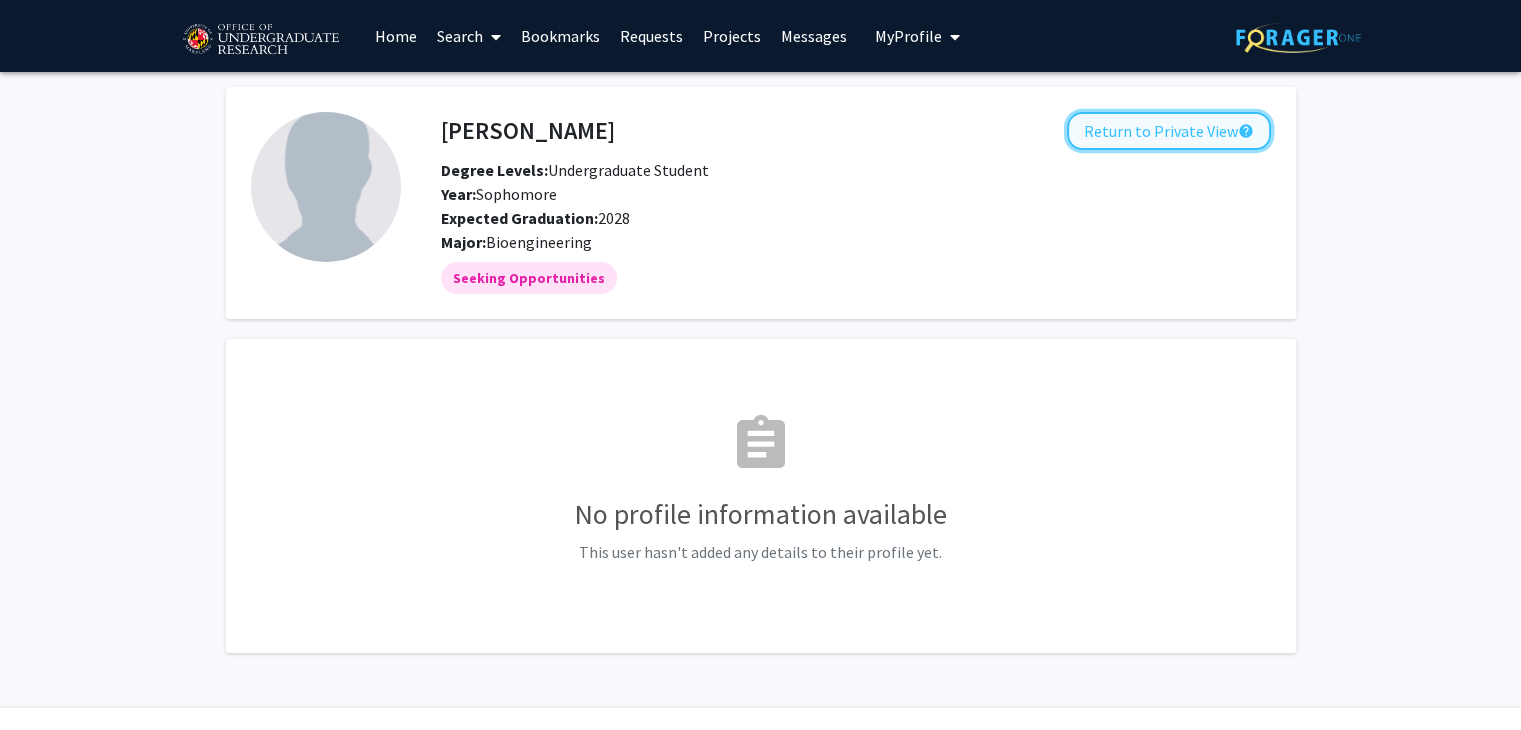 click on "Return to Private View  help" 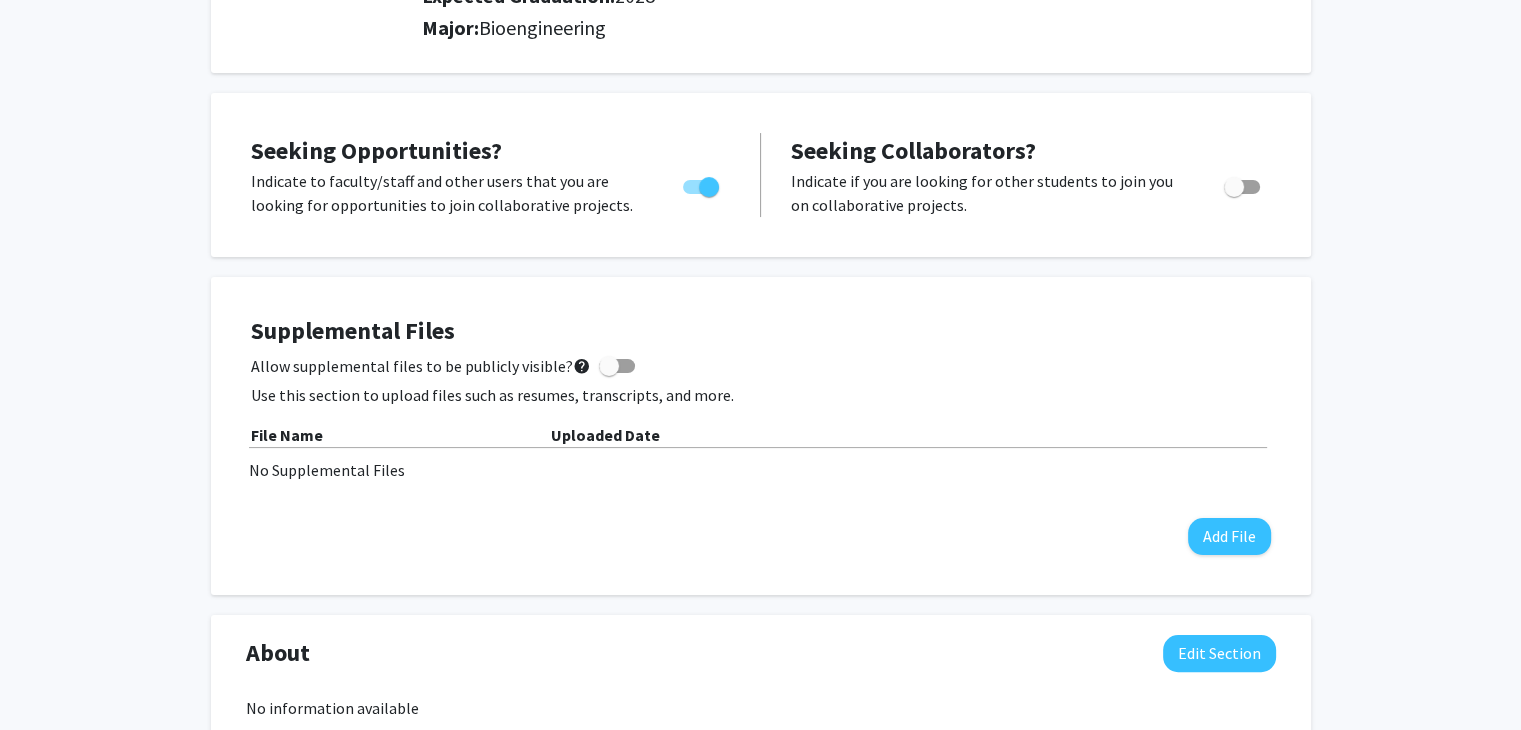 scroll, scrollTop: 282, scrollLeft: 0, axis: vertical 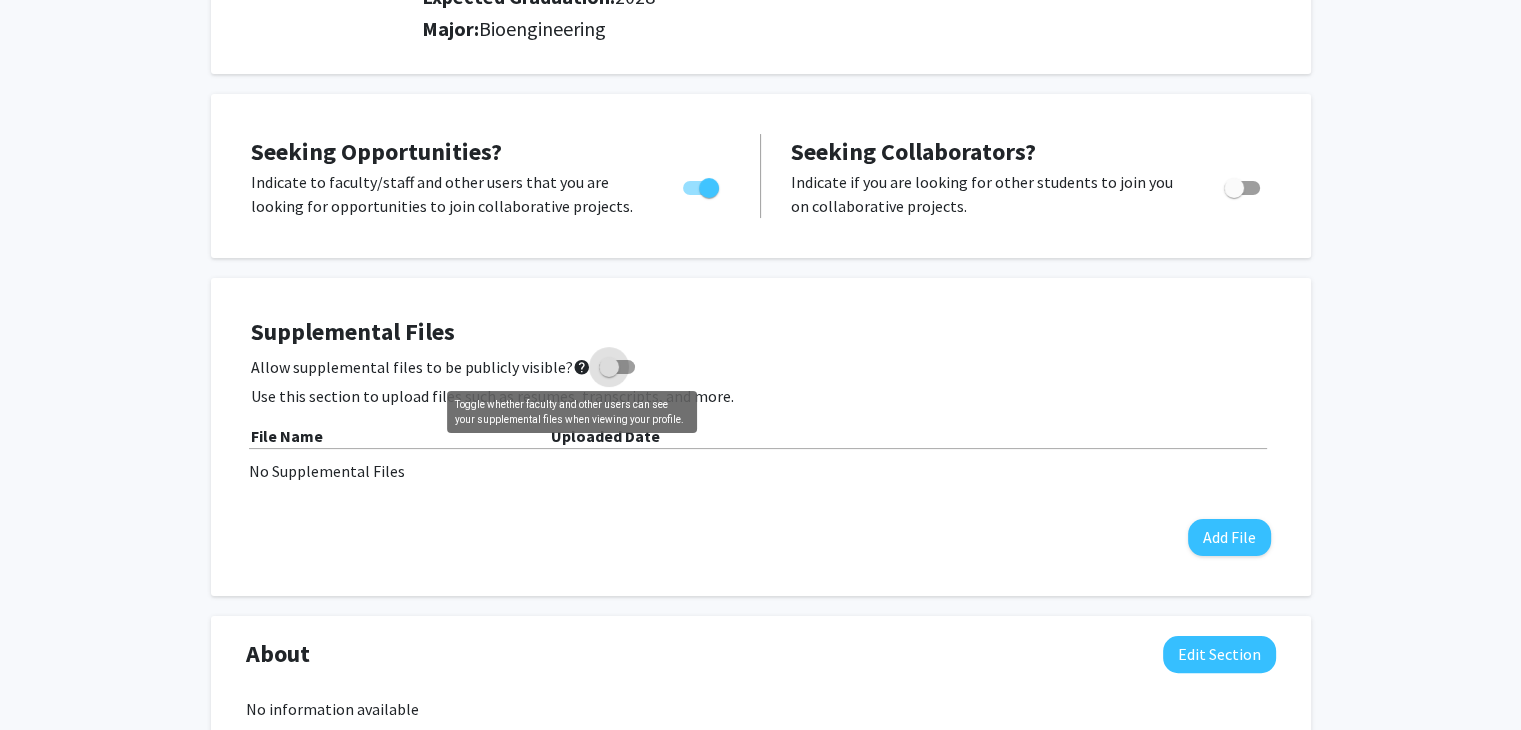 click on "help" at bounding box center (582, 367) 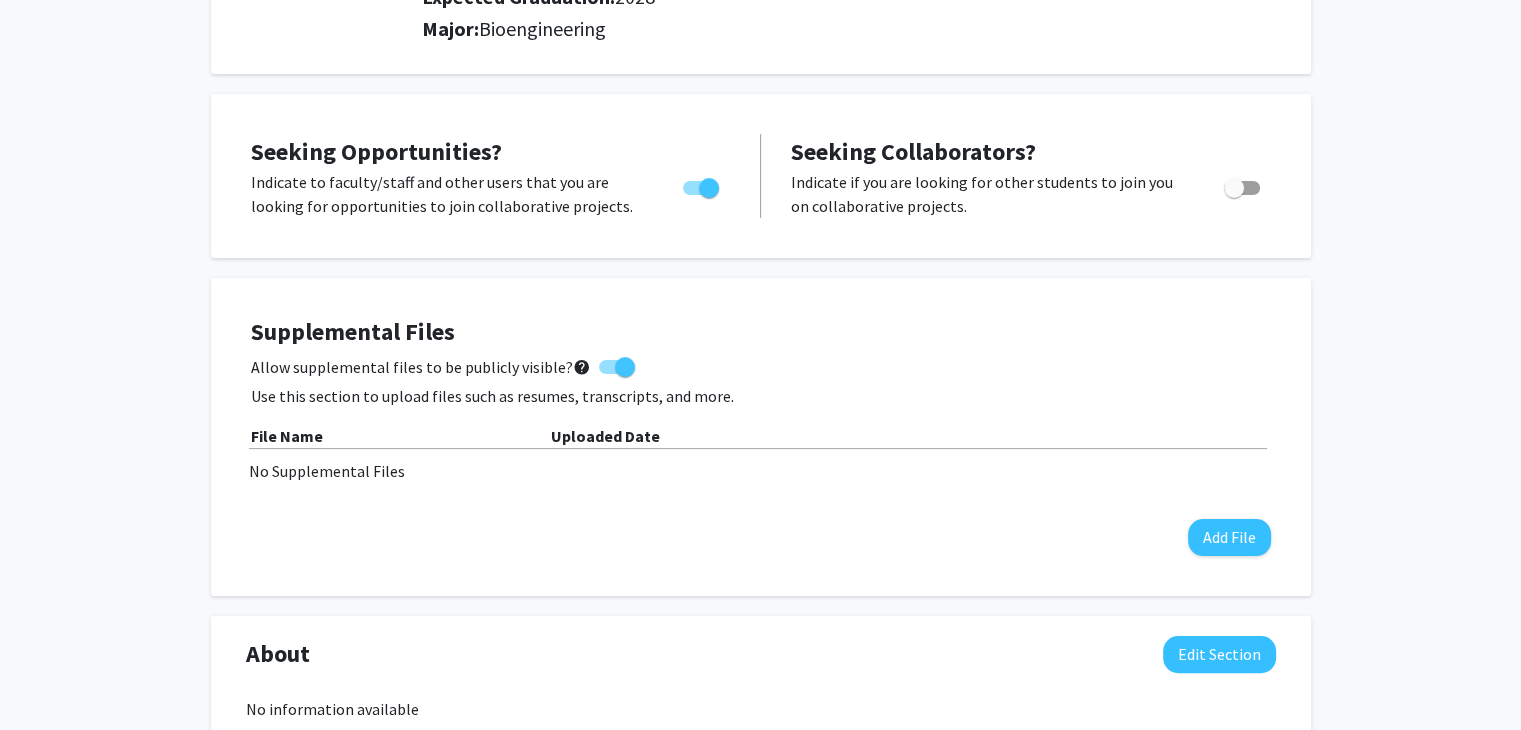 click on "Supplemental Files    Allow supplemental files to be publicly visible?  help  Use this section to upload files such as resumes, transcripts, and more. File Name Uploaded Date No Supplemental Files  Add File" 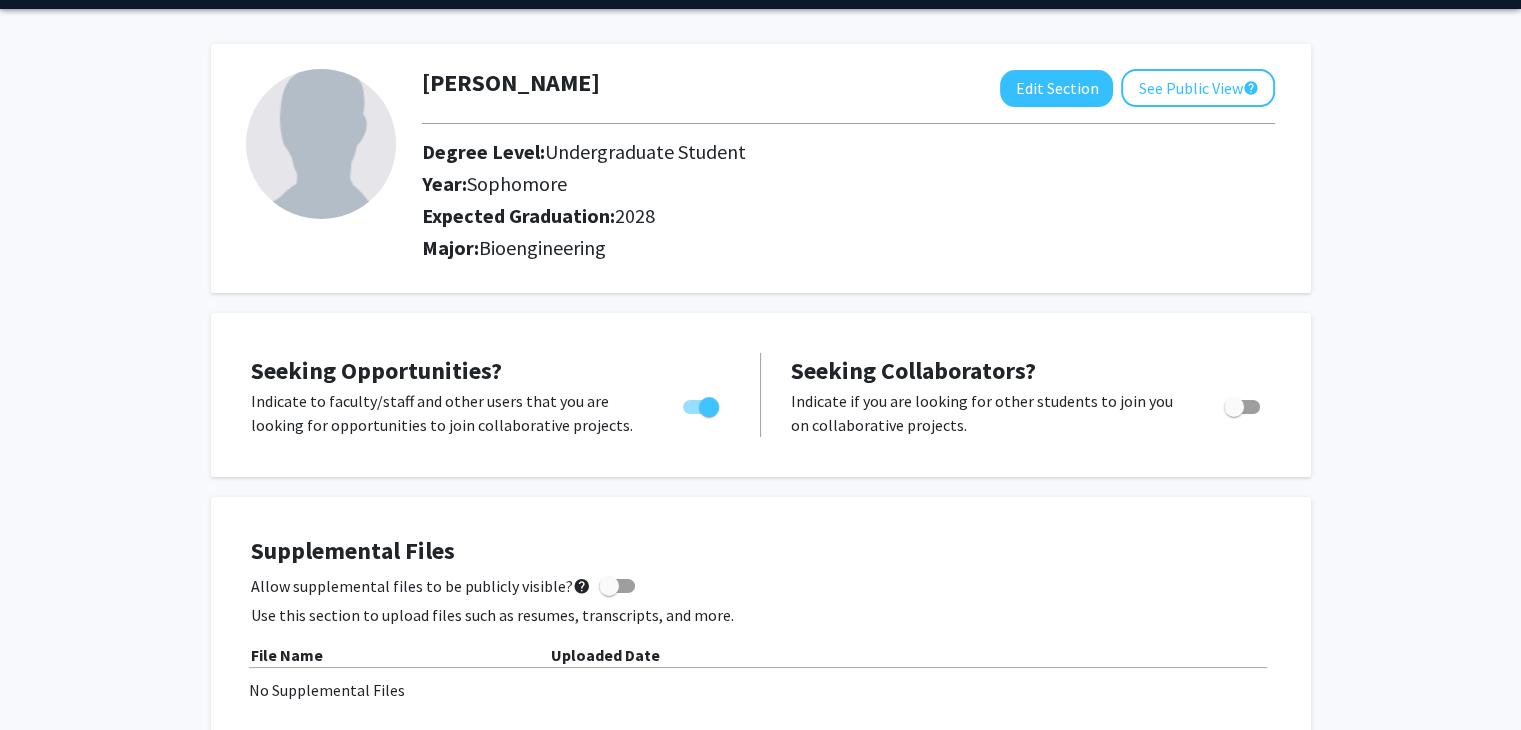 scroll, scrollTop: 0, scrollLeft: 0, axis: both 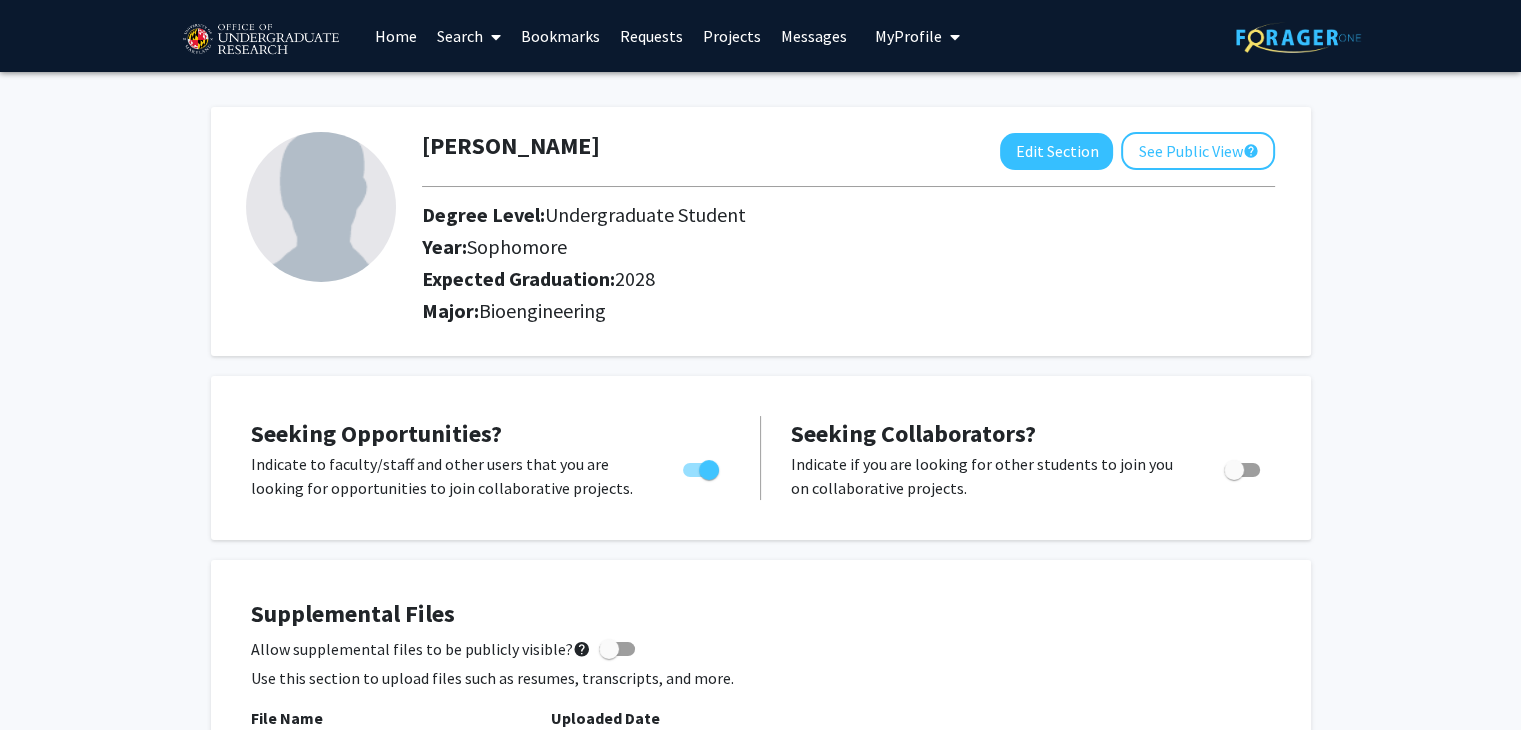 click on "Search" at bounding box center (469, 36) 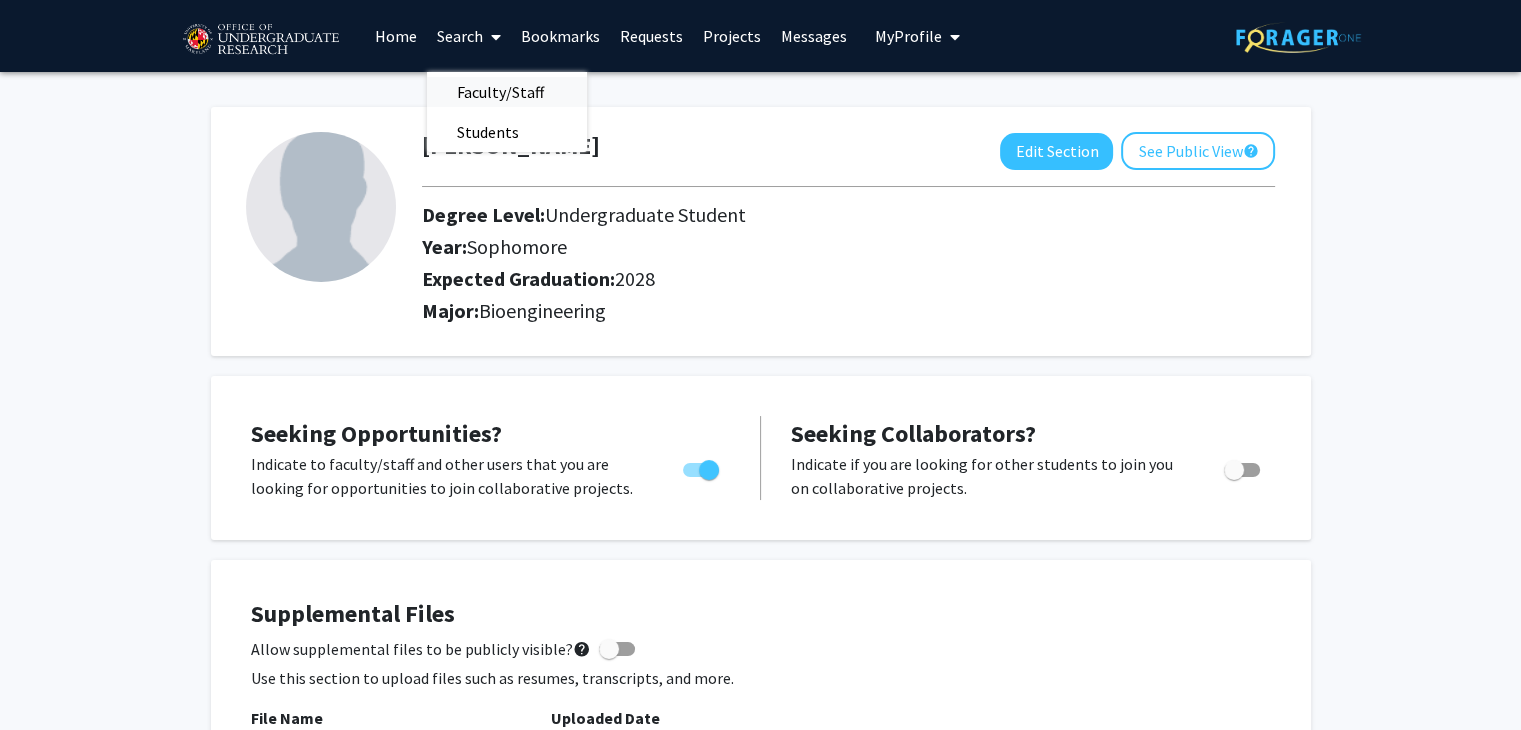 click on "Faculty/Staff" at bounding box center [500, 92] 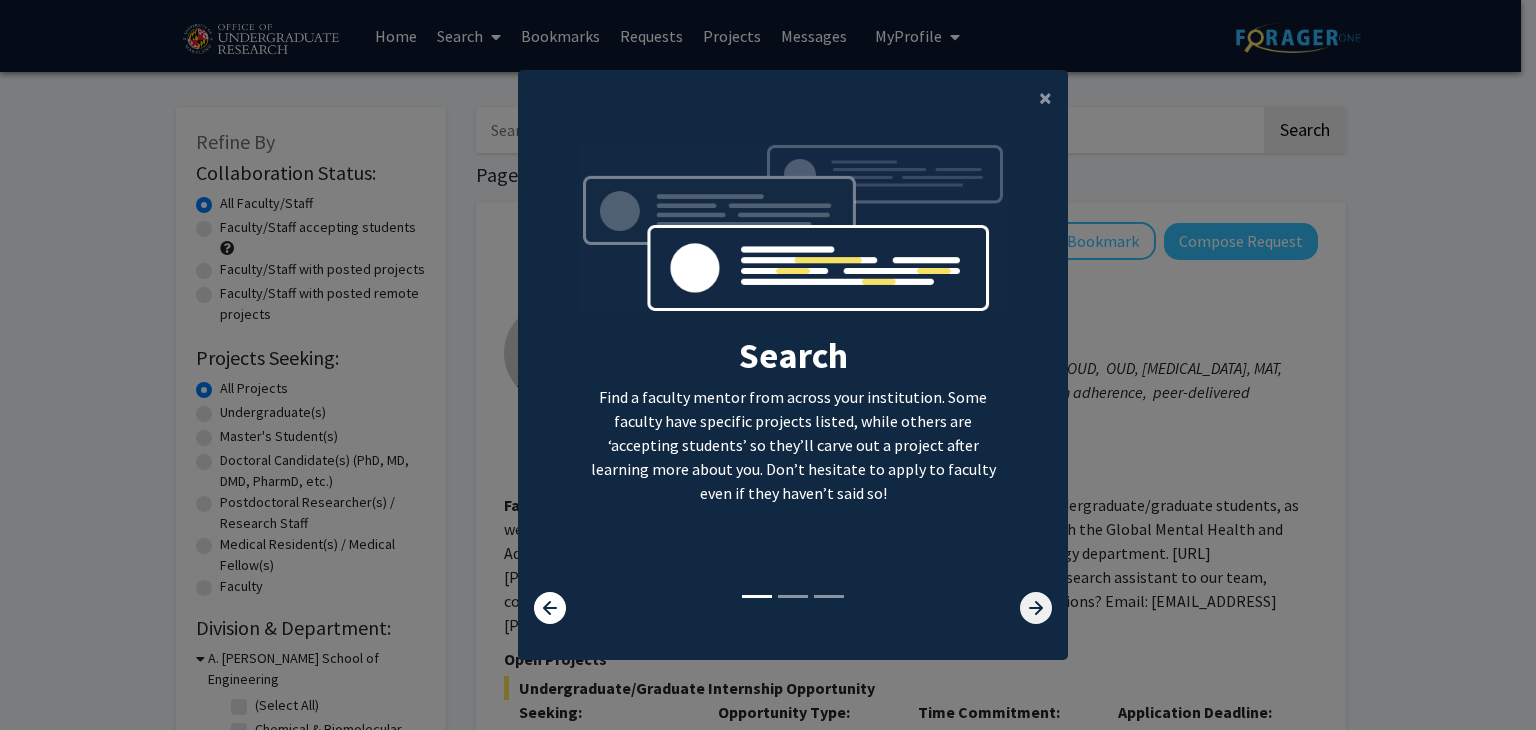 click 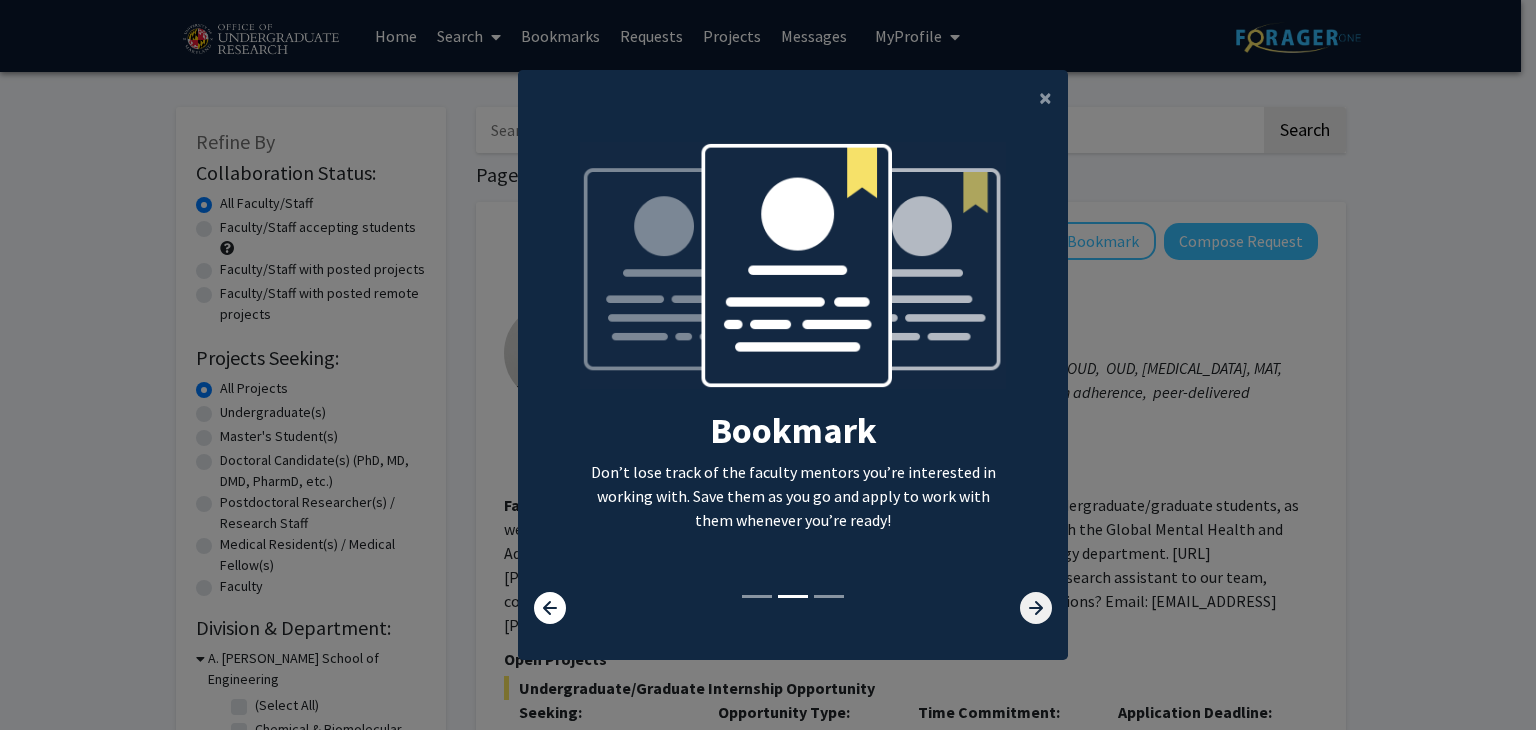click 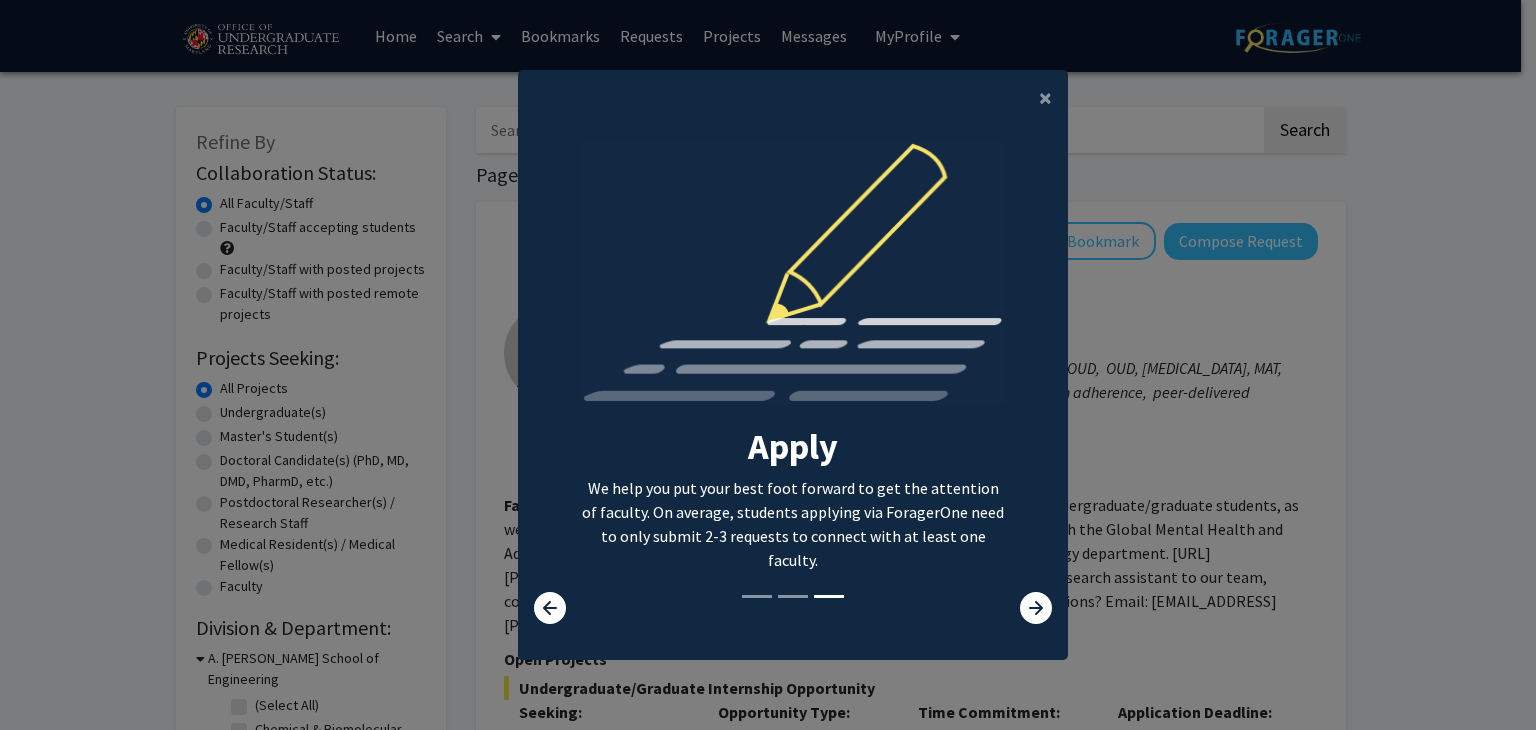 click on "We help you put your best foot forward to get the attention of faculty. On average, students applying via ForagerOne need to only submit 2-3 requests to connect with at least one faculty." at bounding box center (793, 524) 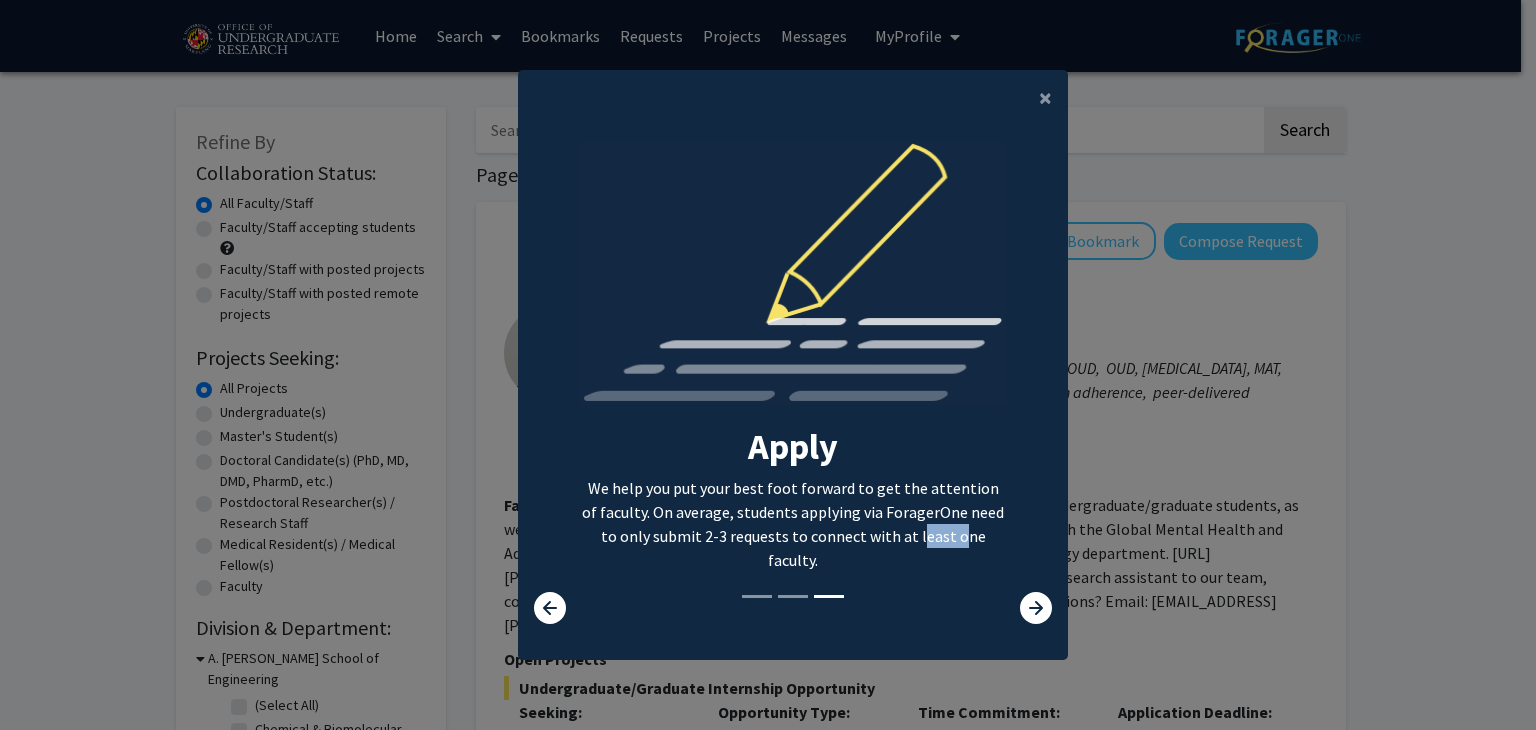 click on "We help you put your best foot forward to get the attention of faculty. On average, students applying via ForagerOne need to only submit 2-3 requests to connect with at least one faculty." at bounding box center (793, 524) 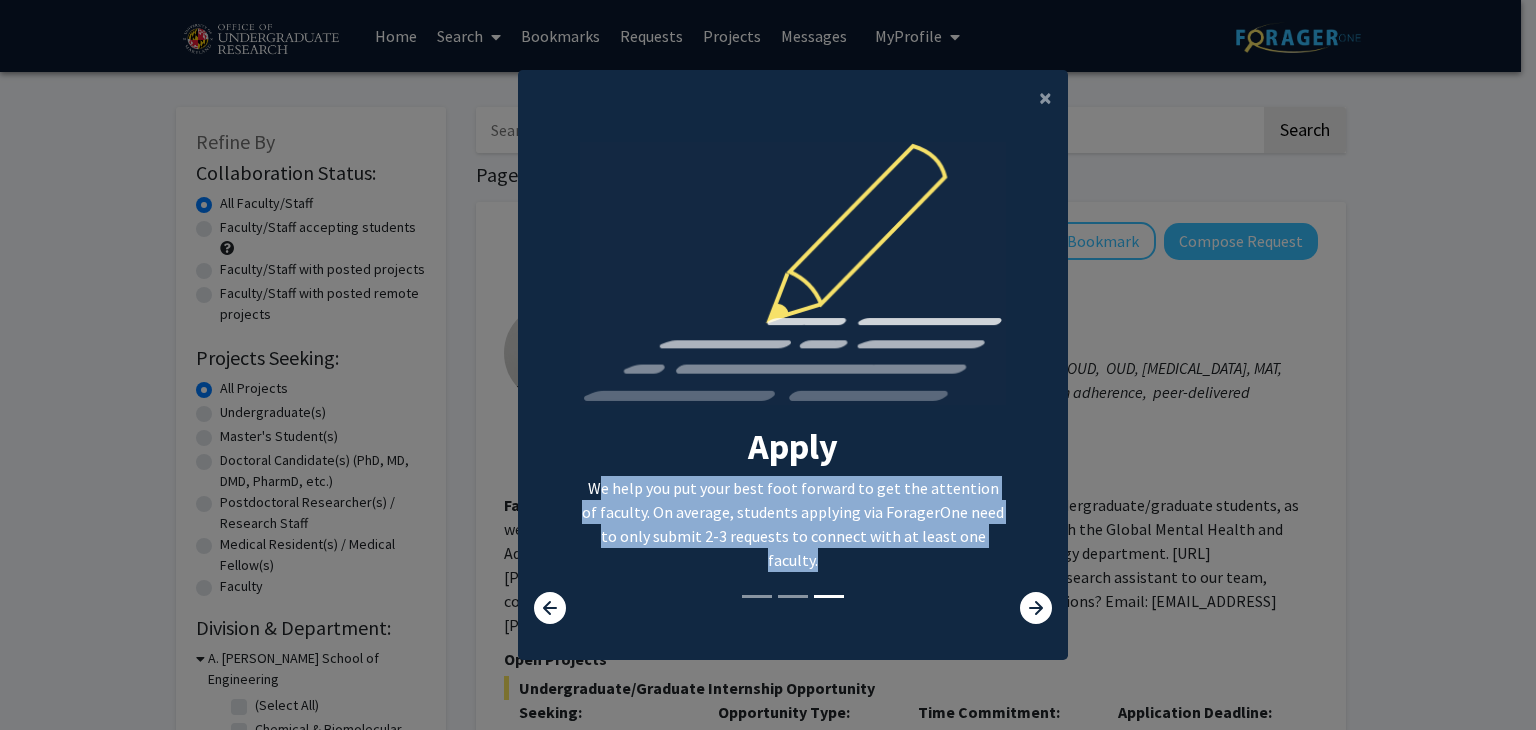 click on "We help you put your best foot forward to get the attention of faculty. On average, students applying via ForagerOne need to only submit 2-3 requests to connect with at least one faculty." at bounding box center [793, 524] 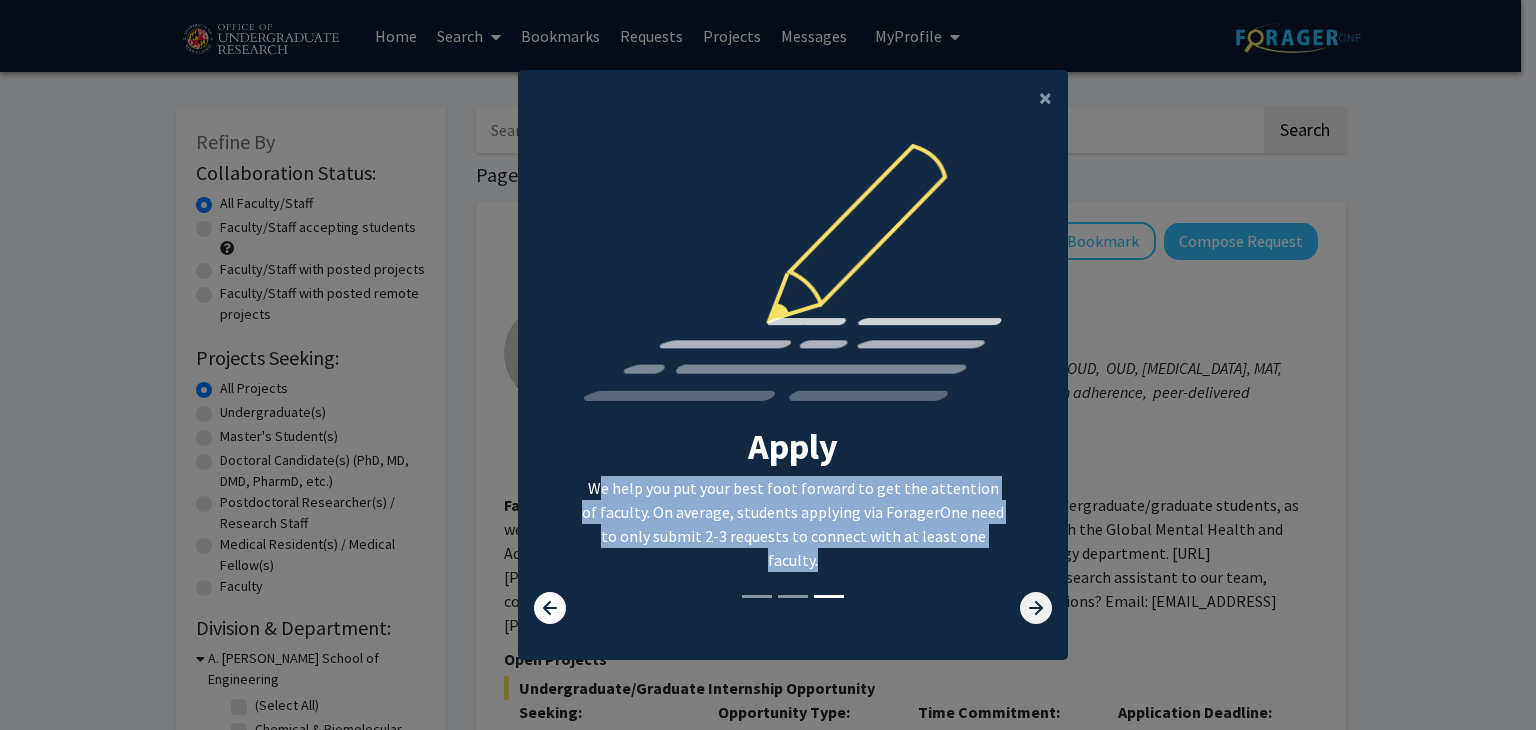 click 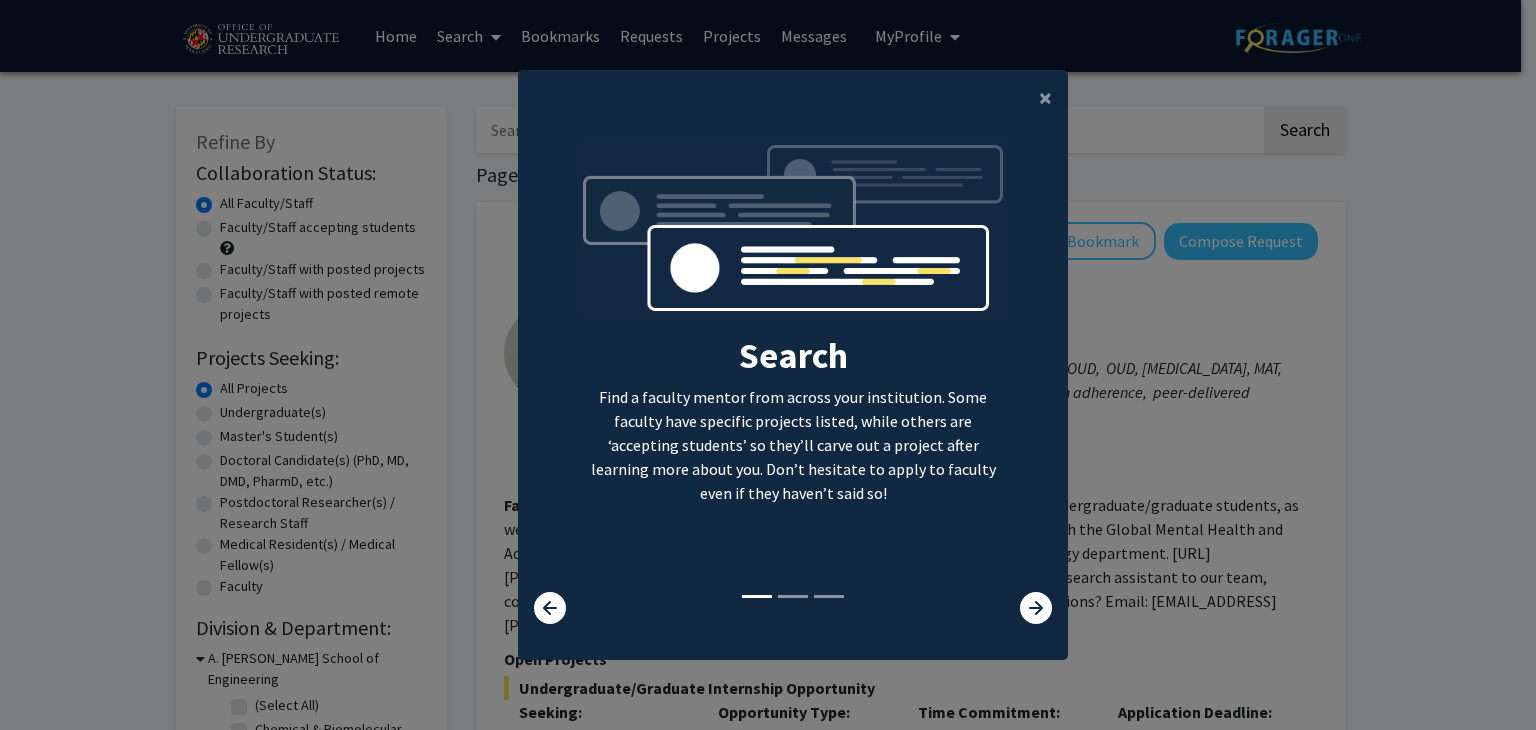 click on "Find a faculty mentor from across your institution. Some faculty have specific projects listed, while others are ‘accepting students’ so they’ll carve out a project after learning more about you. Don’t hesitate to apply to faculty even if they haven’t said so!" at bounding box center [793, 445] 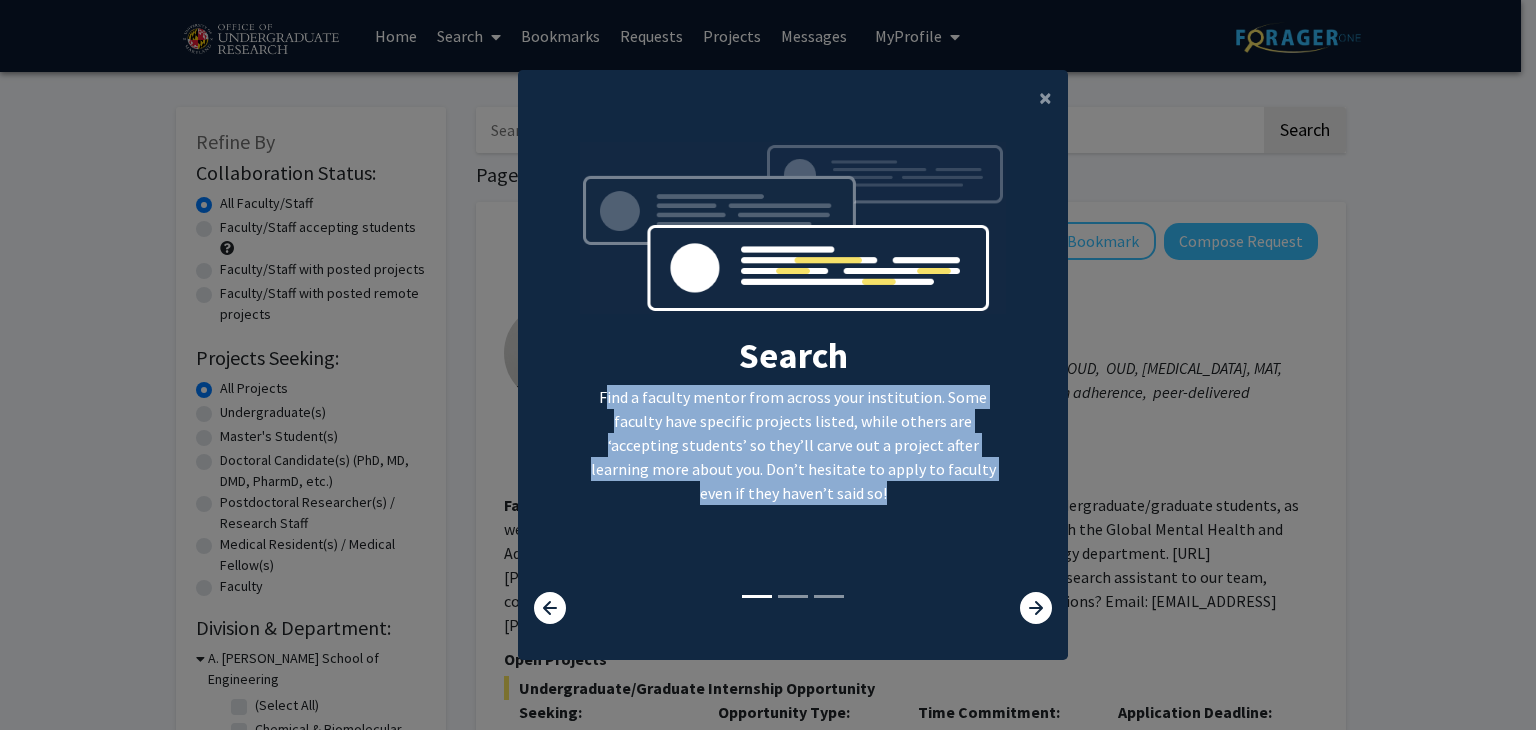 click on "Find a faculty mentor from across your institution. Some faculty have specific projects listed, while others are ‘accepting students’ so they’ll carve out a project after learning more about you. Don’t hesitate to apply to faculty even if they haven’t said so!" at bounding box center (793, 445) 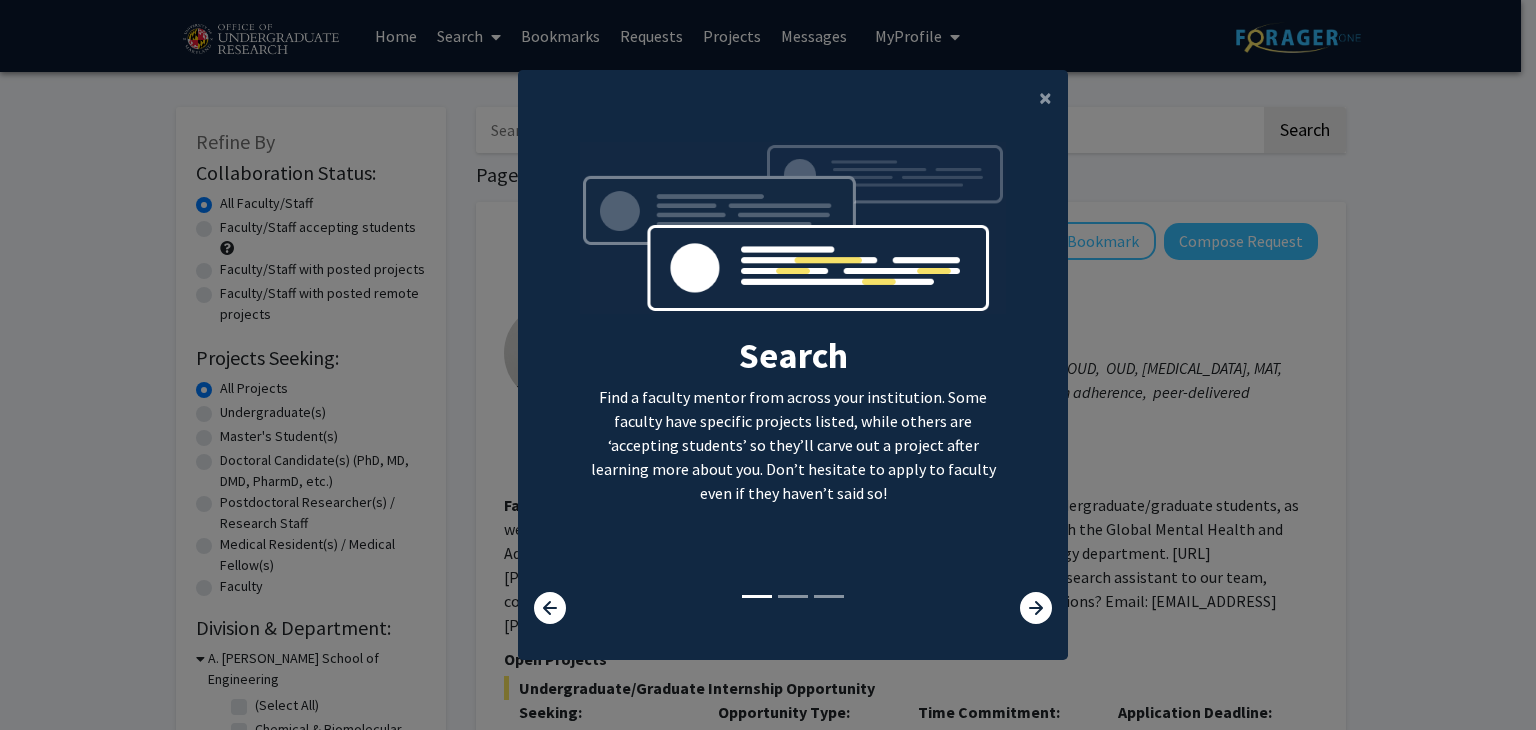 click on "Find a faculty mentor from across your institution. Some faculty have specific projects listed, while others are ‘accepting students’ so they’ll carve out a project after learning more about you. Don’t hesitate to apply to faculty even if they haven’t said so!" at bounding box center [793, 445] 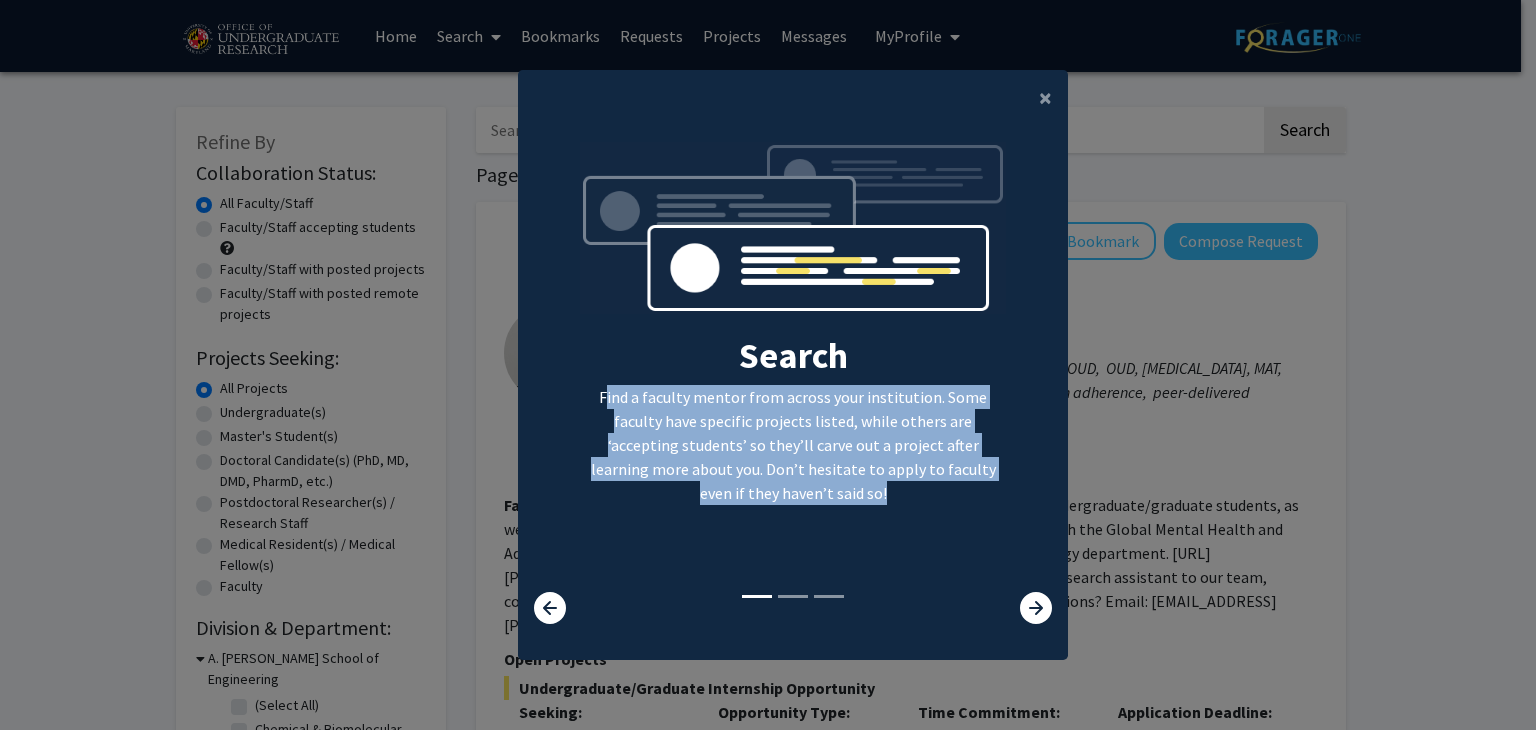click on "Find a faculty mentor from across your institution. Some faculty have specific projects listed, while others are ‘accepting students’ so they’ll carve out a project after learning more about you. Don’t hesitate to apply to faculty even if they haven’t said so!" at bounding box center [793, 445] 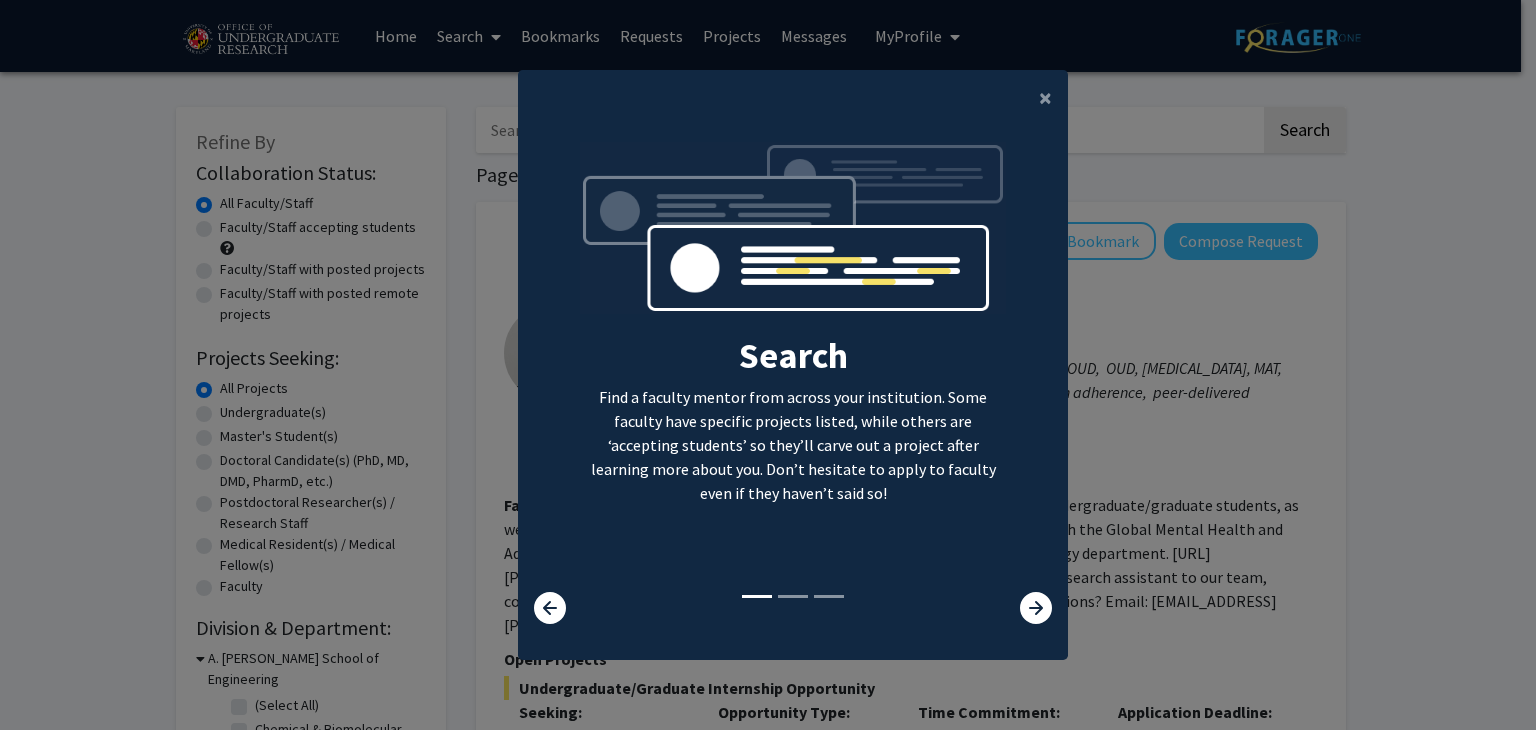 click on "Find a faculty mentor from across your institution. Some faculty have specific projects listed, while others are ‘accepting students’ so they’ll carve out a project after learning more about you. Don’t hesitate to apply to faculty even if they haven’t said so!" at bounding box center [793, 445] 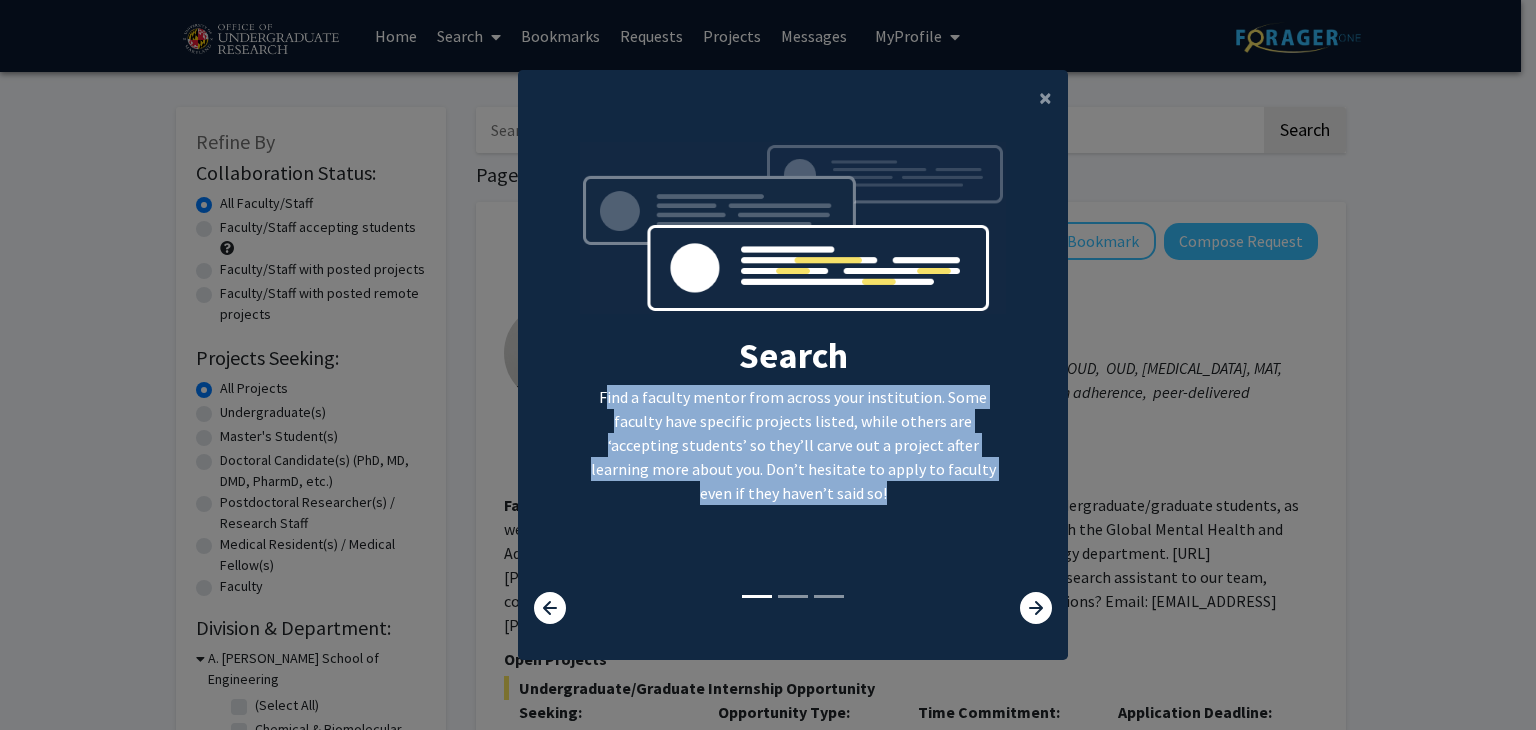 click on "Find a faculty mentor from across your institution. Some faculty have specific projects listed, while others are ‘accepting students’ so they’ll carve out a project after learning more about you. Don’t hesitate to apply to faculty even if they haven’t said so!" at bounding box center (793, 445) 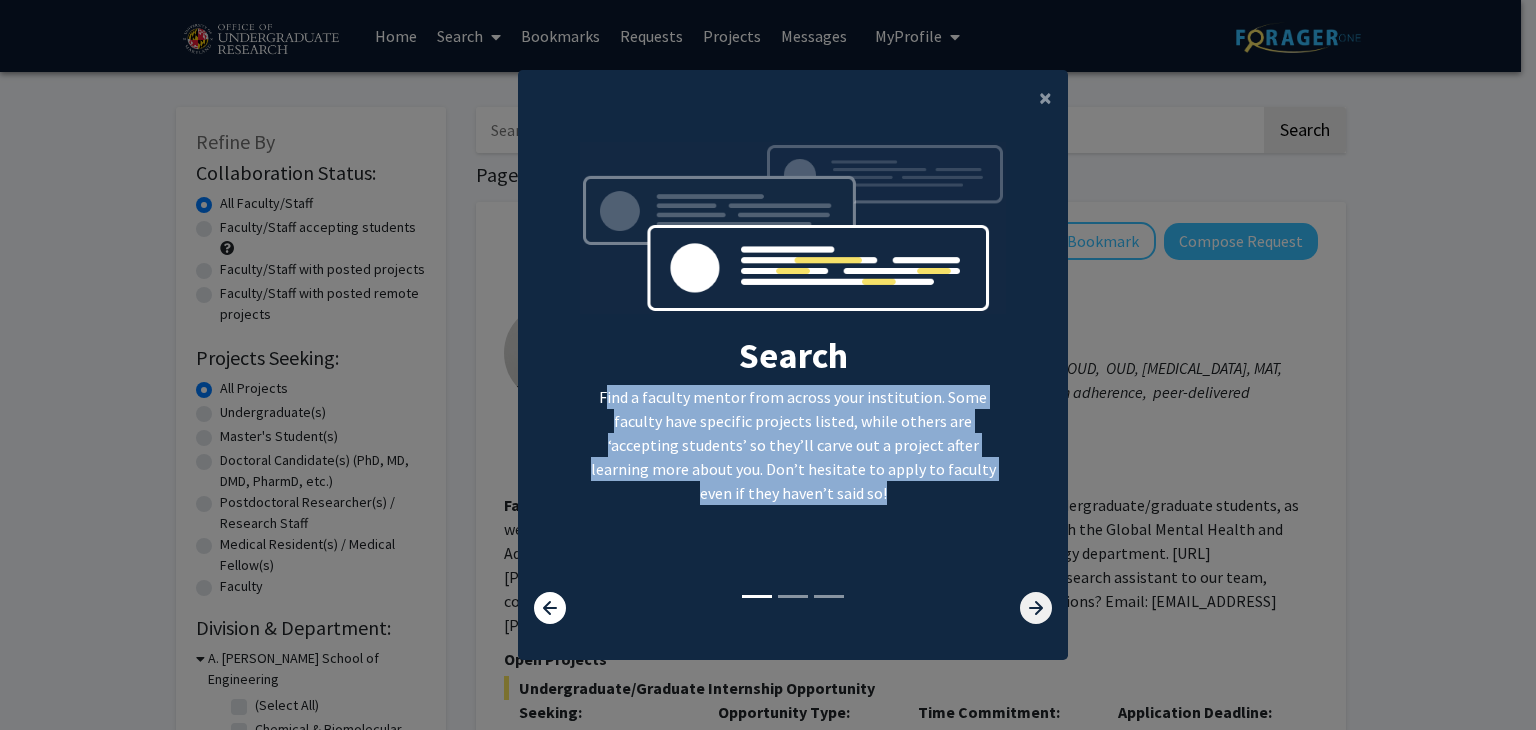 click 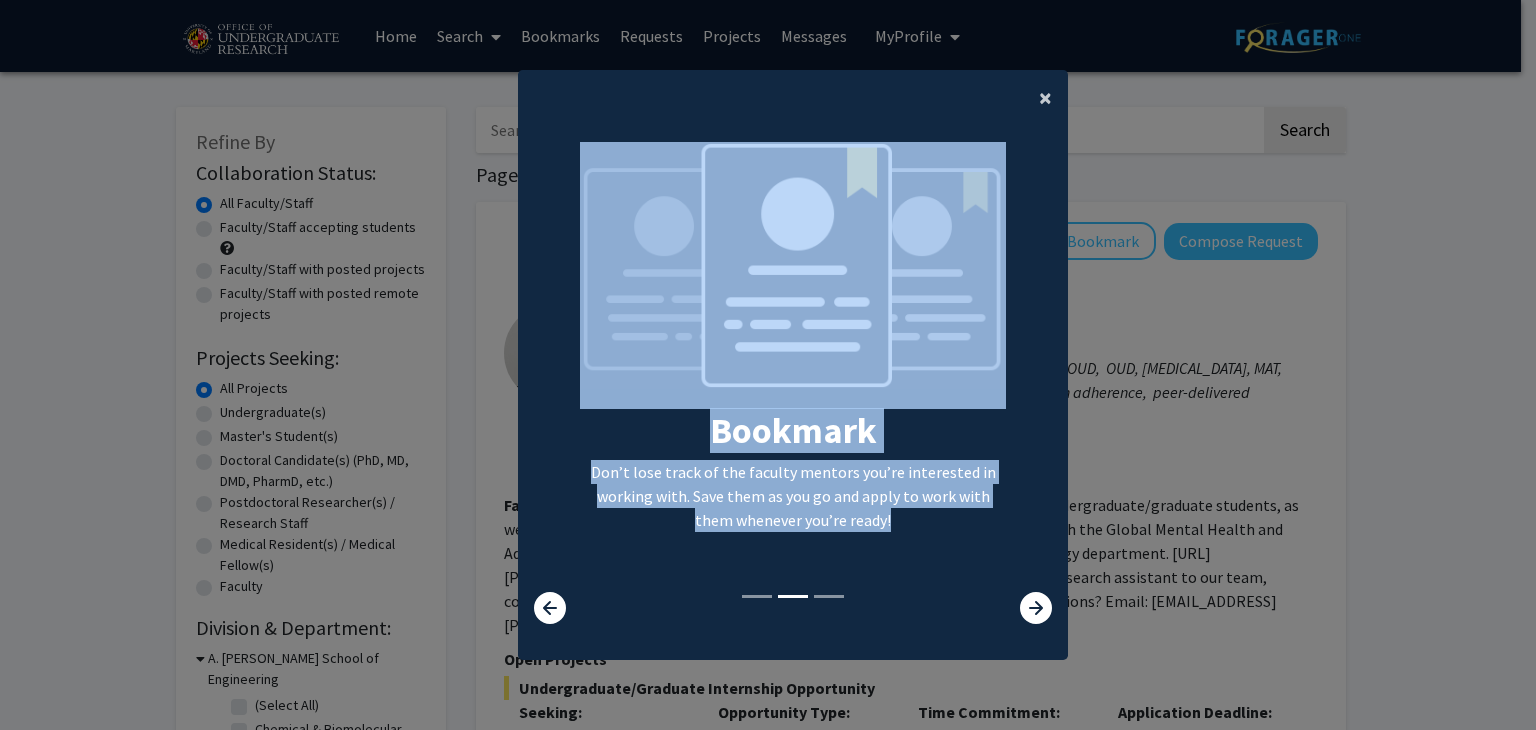 click on "×" 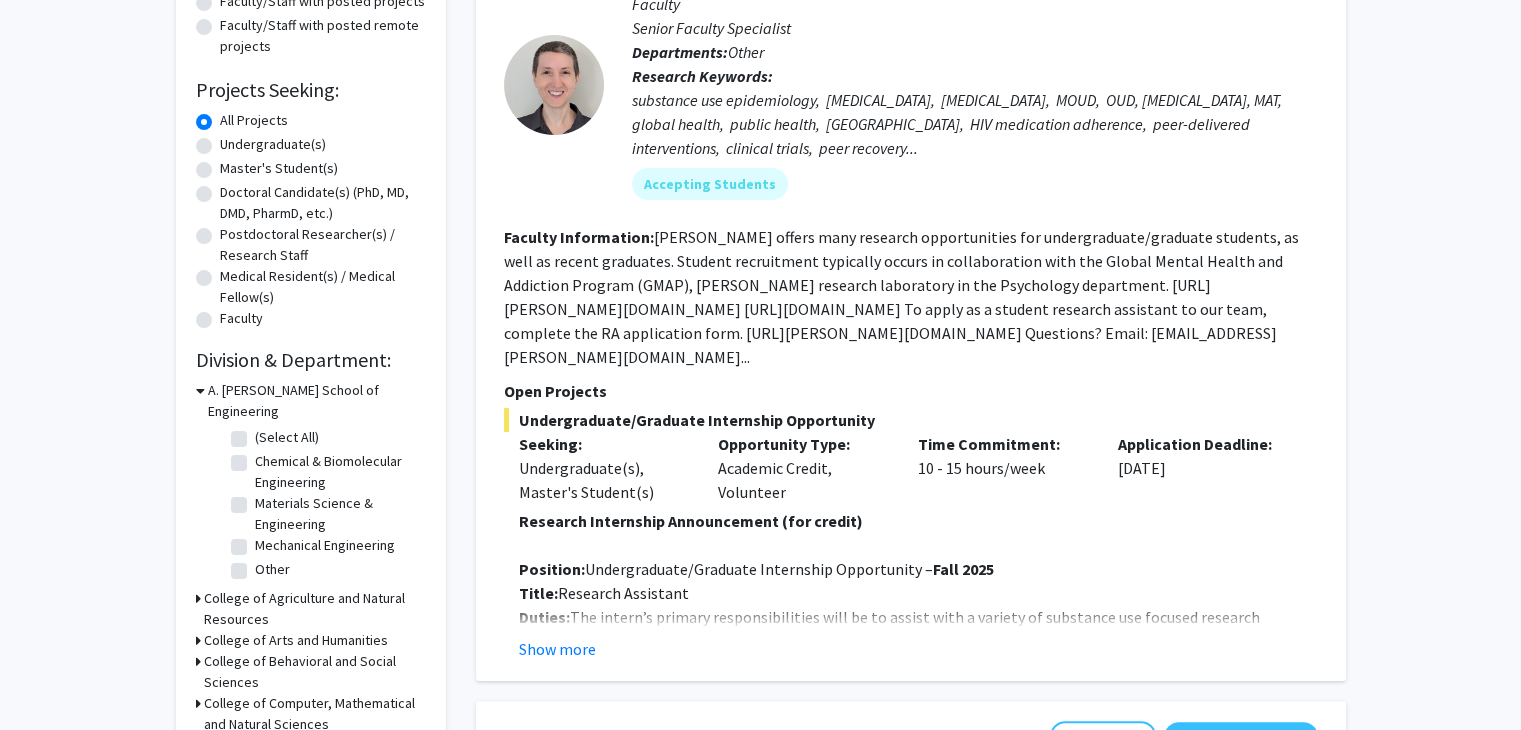 scroll, scrollTop: 0, scrollLeft: 0, axis: both 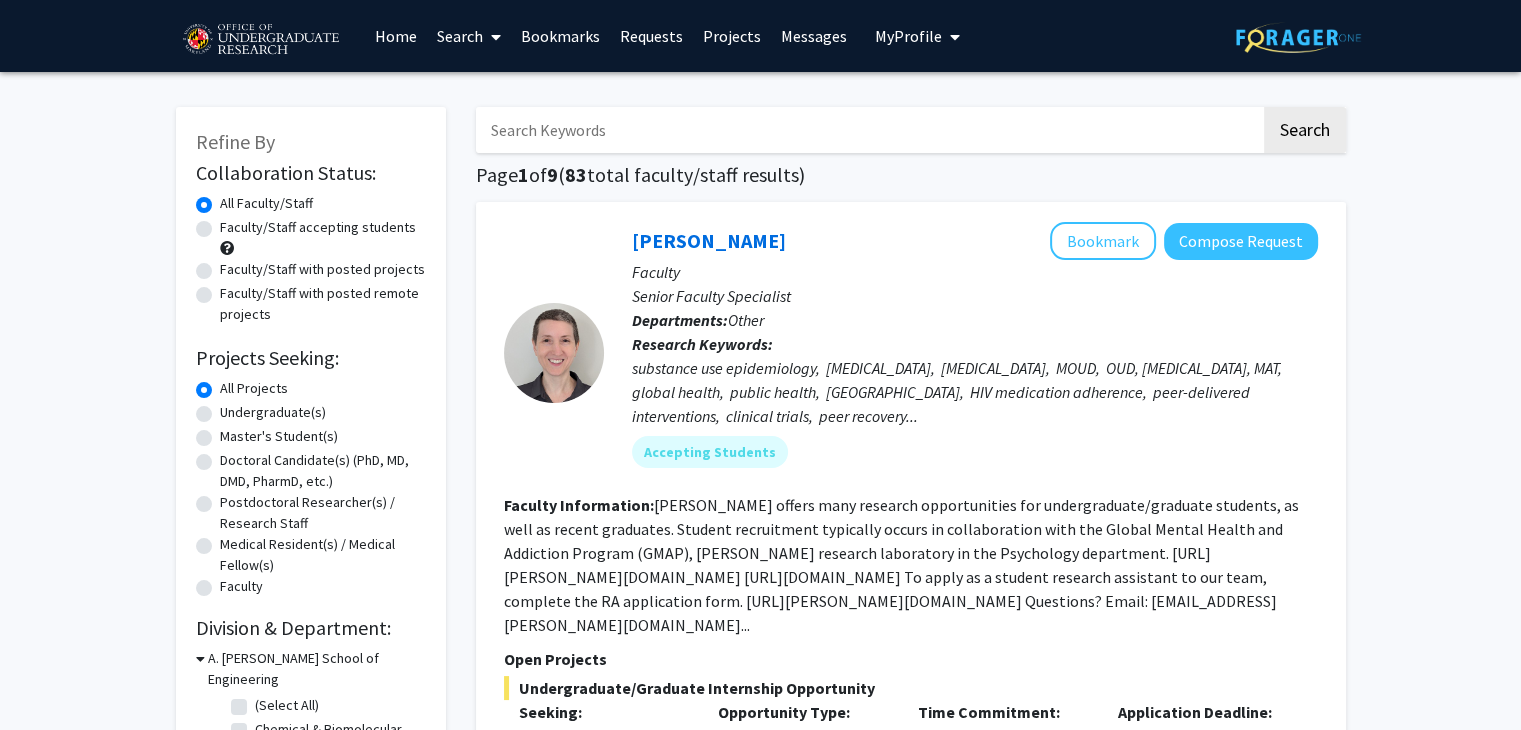 click at bounding box center [868, 130] 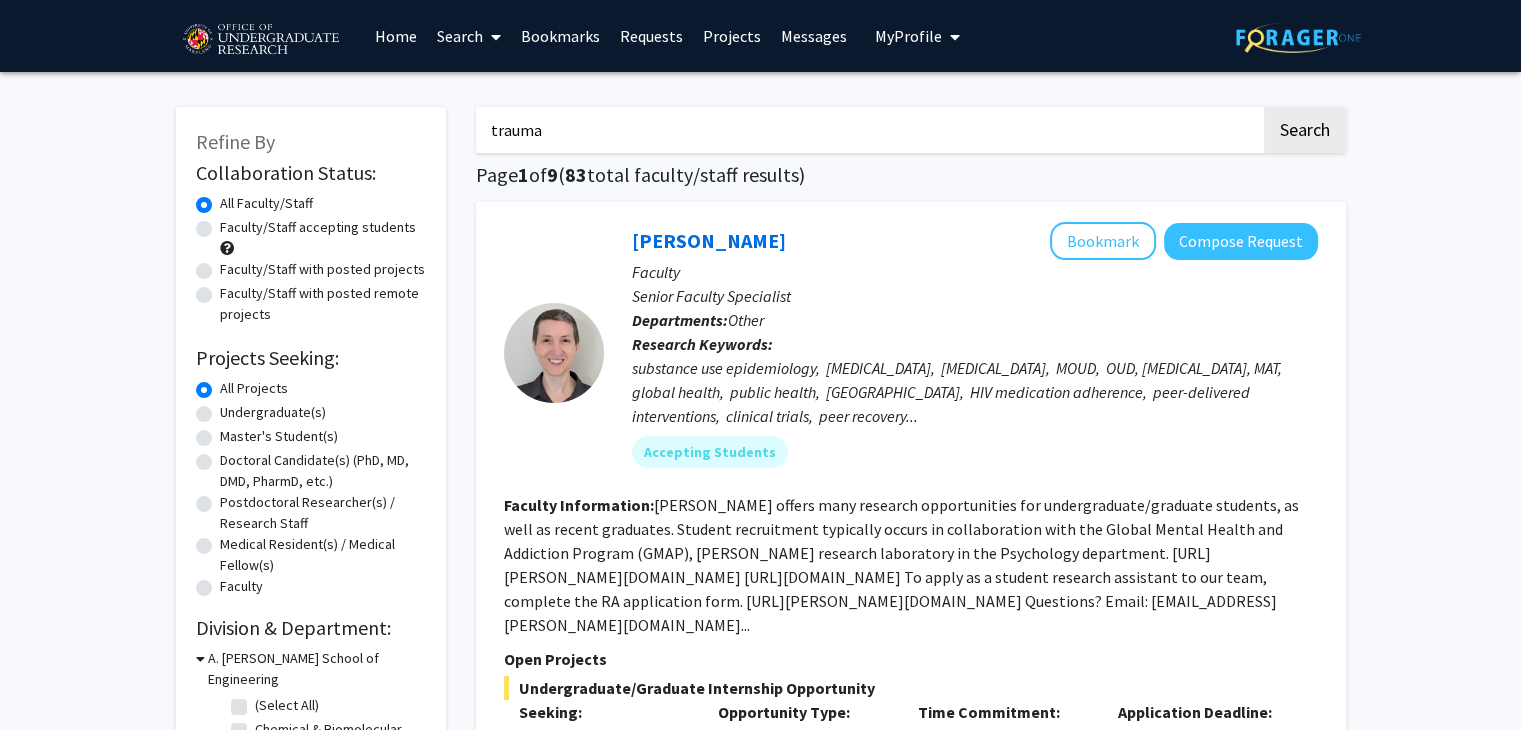 type on "trauma" 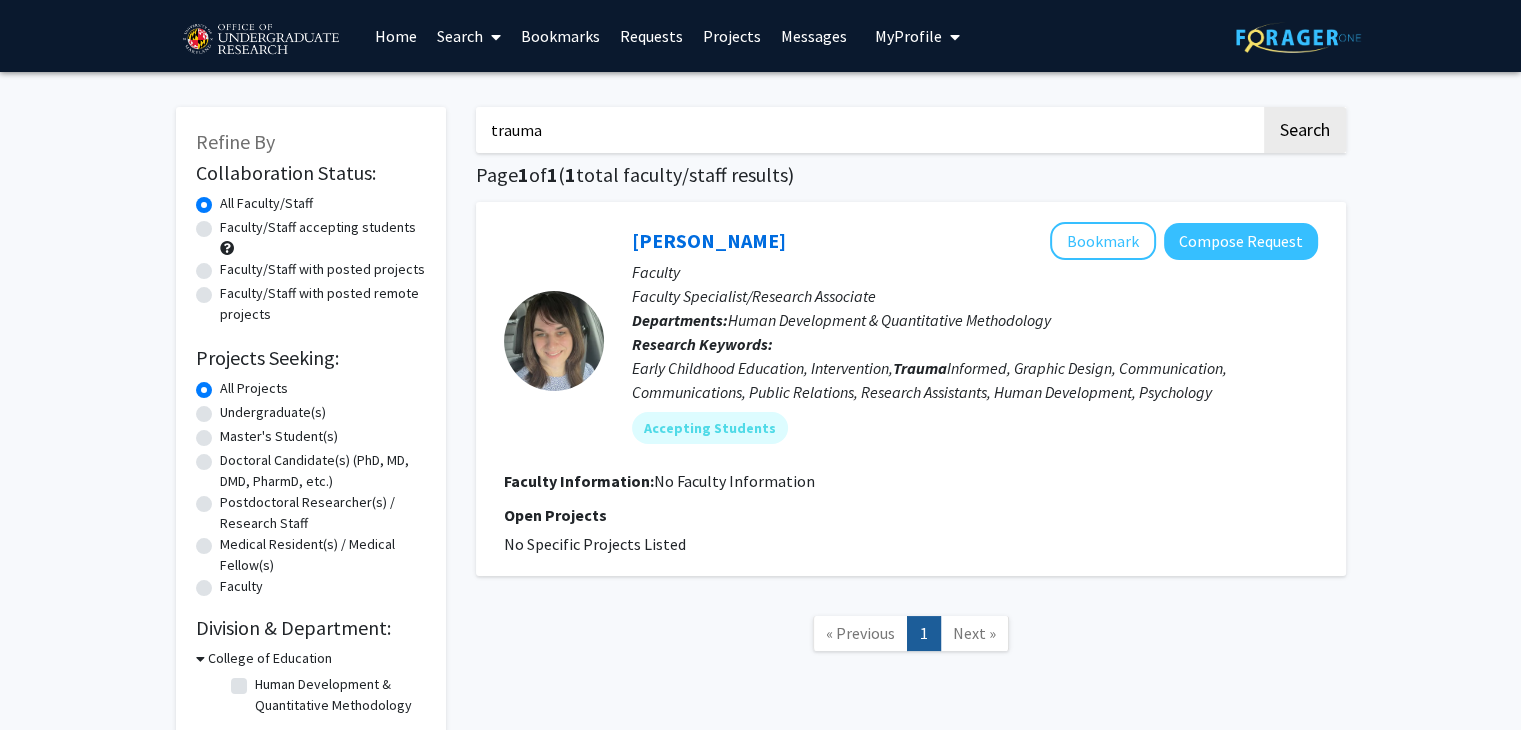 click on "trauma" at bounding box center (868, 130) 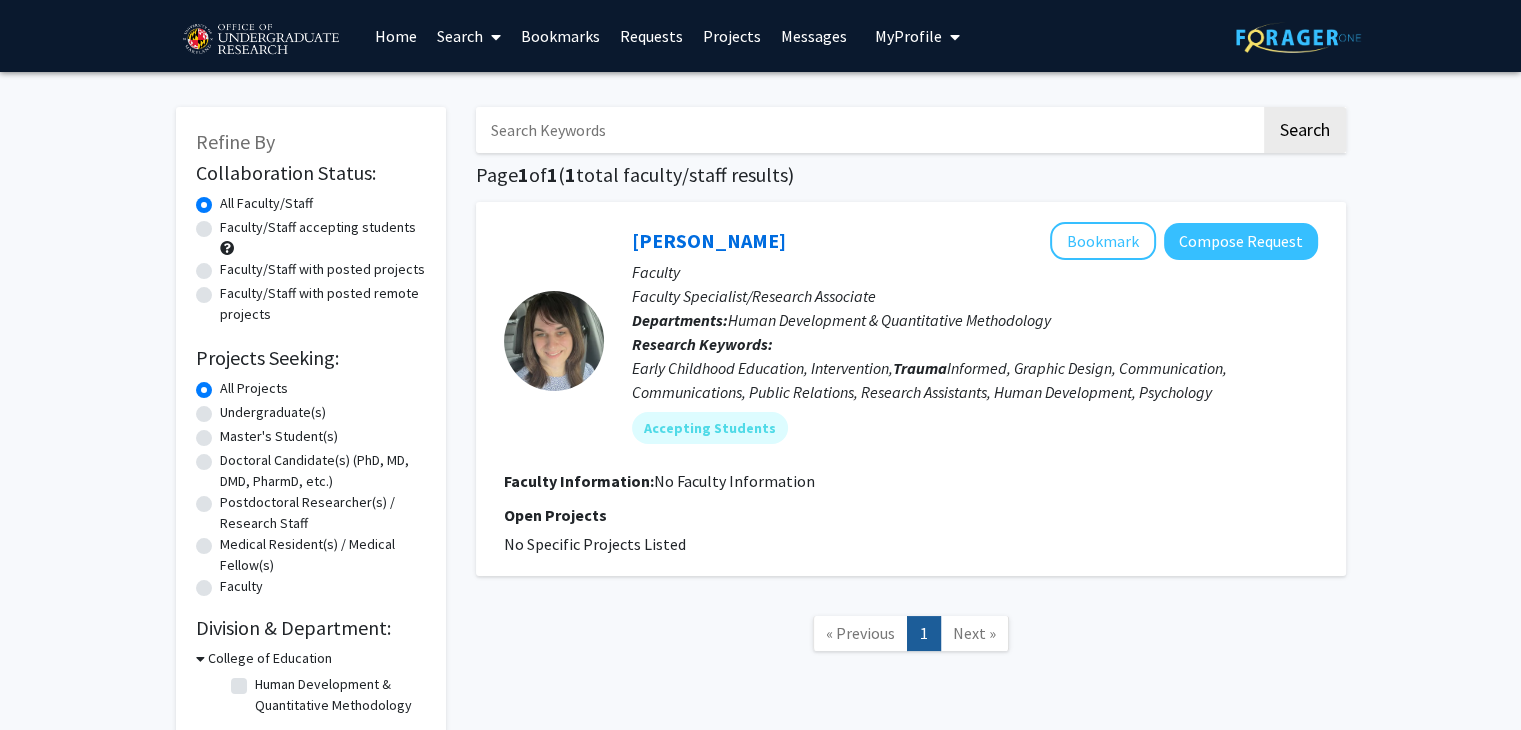 type 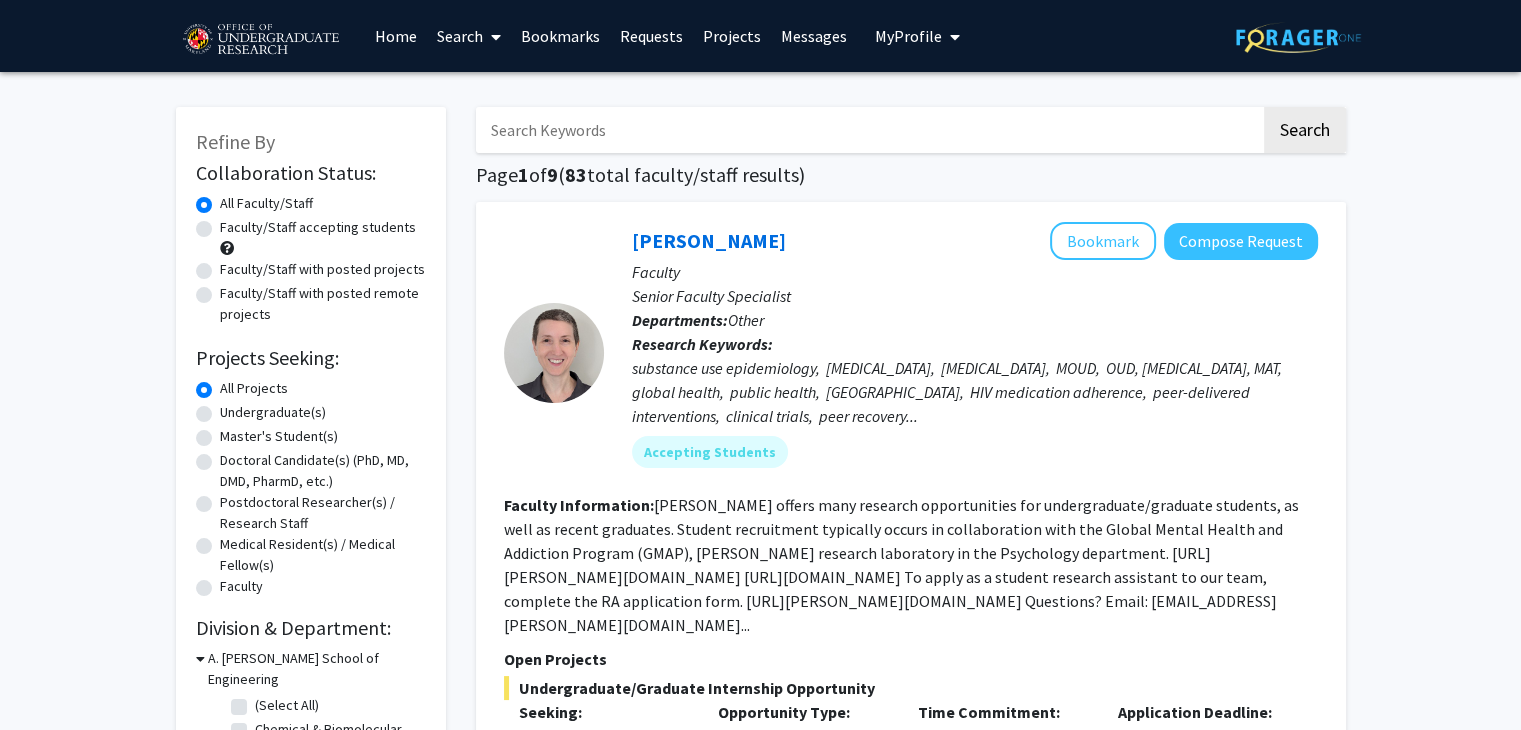 click on "Faculty/Staff accepting students" 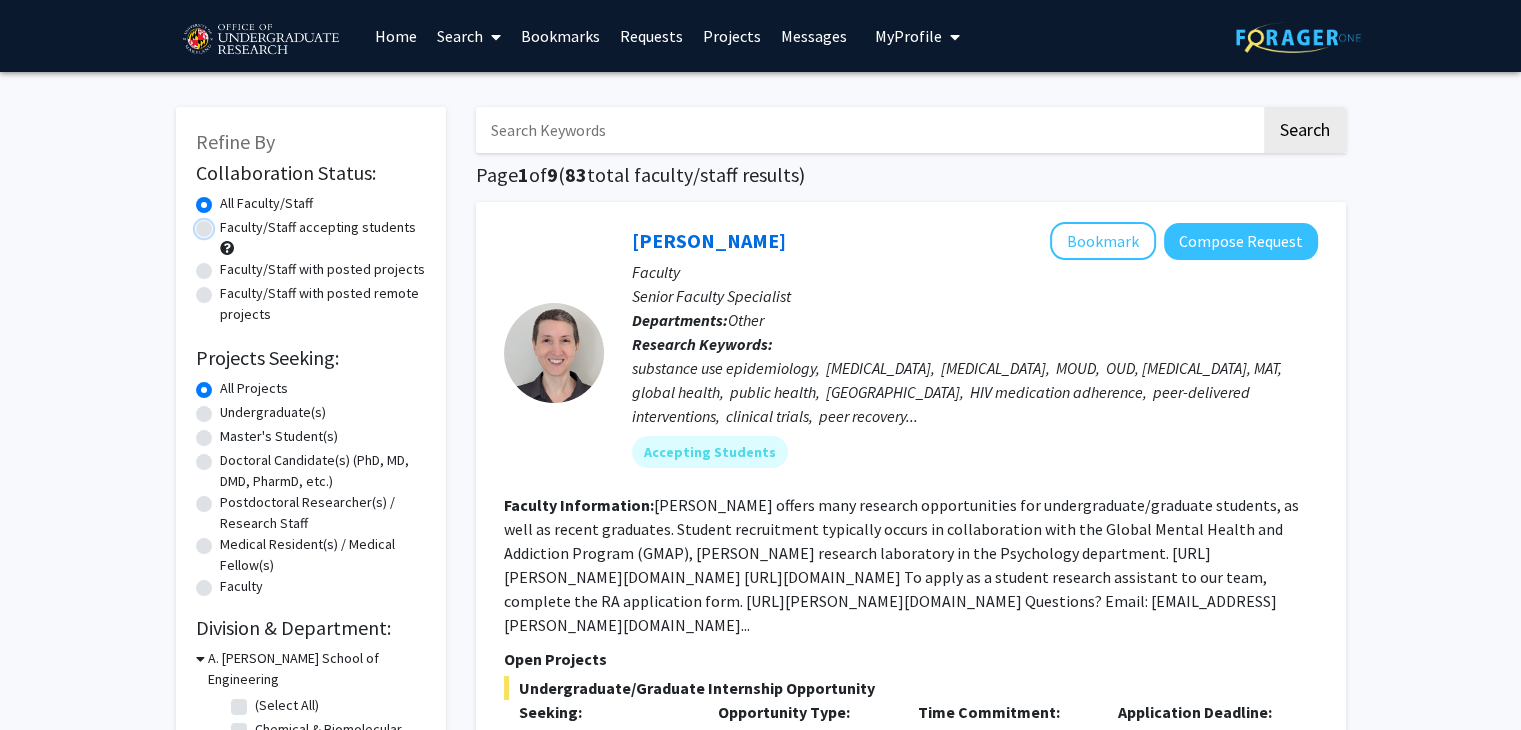 click on "Faculty/Staff accepting students" at bounding box center (226, 223) 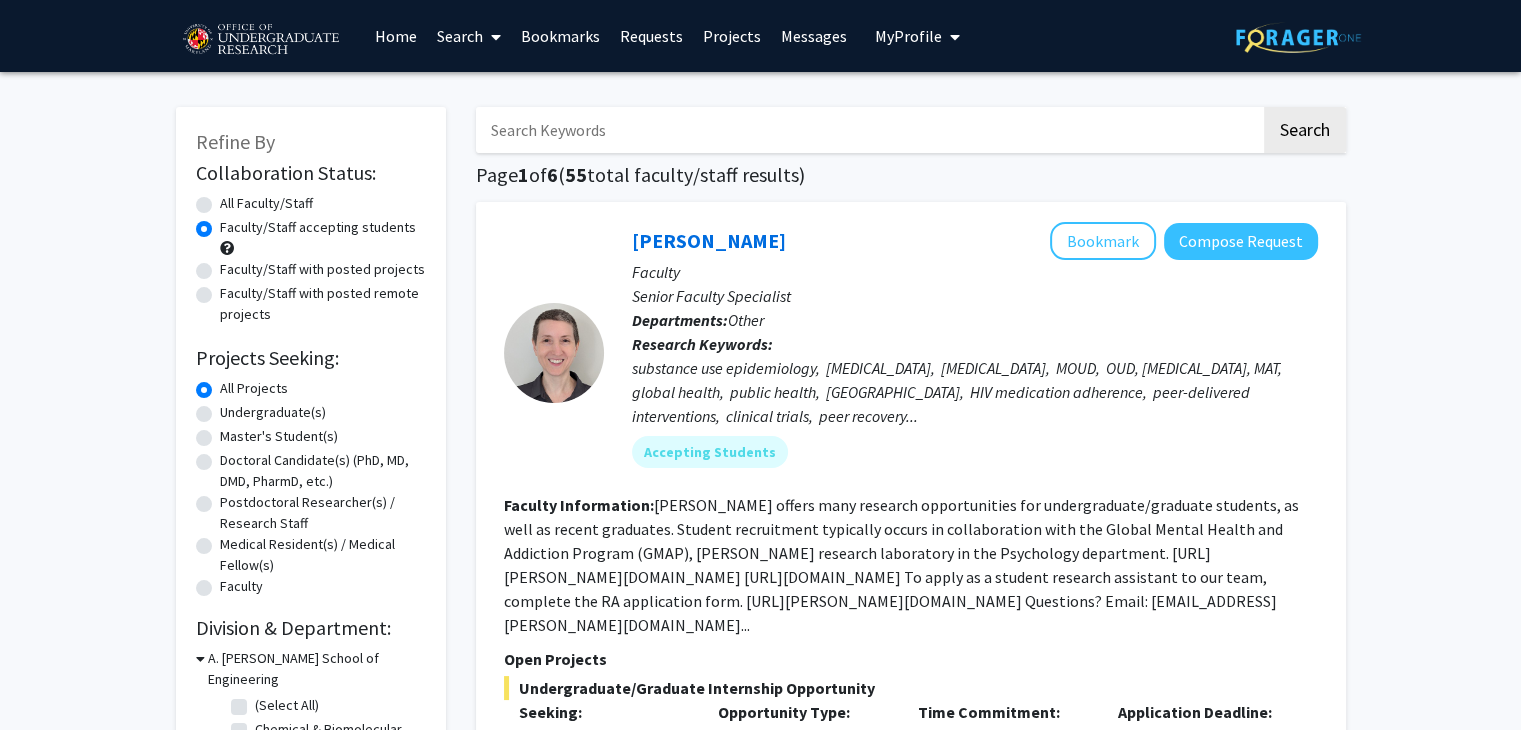 click on "Faculty/Staff with posted projects" 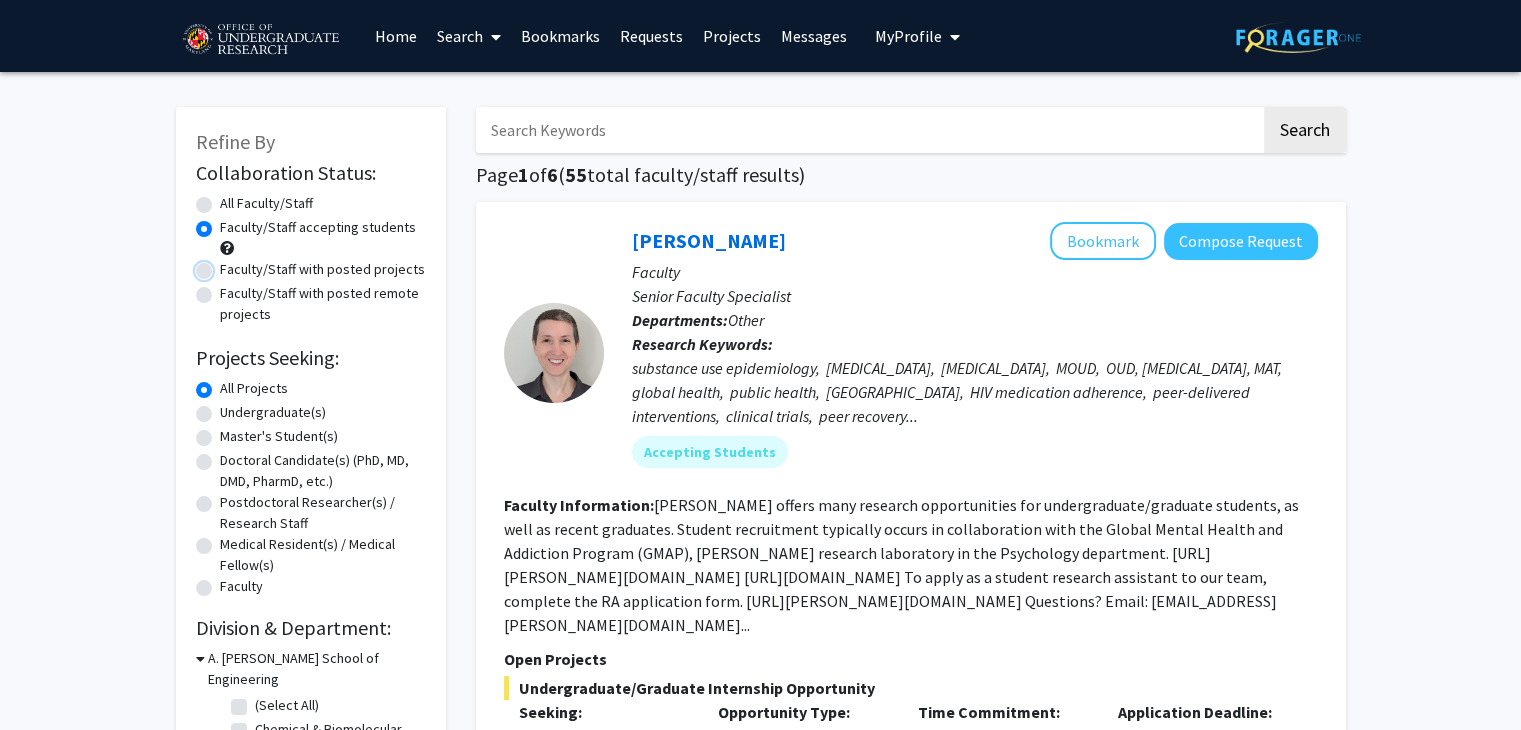 click on "Faculty/Staff with posted projects" at bounding box center (226, 265) 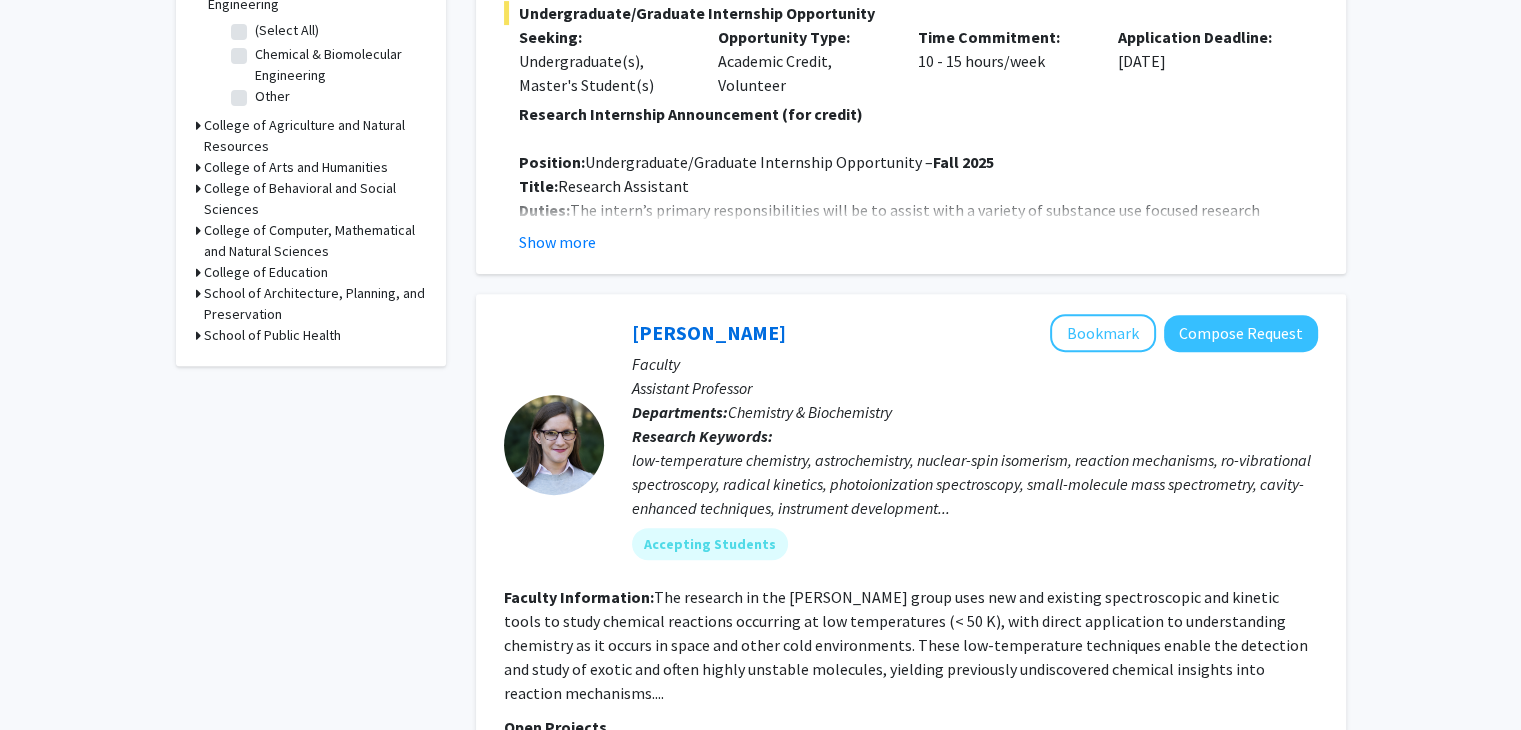 scroll, scrollTop: 678, scrollLeft: 0, axis: vertical 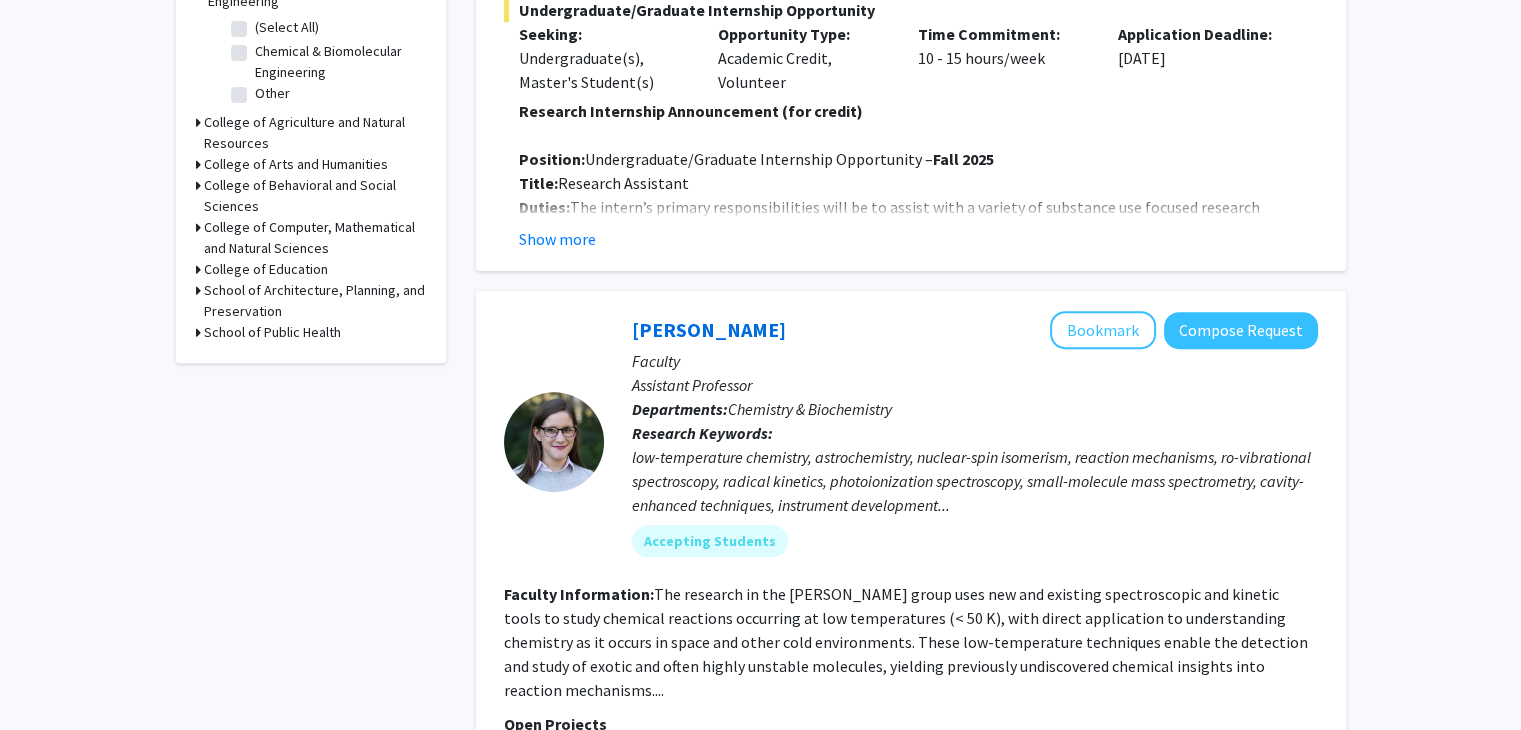click on "Leah Dodson   Bookmark
Compose Request  Faculty Assistant Professor Departments:  Chemistry & Biochemistry Research Keywords:  low-temperature chemistry, astrochemistry, nuclear-spin isomerism, reaction mechanisms, ro-vibrational spectroscopy, radical kinetics, photoionization spectroscopy, small-molecule mass spectrometry, cavity-enhanced techniques, instrument development... Accepting Students" 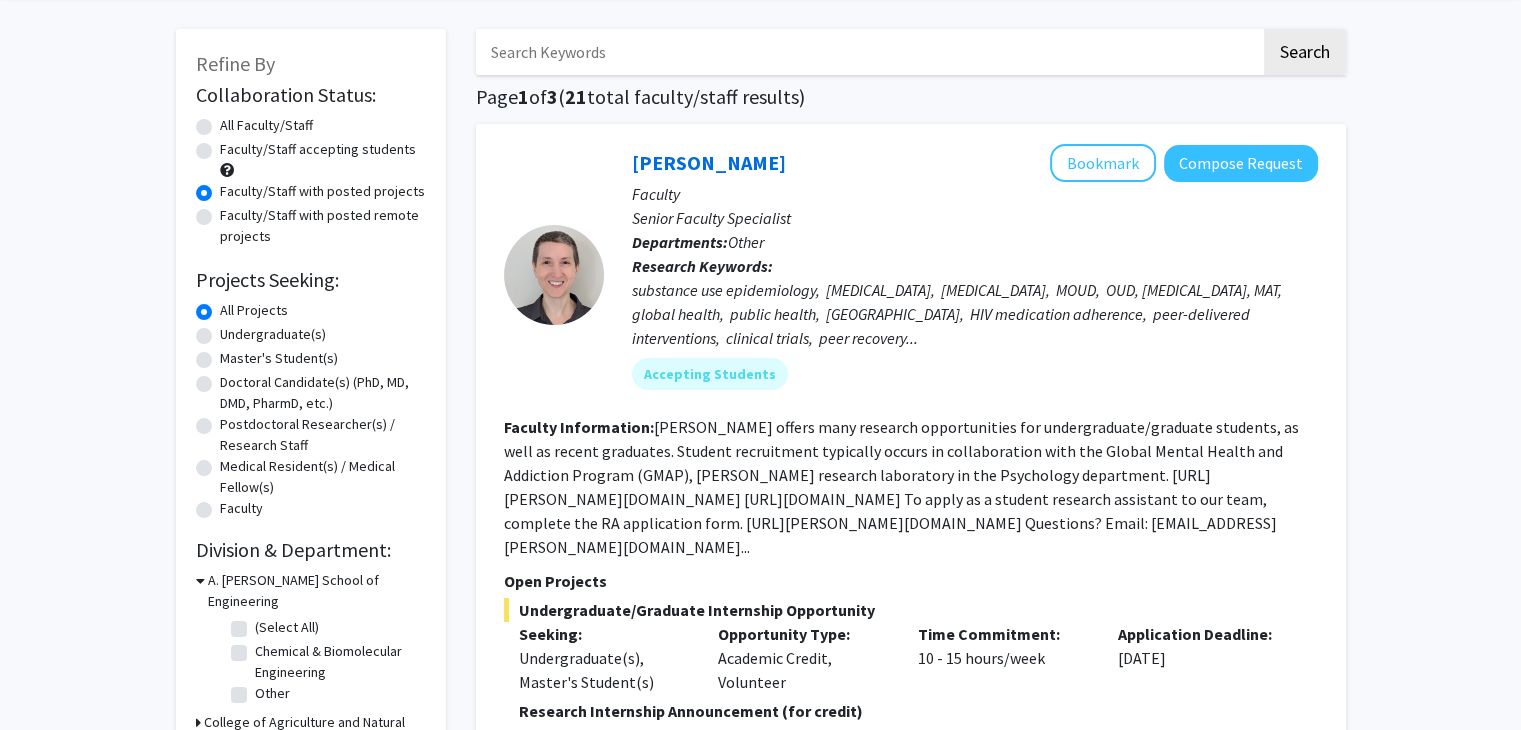 scroll, scrollTop: 0, scrollLeft: 0, axis: both 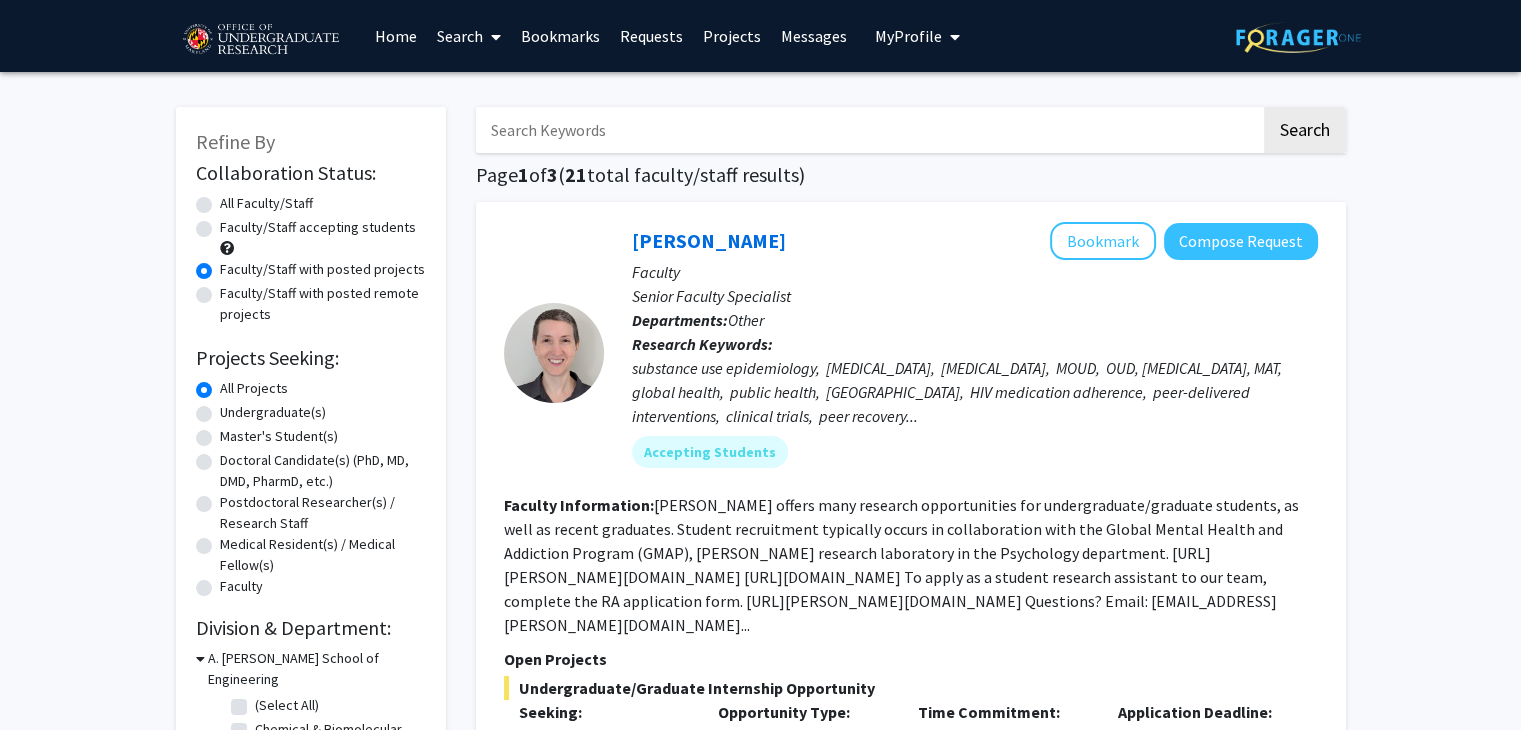 click on "All Faculty/Staff" 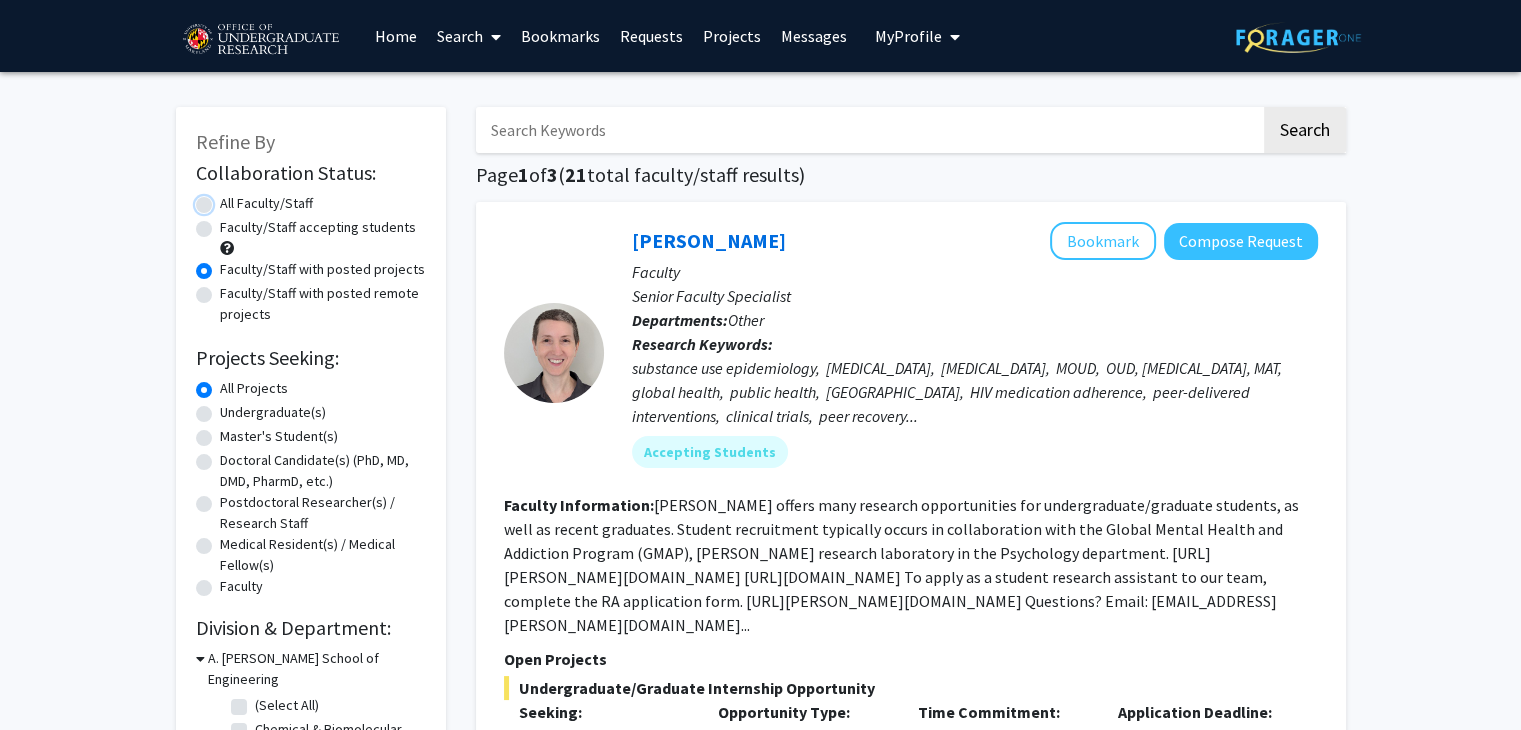 click on "All Faculty/Staff" at bounding box center [226, 199] 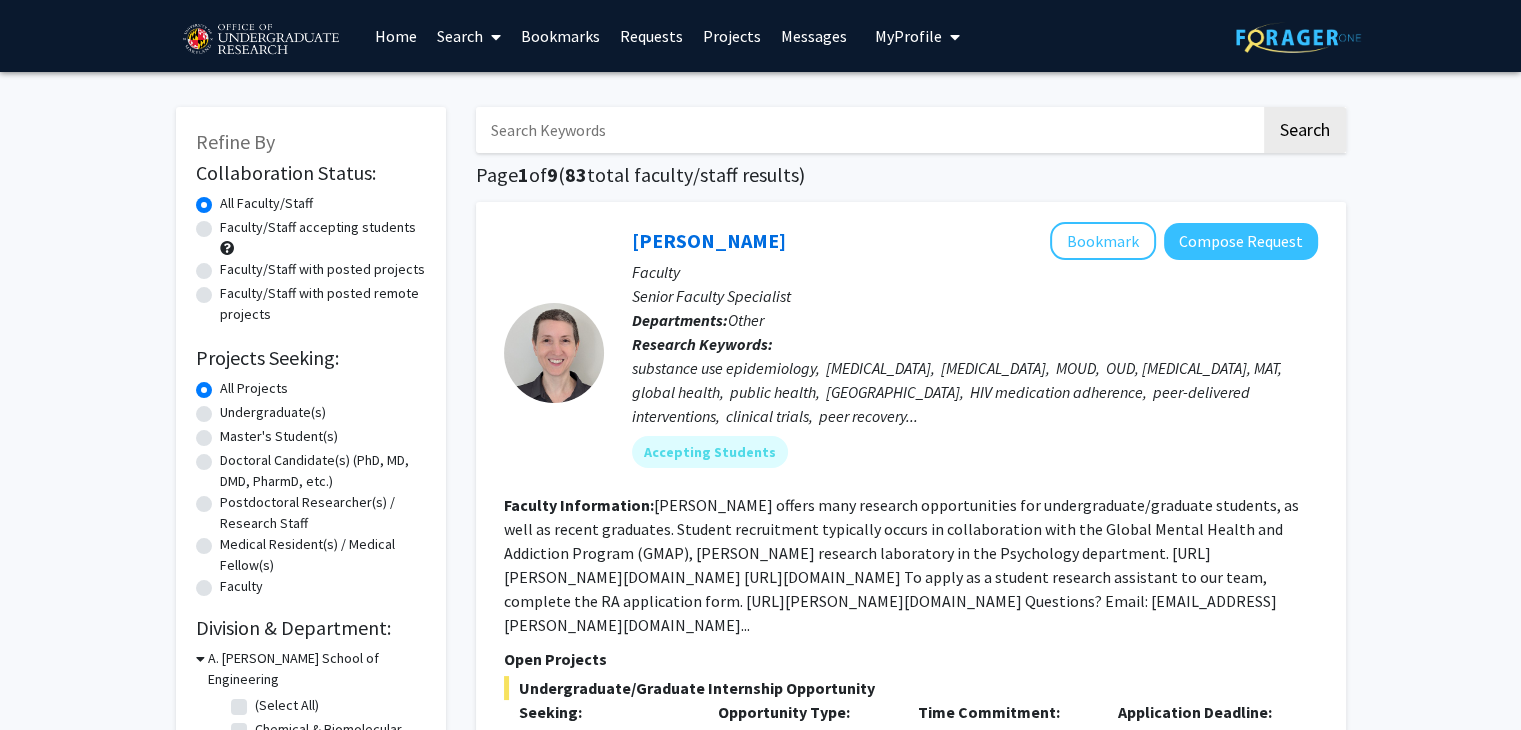 click on "Undergraduate(s)" 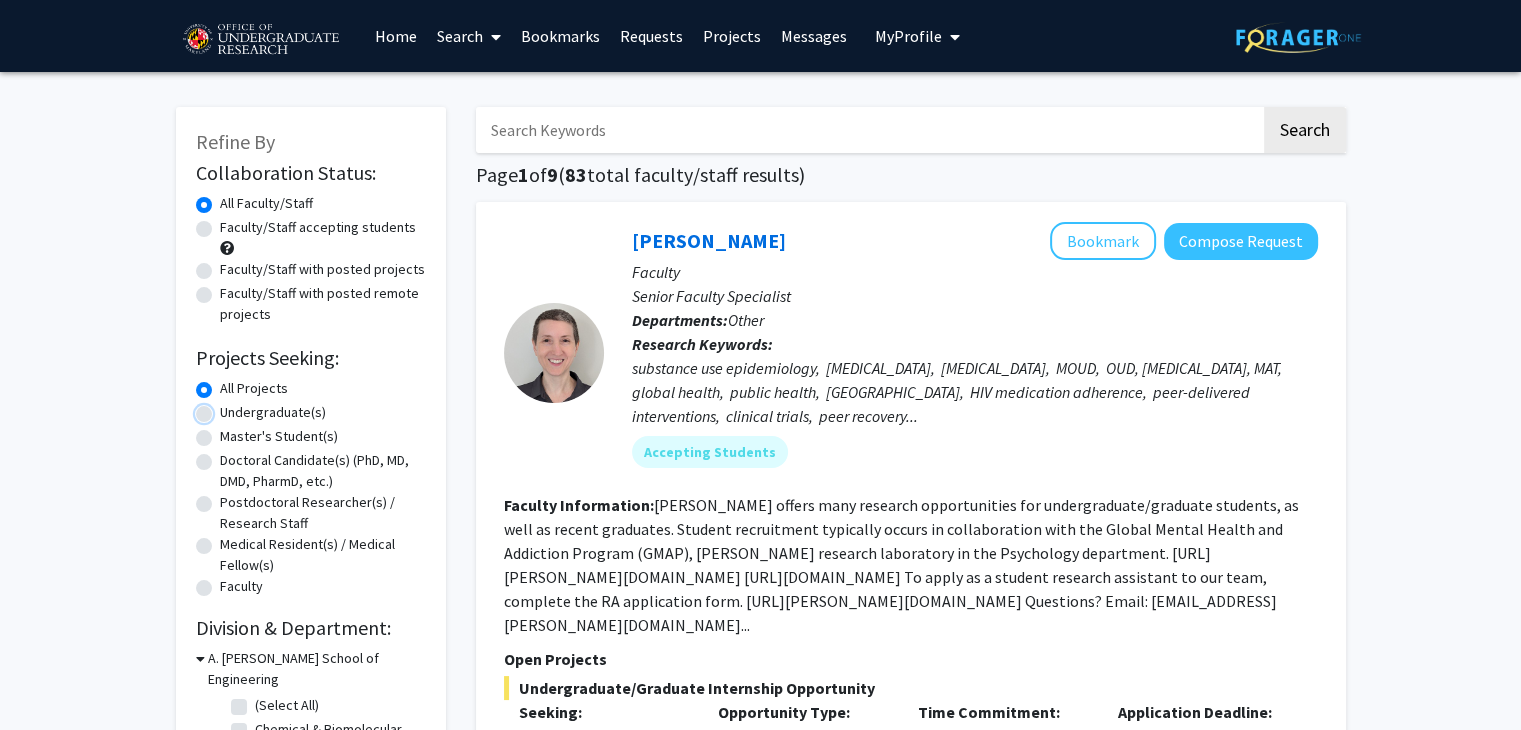 click on "Undergraduate(s)" at bounding box center [226, 408] 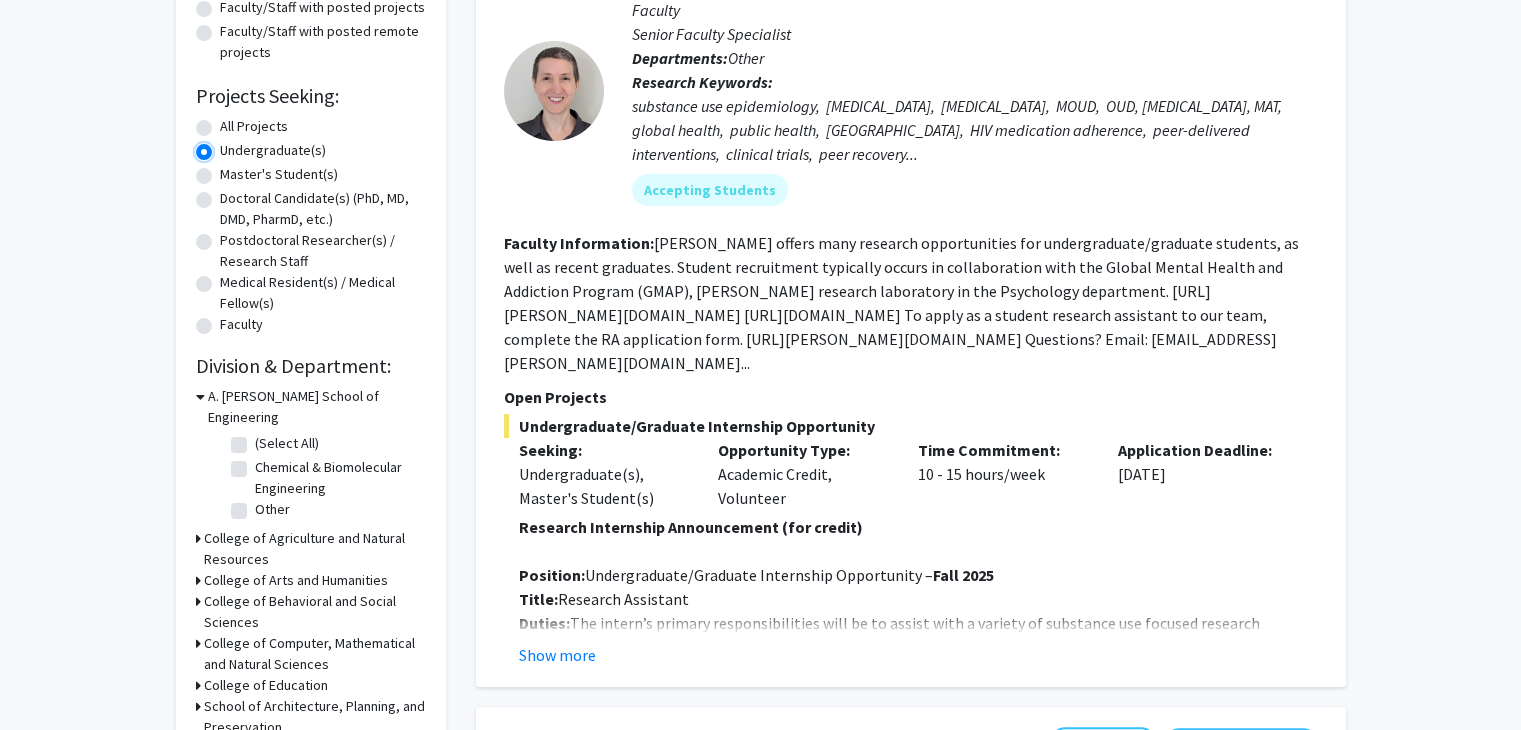 scroll, scrollTop: 268, scrollLeft: 0, axis: vertical 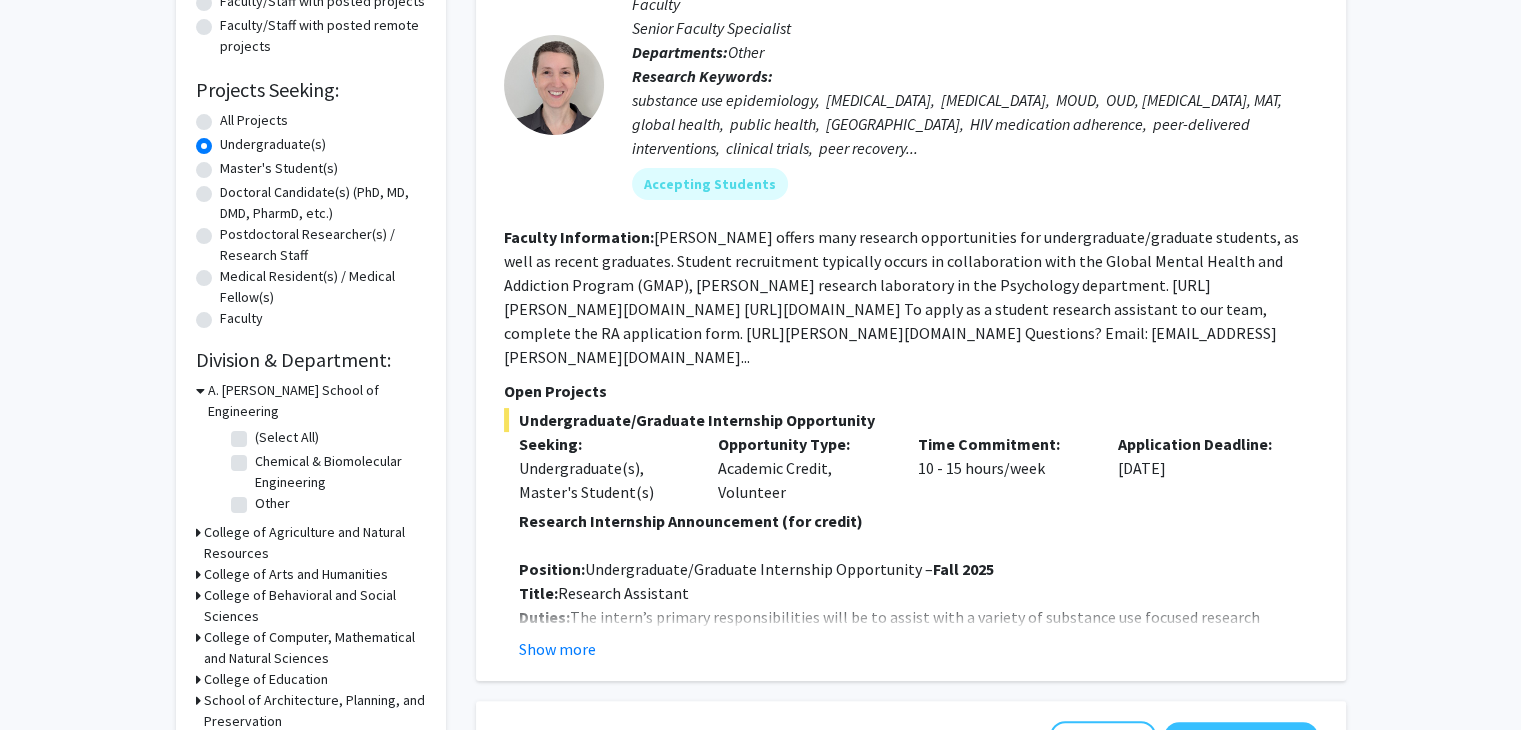 click on "(Select All)" 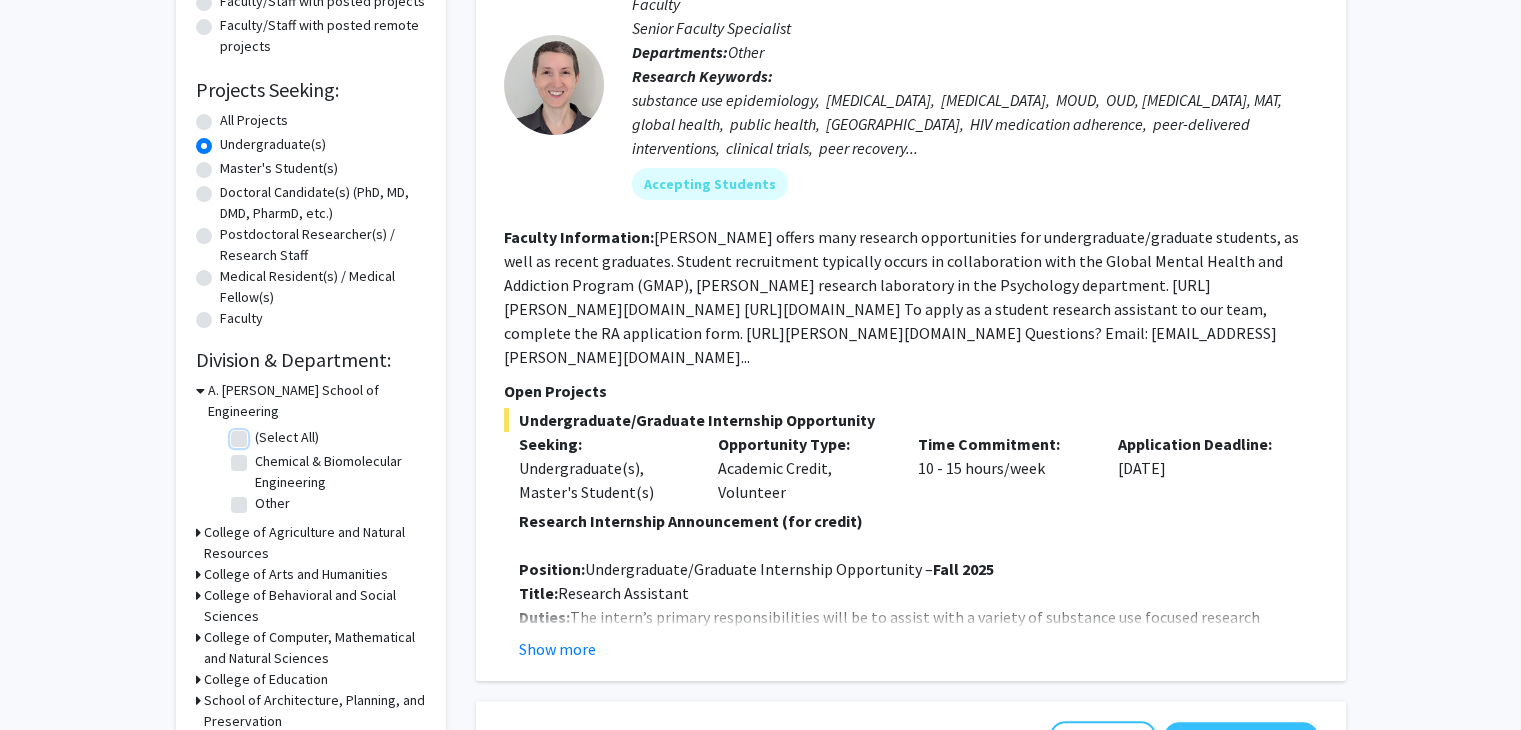 click on "(Select All)" at bounding box center (261, 433) 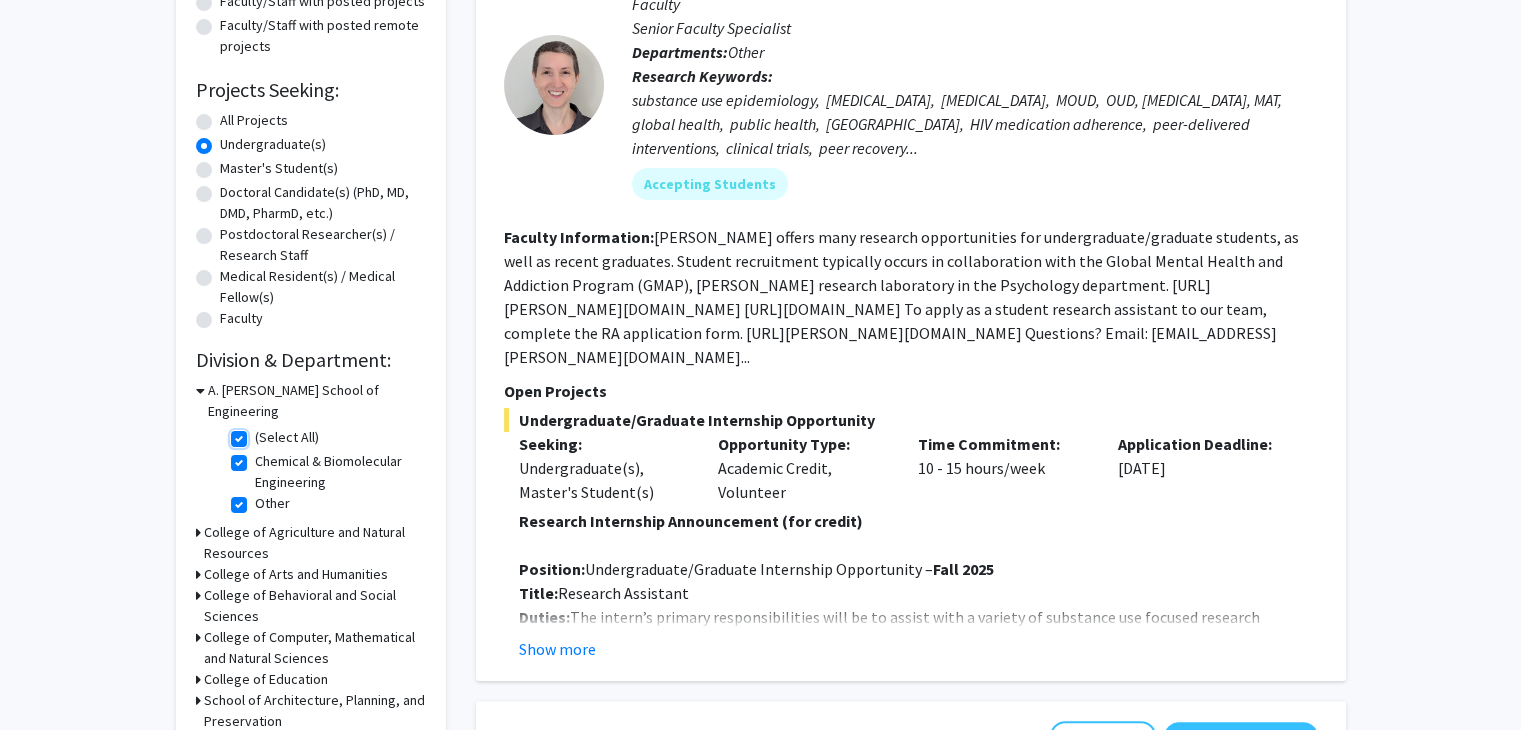 checkbox on "true" 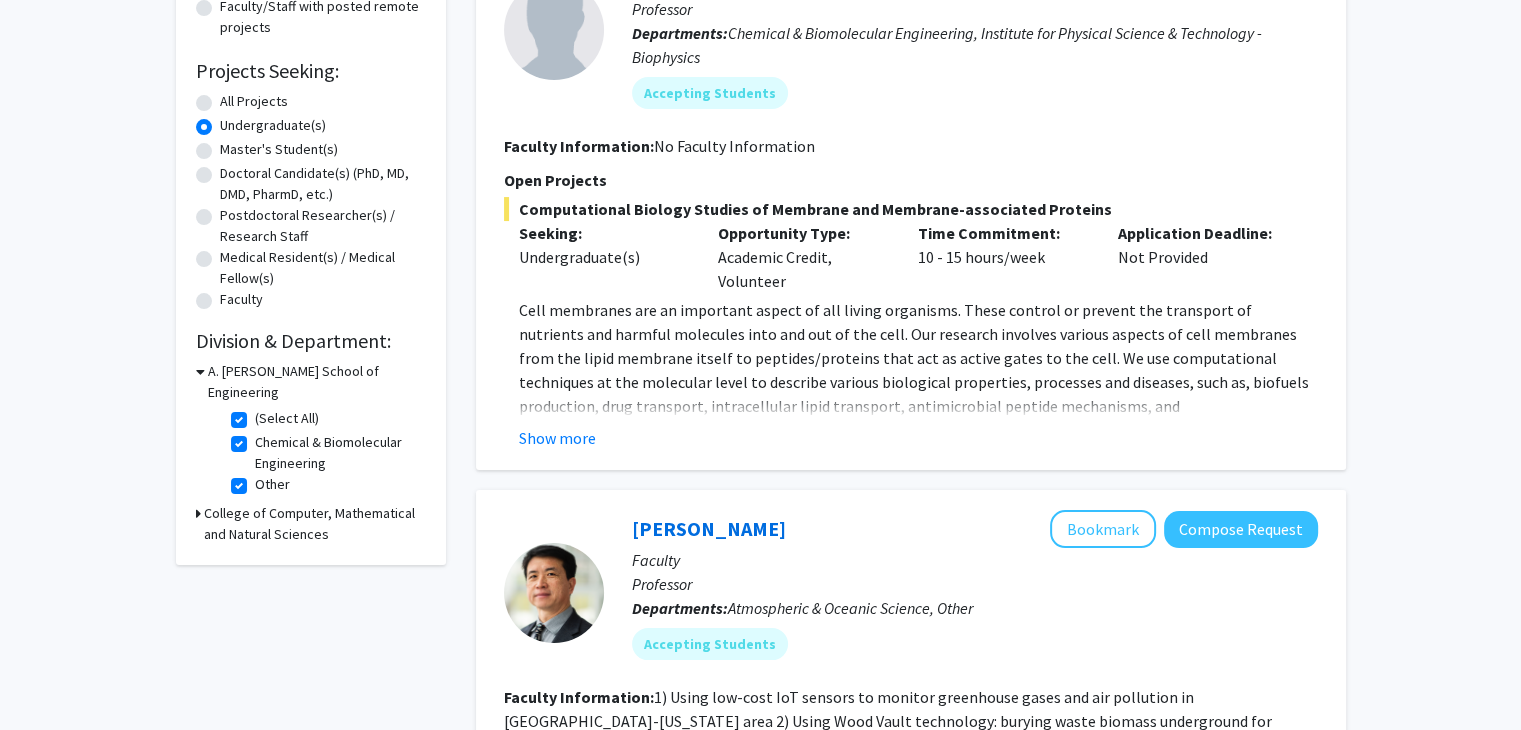 scroll, scrollTop: 320, scrollLeft: 0, axis: vertical 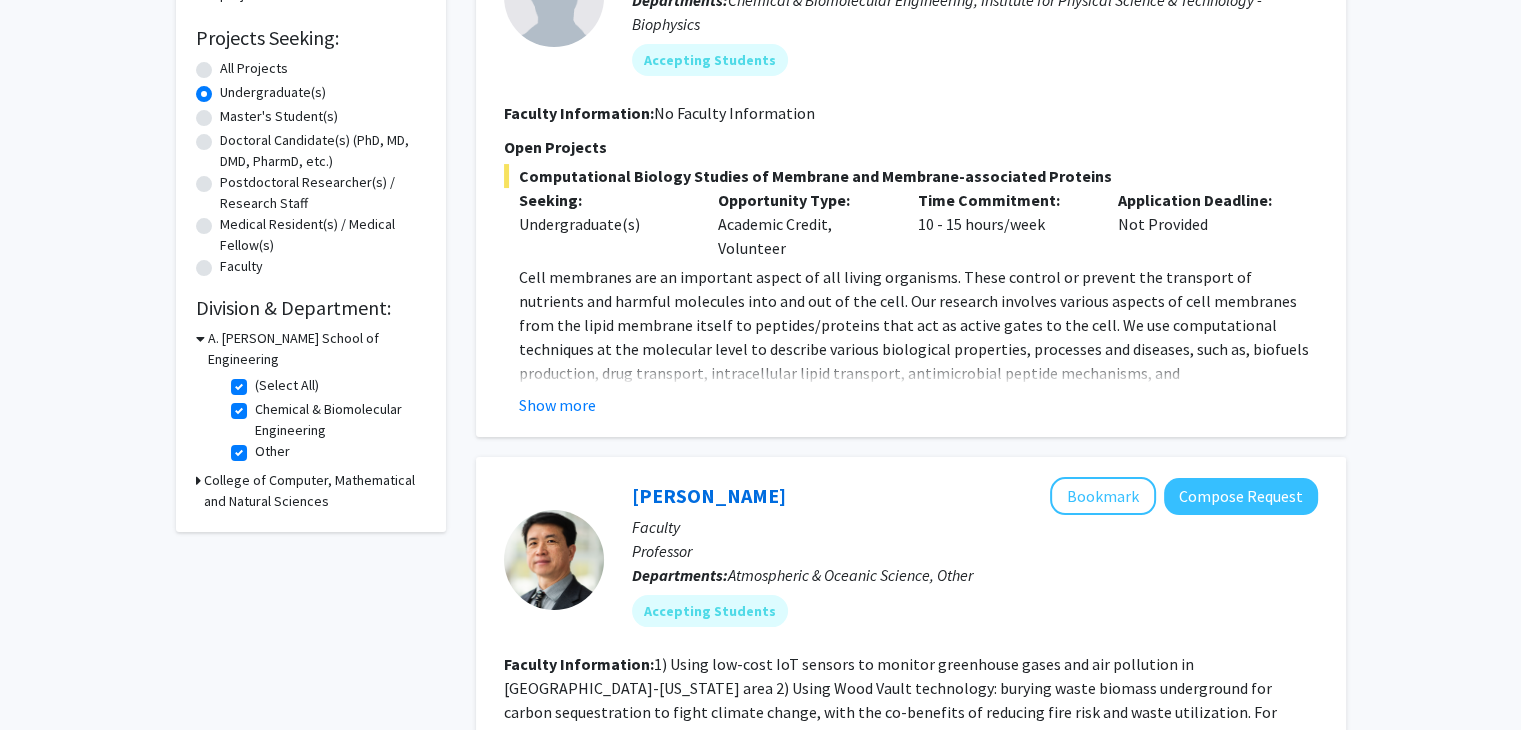 click on "College of Computer, Mathematical and Natural Sciences" at bounding box center (315, 491) 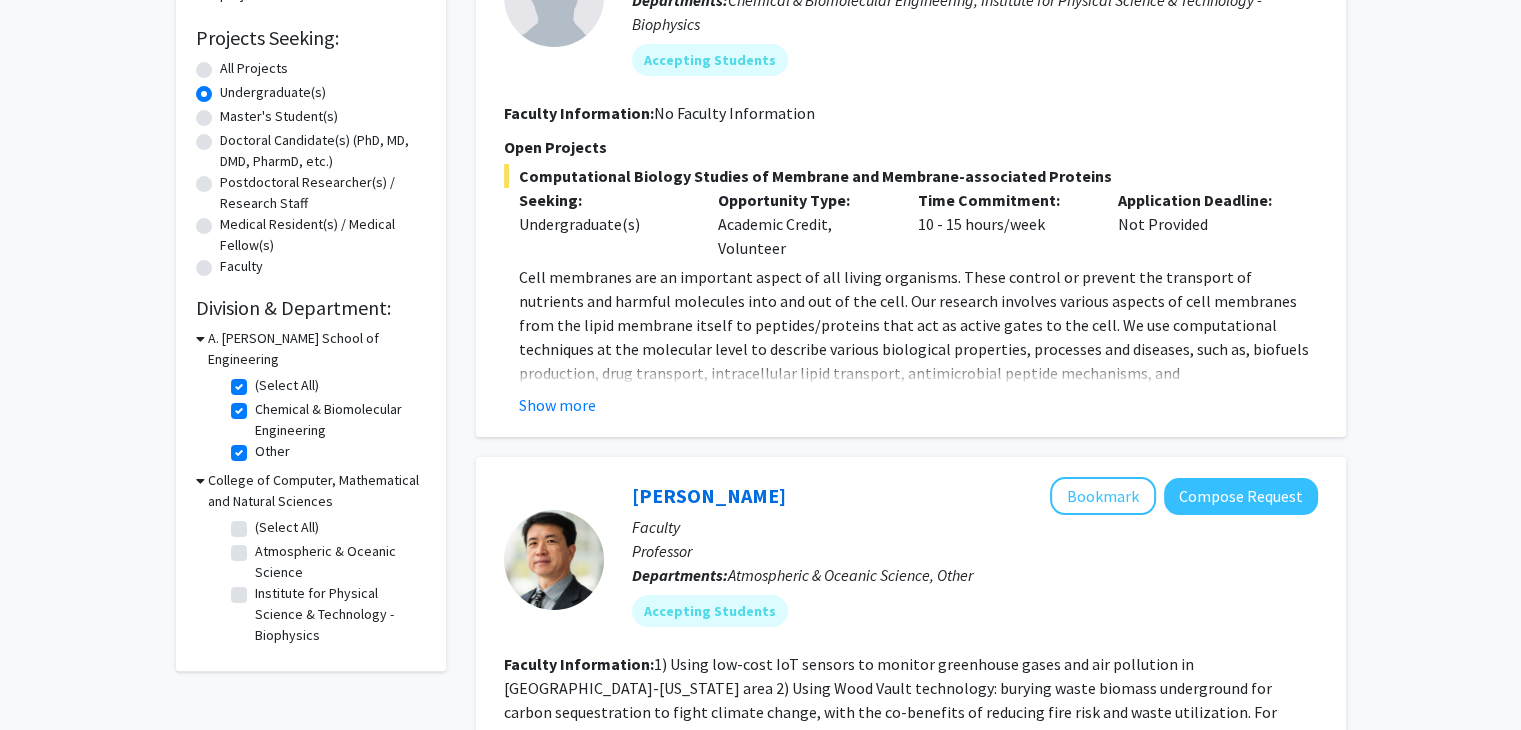 click on "College of Computer, Mathematical and Natural Sciences" at bounding box center (317, 491) 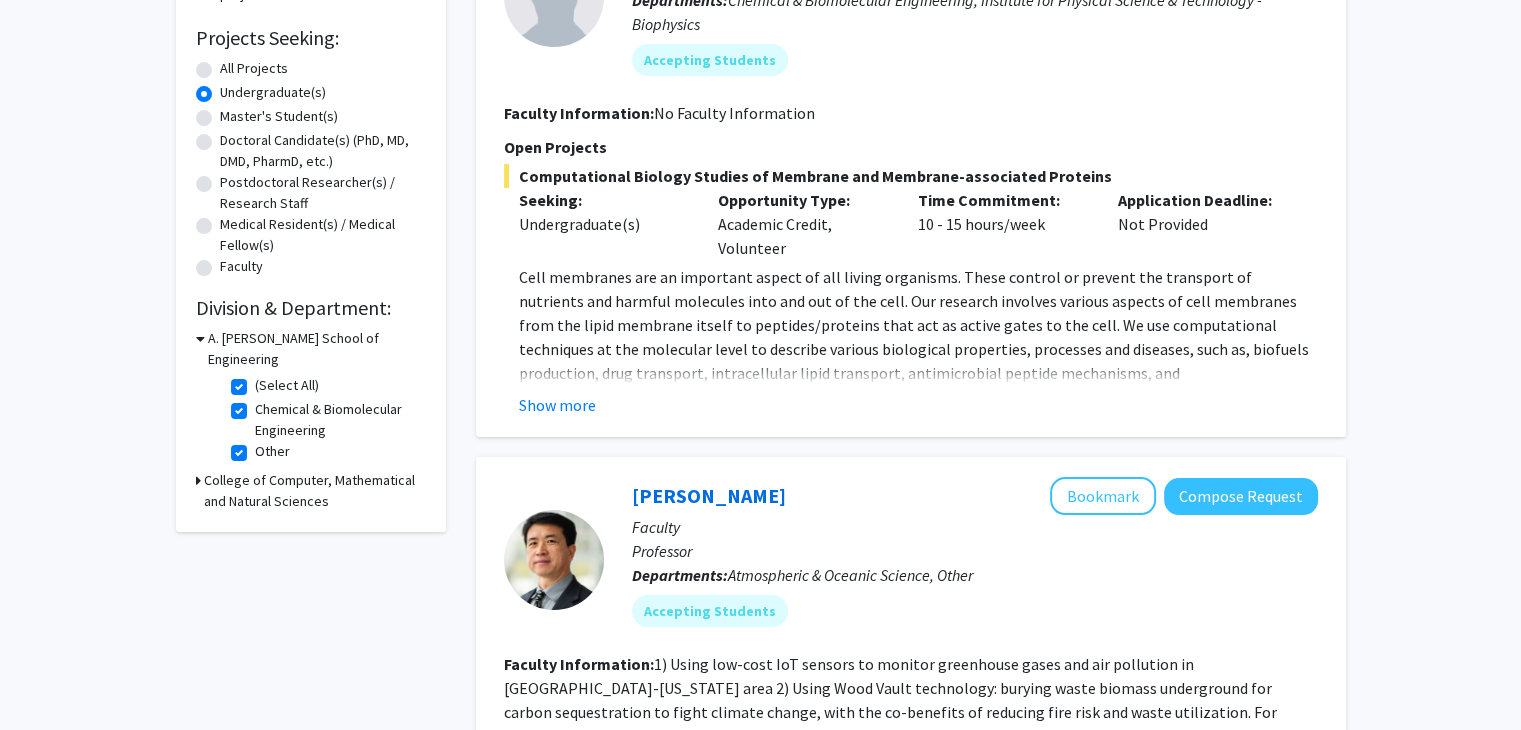 click on "College of Computer, Mathematical and Natural Sciences" at bounding box center (315, 491) 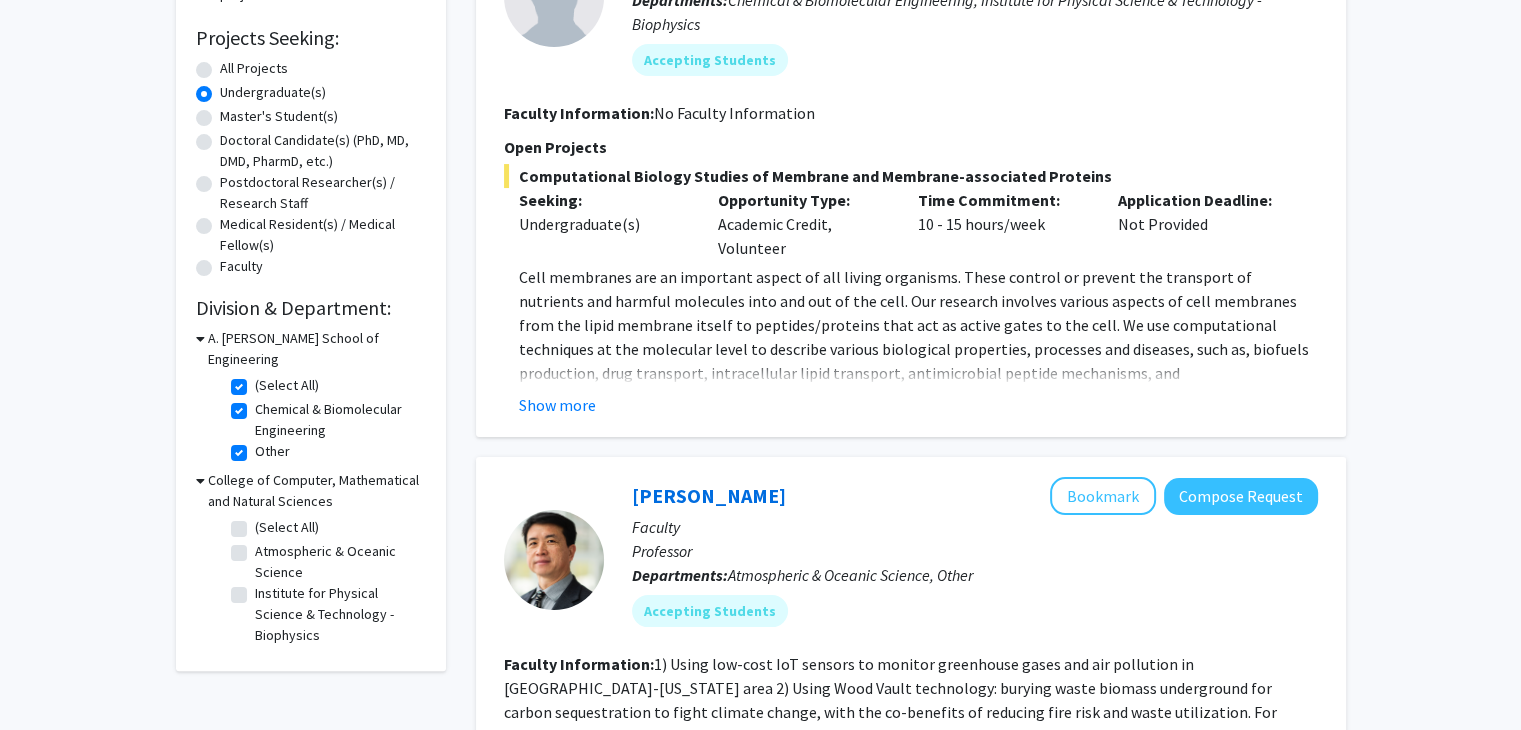 click on "College of Computer, Mathematical and Natural Sciences" at bounding box center [317, 491] 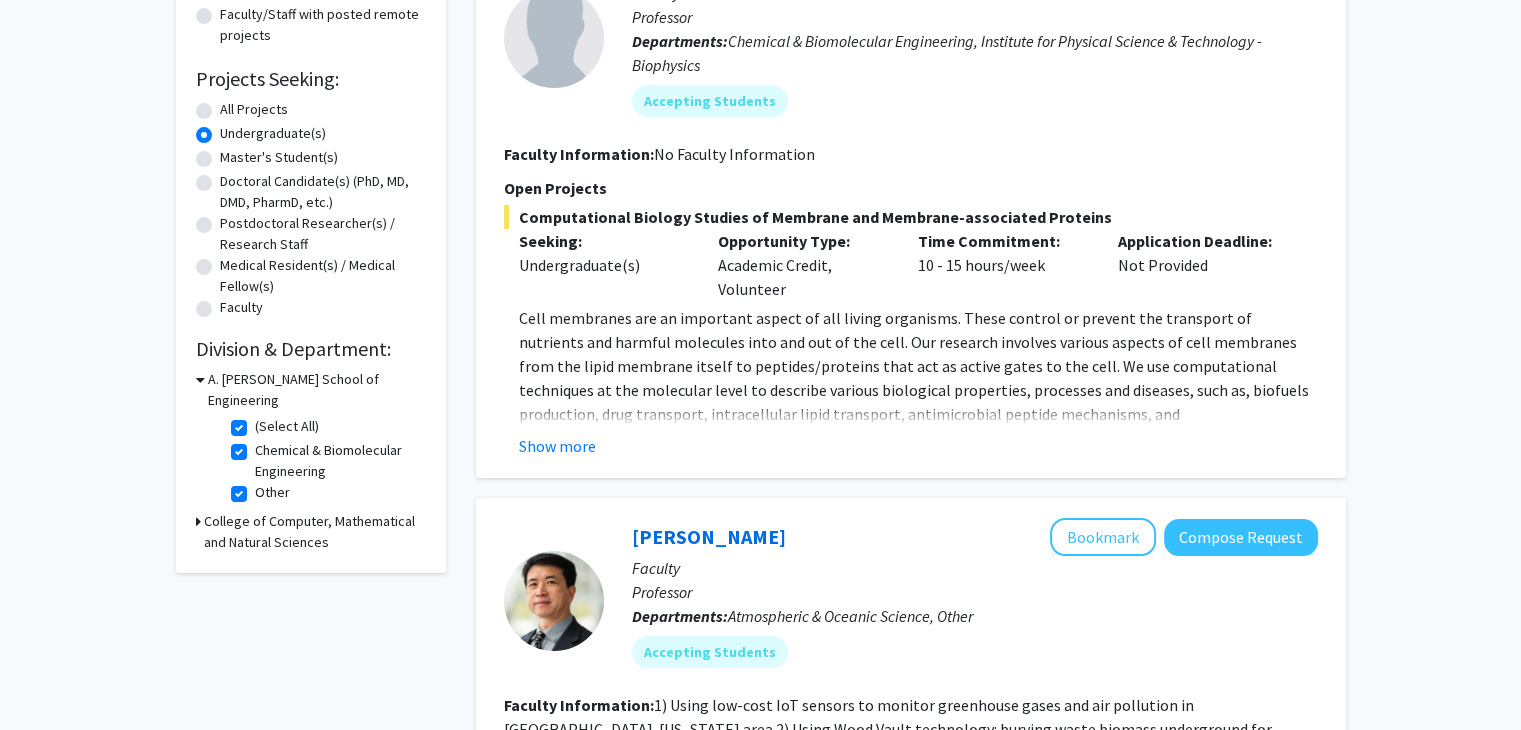 scroll, scrollTop: 310, scrollLeft: 0, axis: vertical 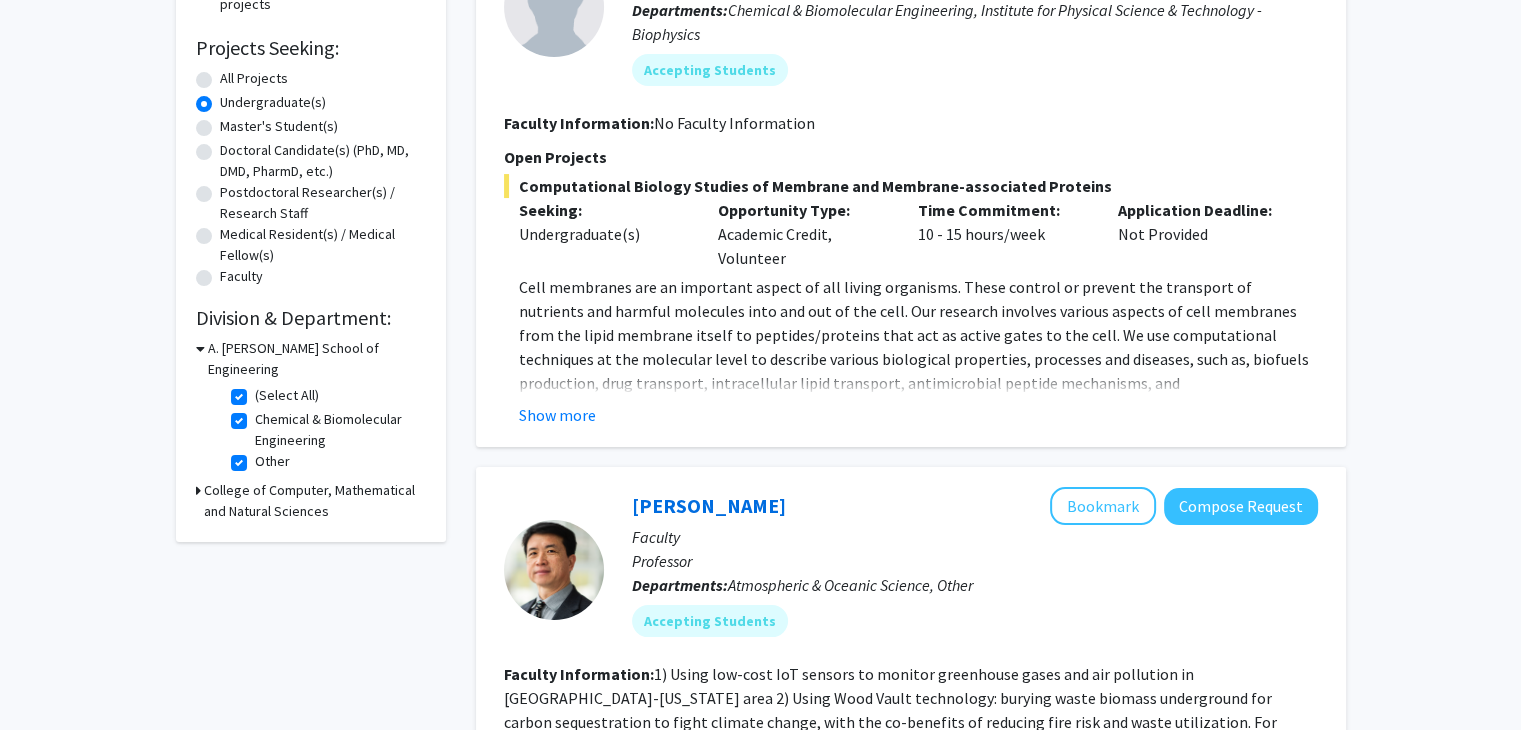 click on "(Select All)" 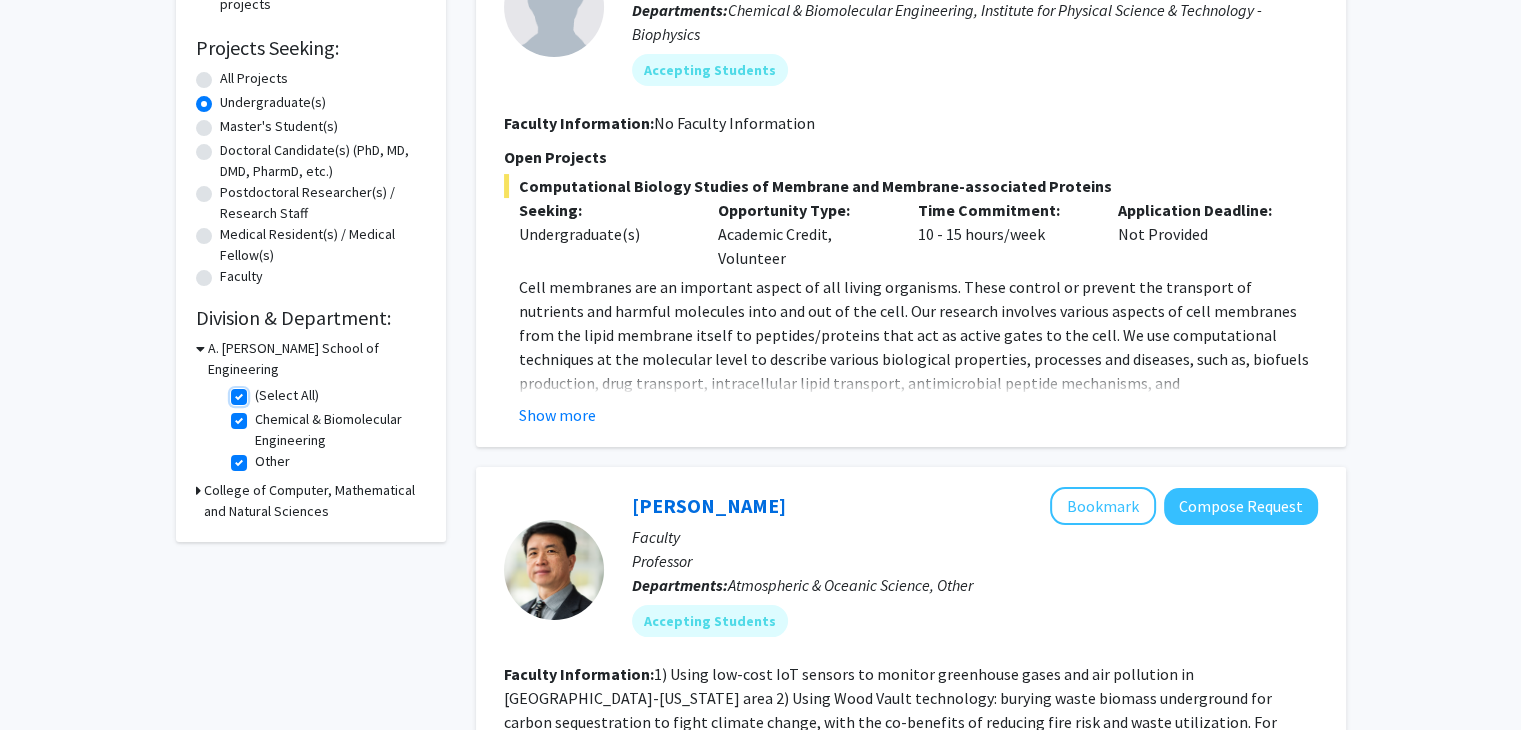 click on "(Select All)" at bounding box center [261, 391] 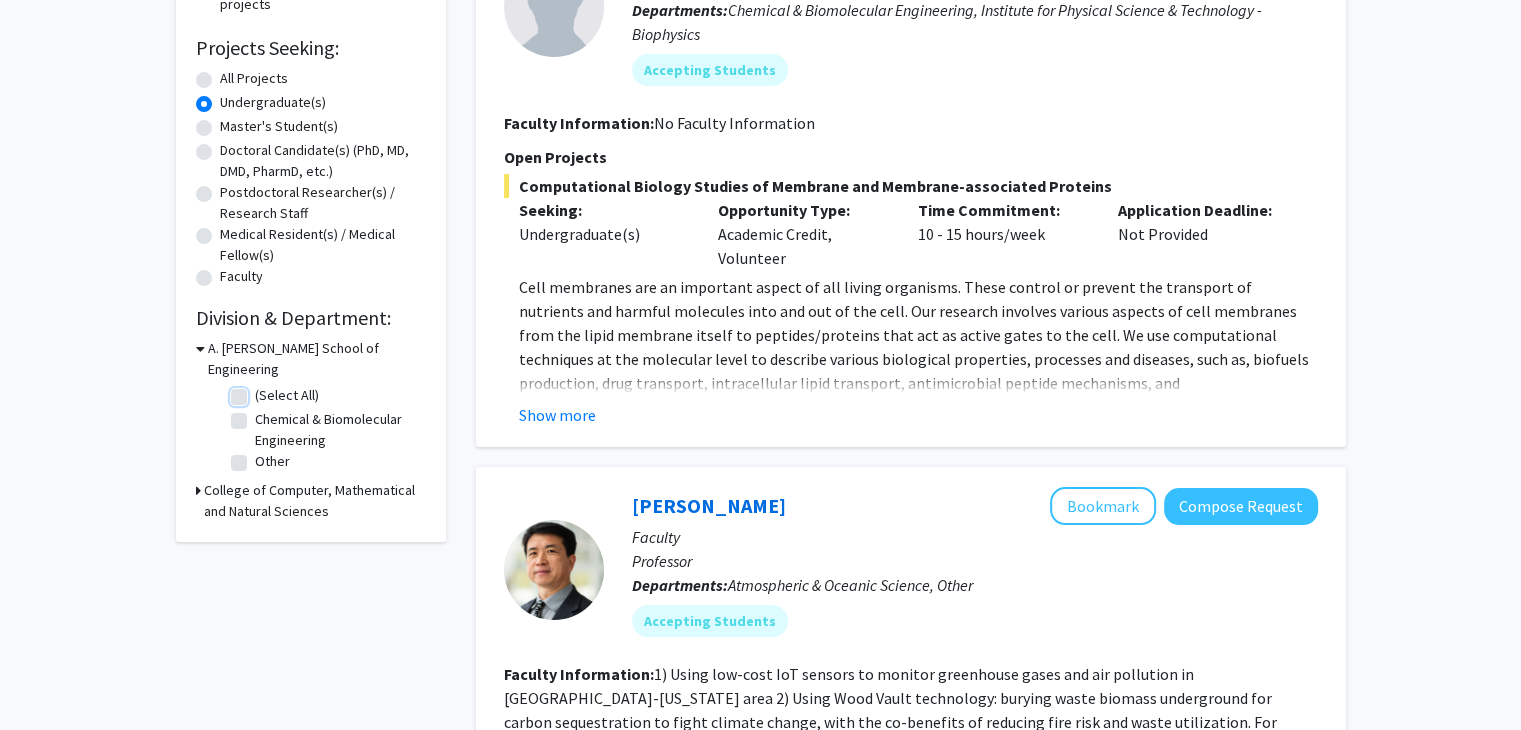 checkbox on "false" 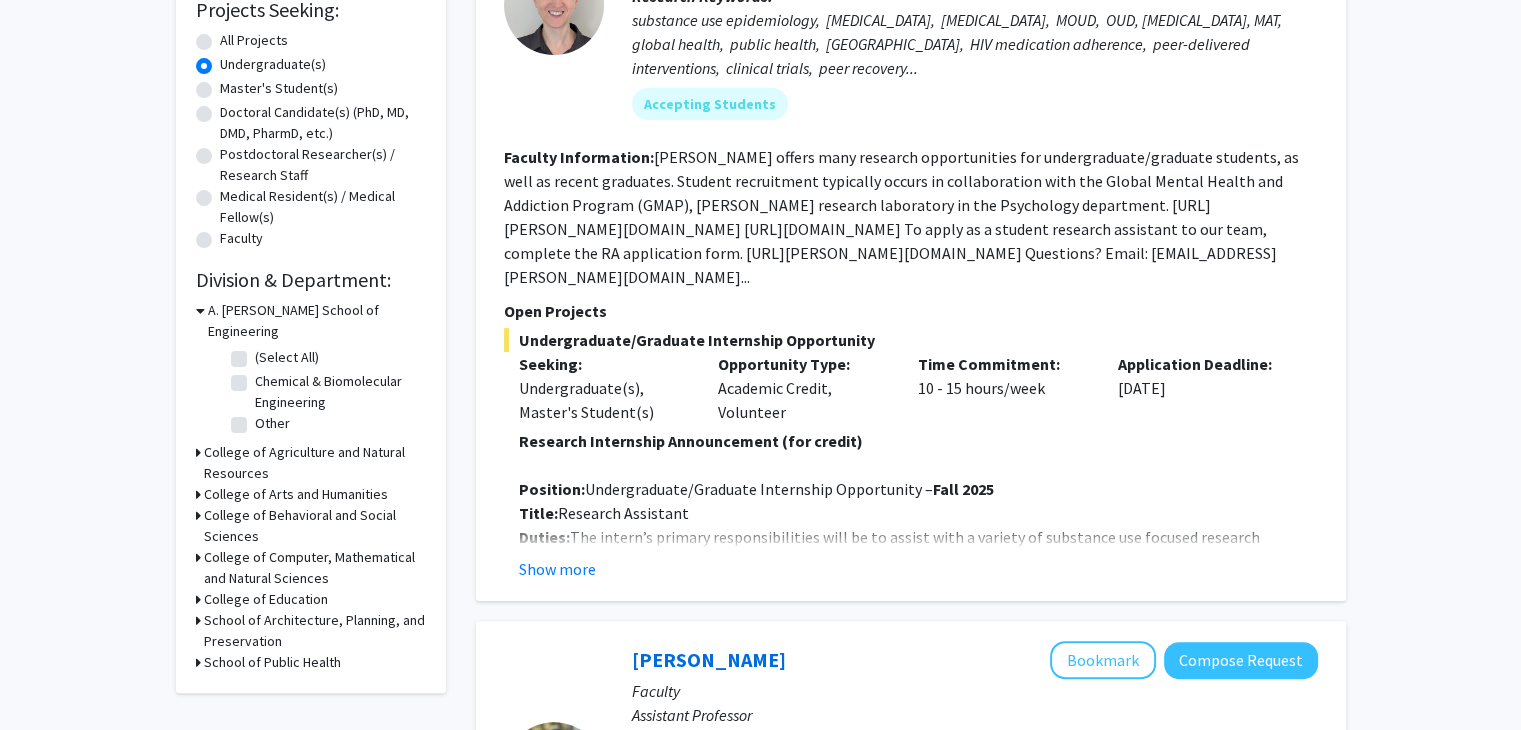 scroll, scrollTop: 523, scrollLeft: 0, axis: vertical 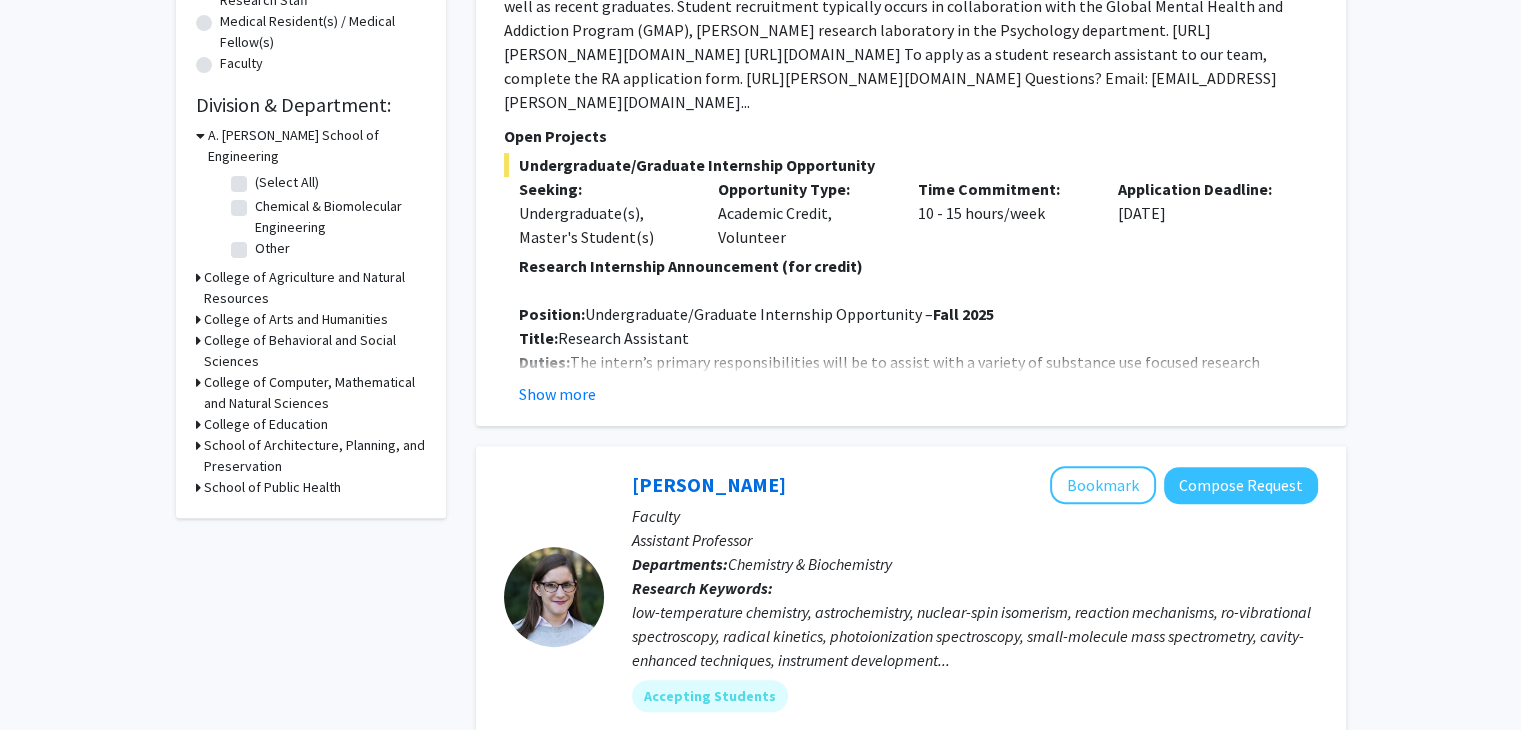 click on "College of Agriculture and Natural Resources" at bounding box center (315, 288) 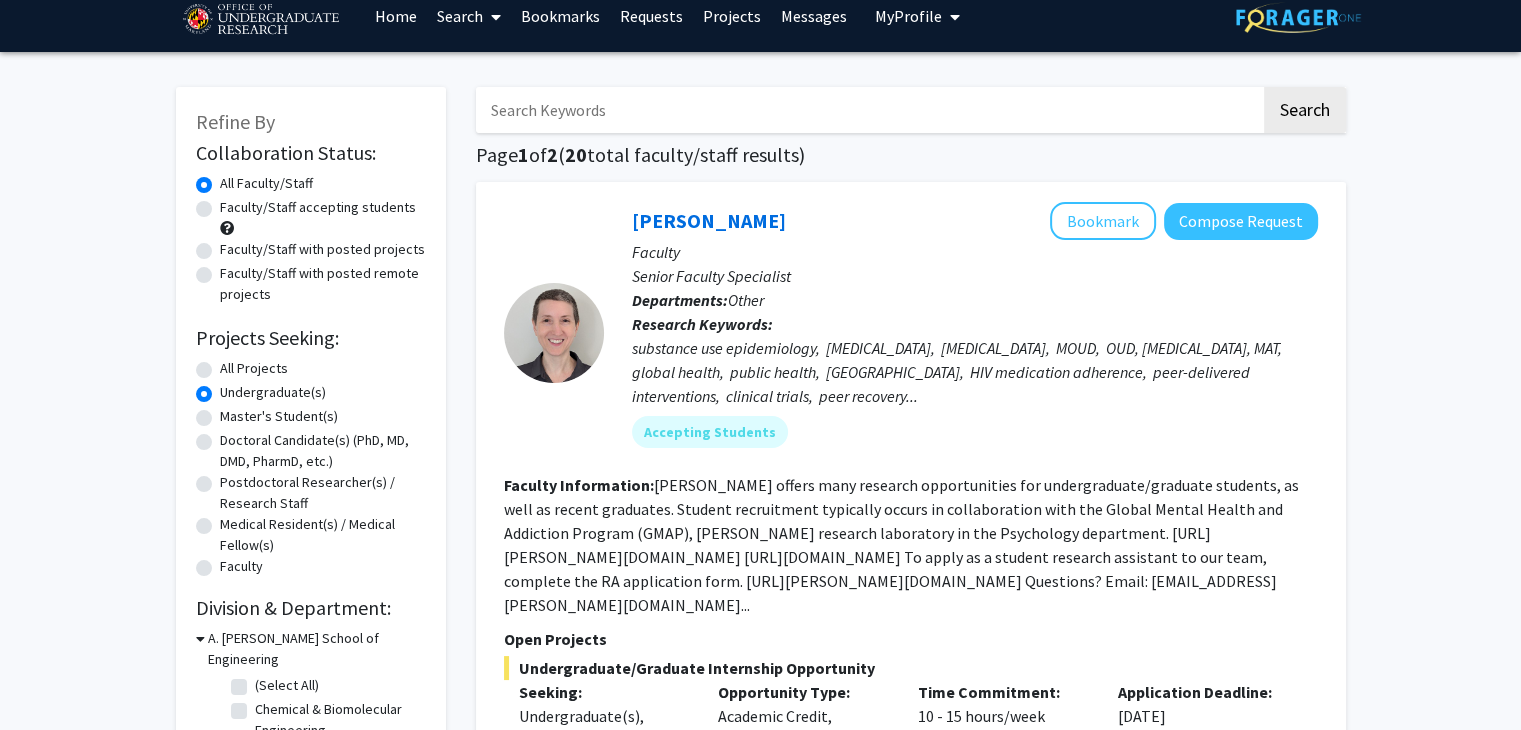 scroll, scrollTop: 23, scrollLeft: 0, axis: vertical 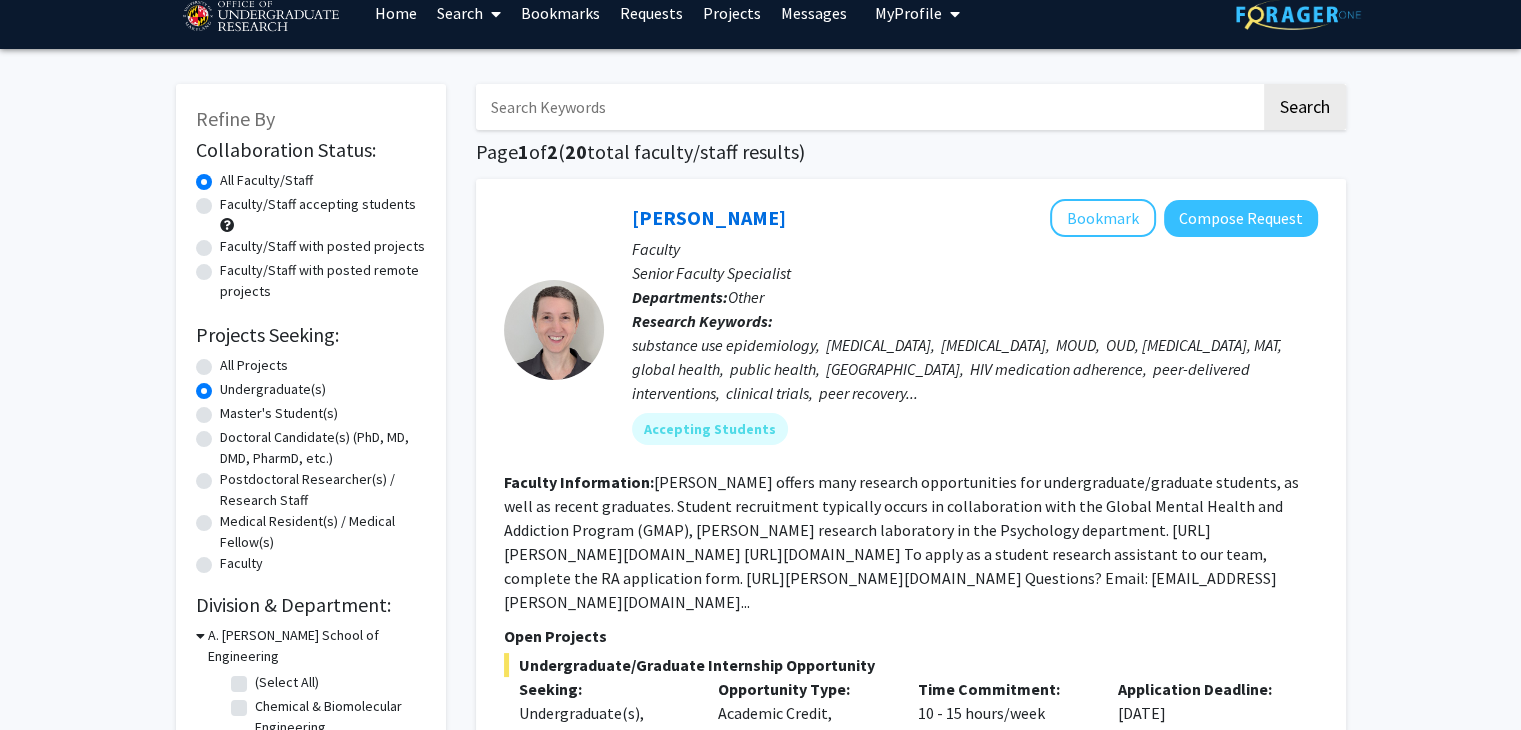 click on "Search" at bounding box center (469, 13) 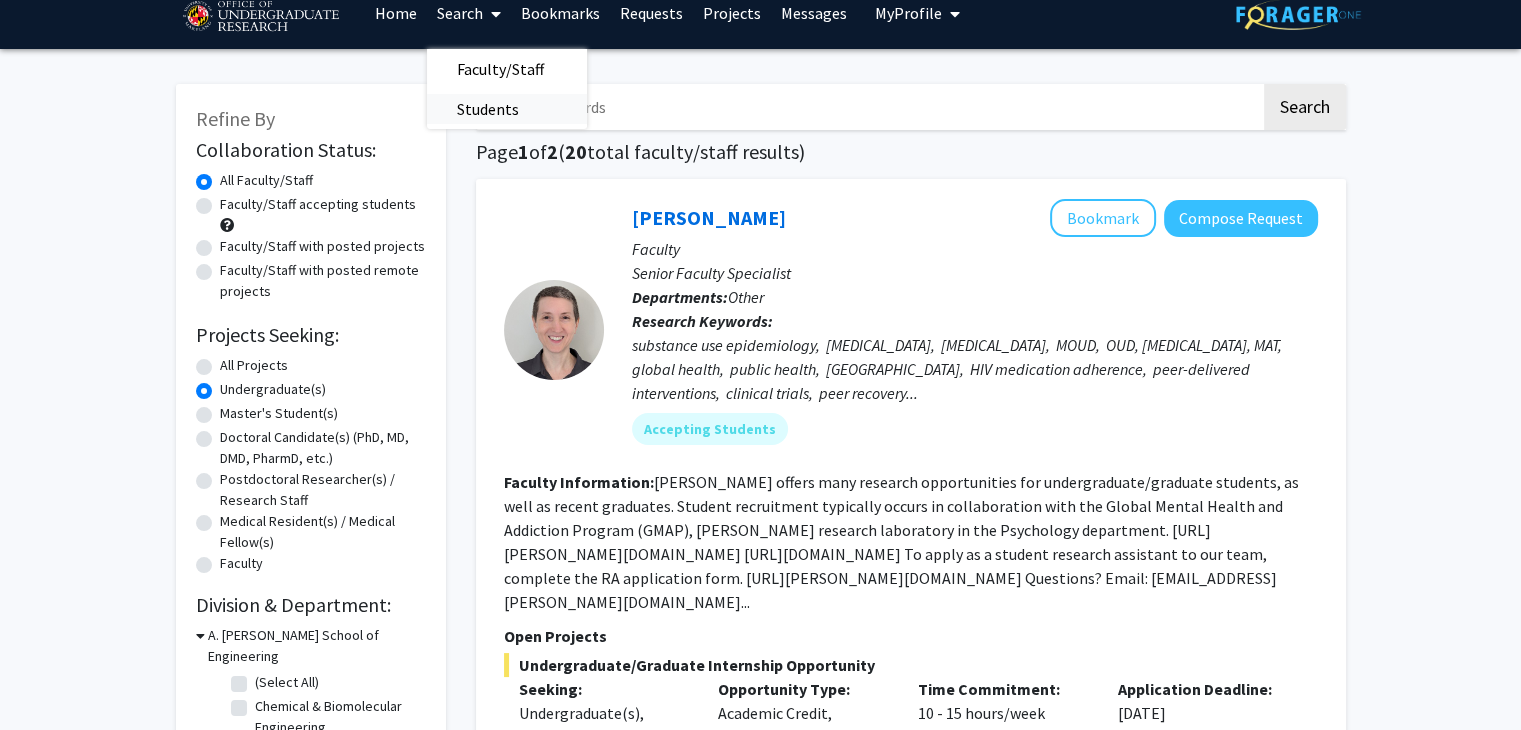 click on "Students" at bounding box center [488, 109] 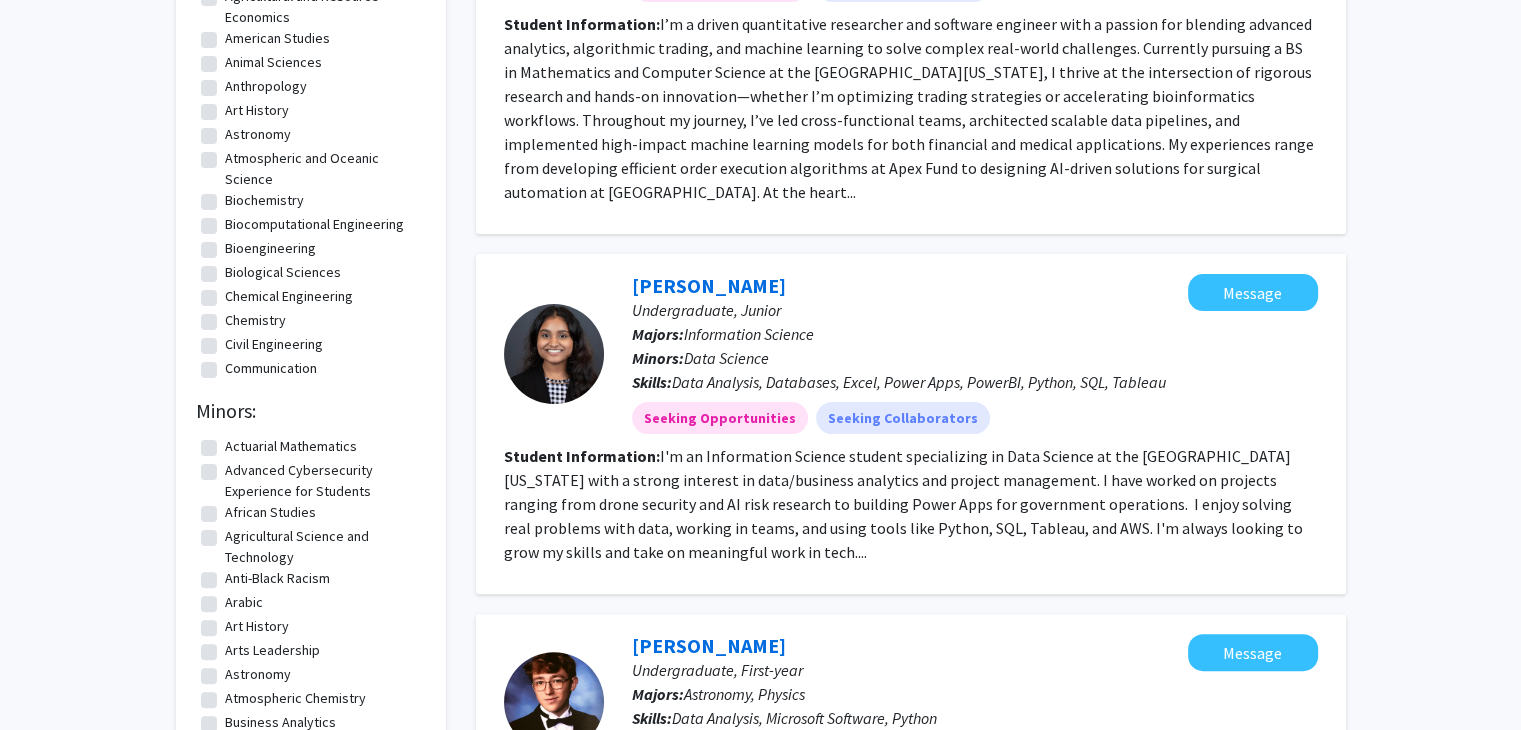 scroll, scrollTop: 124, scrollLeft: 0, axis: vertical 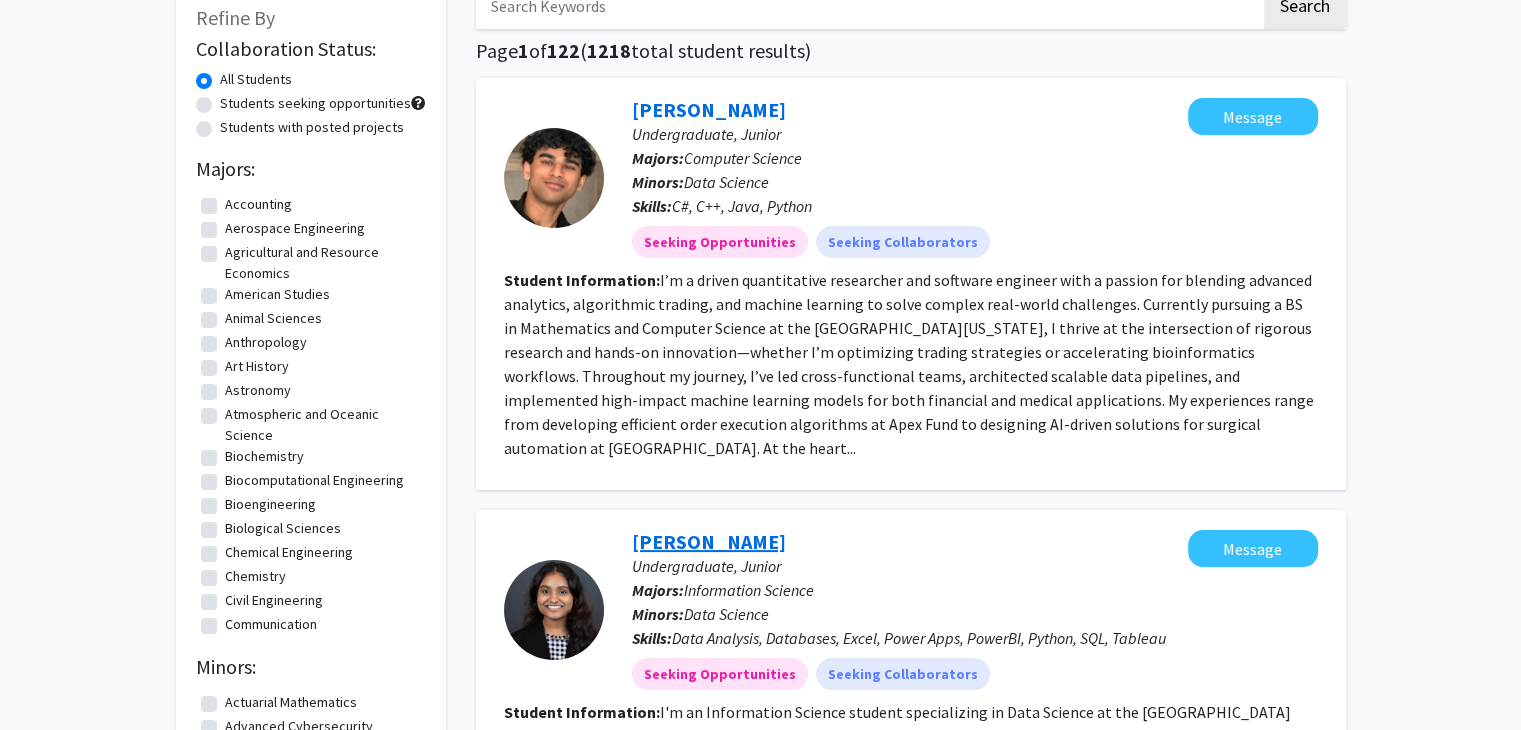 click on "Kousalya Potti" 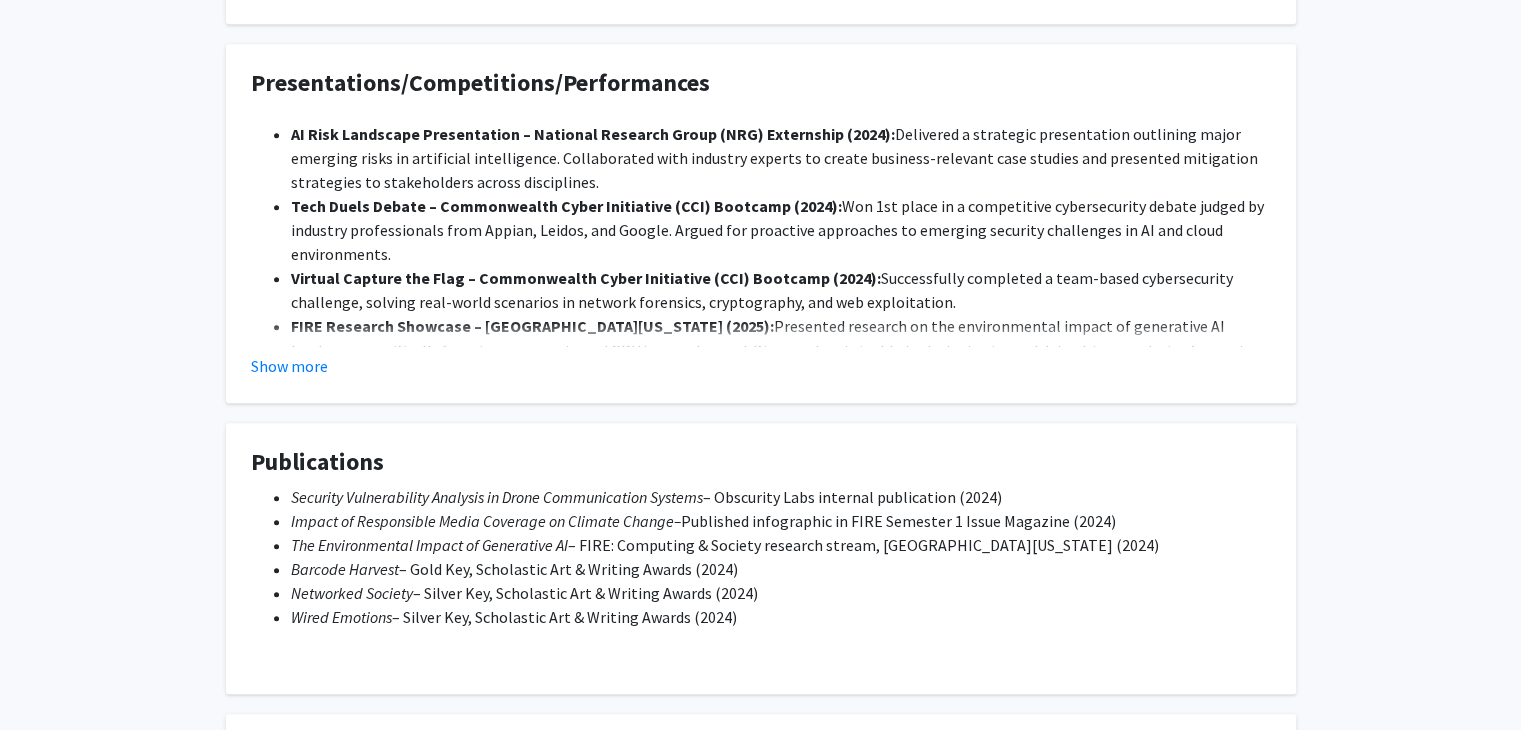 scroll, scrollTop: 1450, scrollLeft: 0, axis: vertical 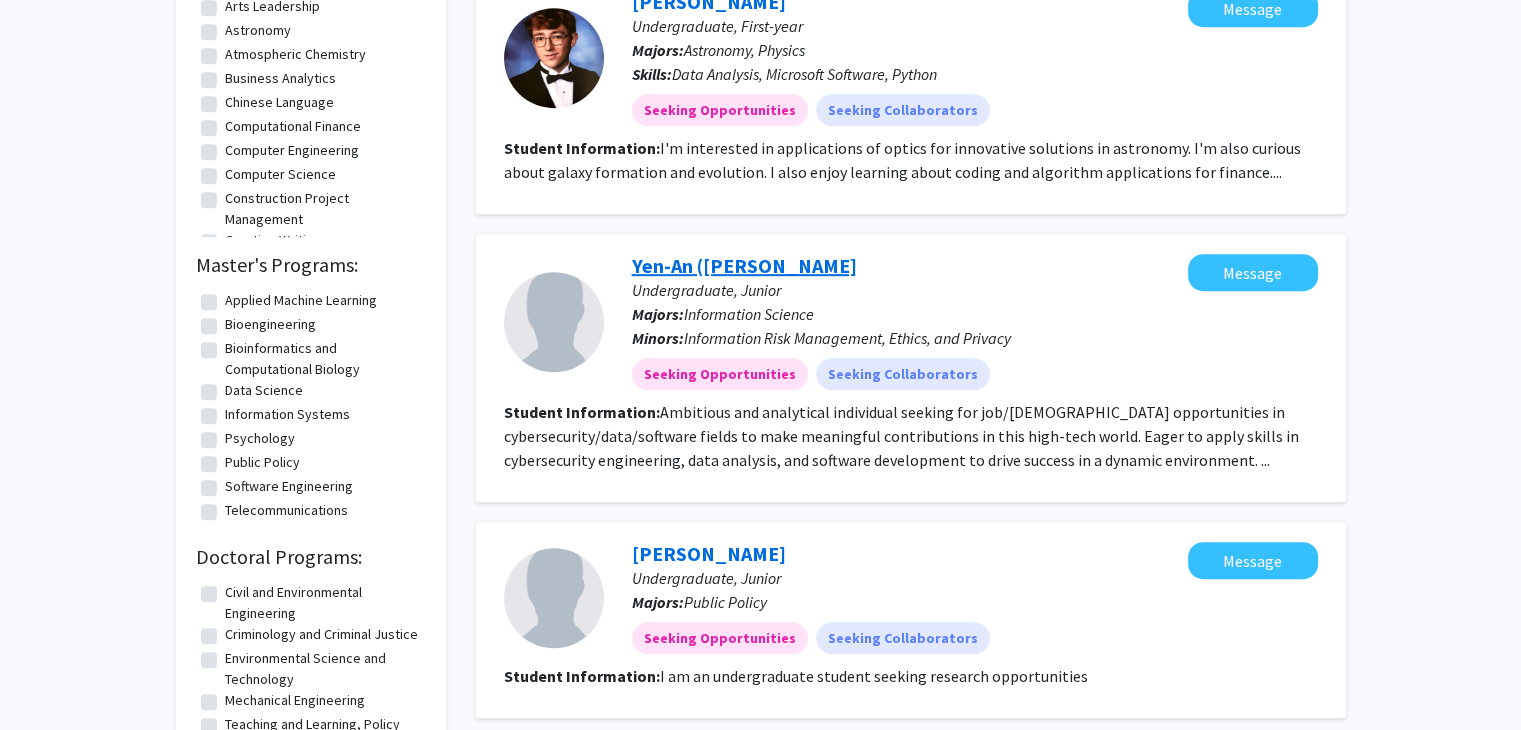 click on "Yen-An (Andrew) Lu" 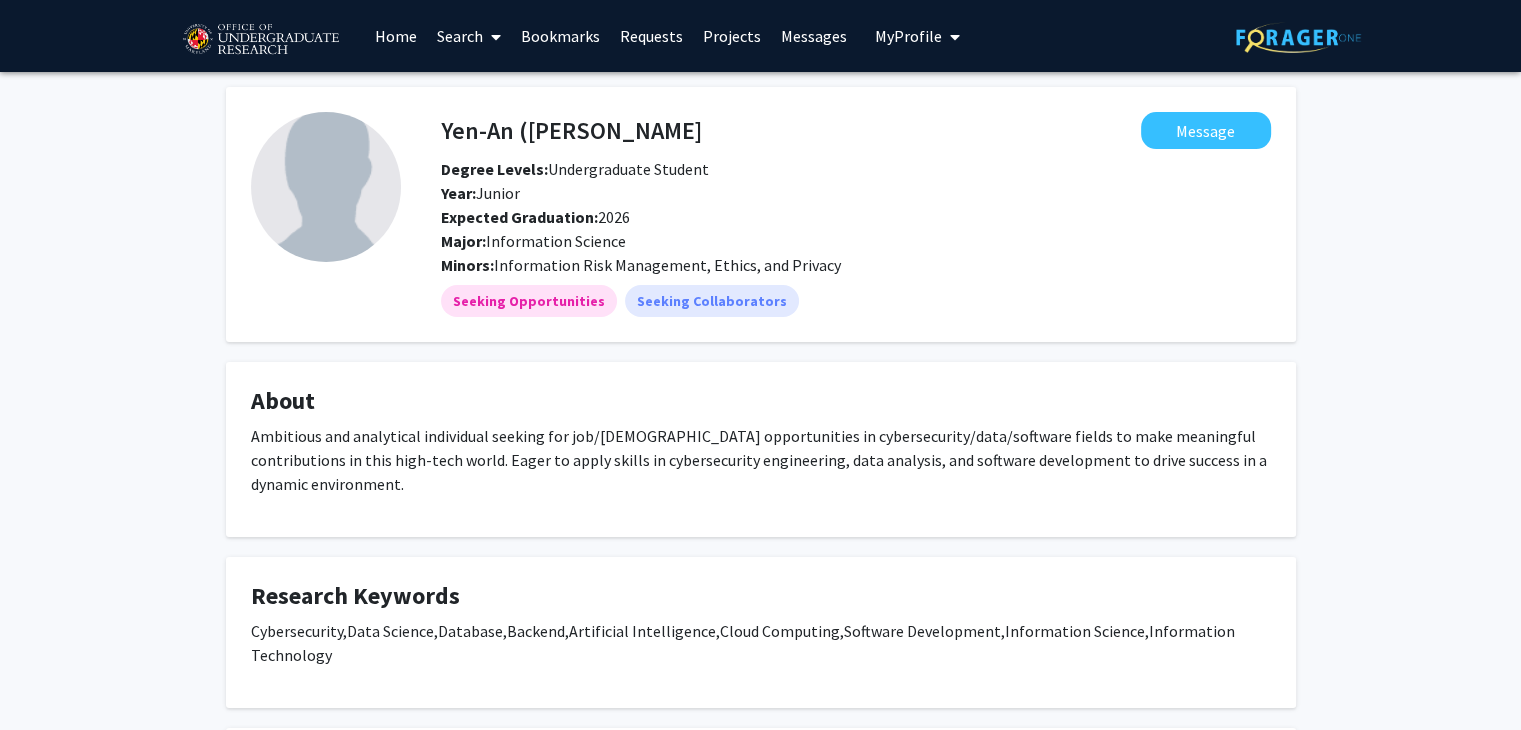 scroll, scrollTop: 973, scrollLeft: 0, axis: vertical 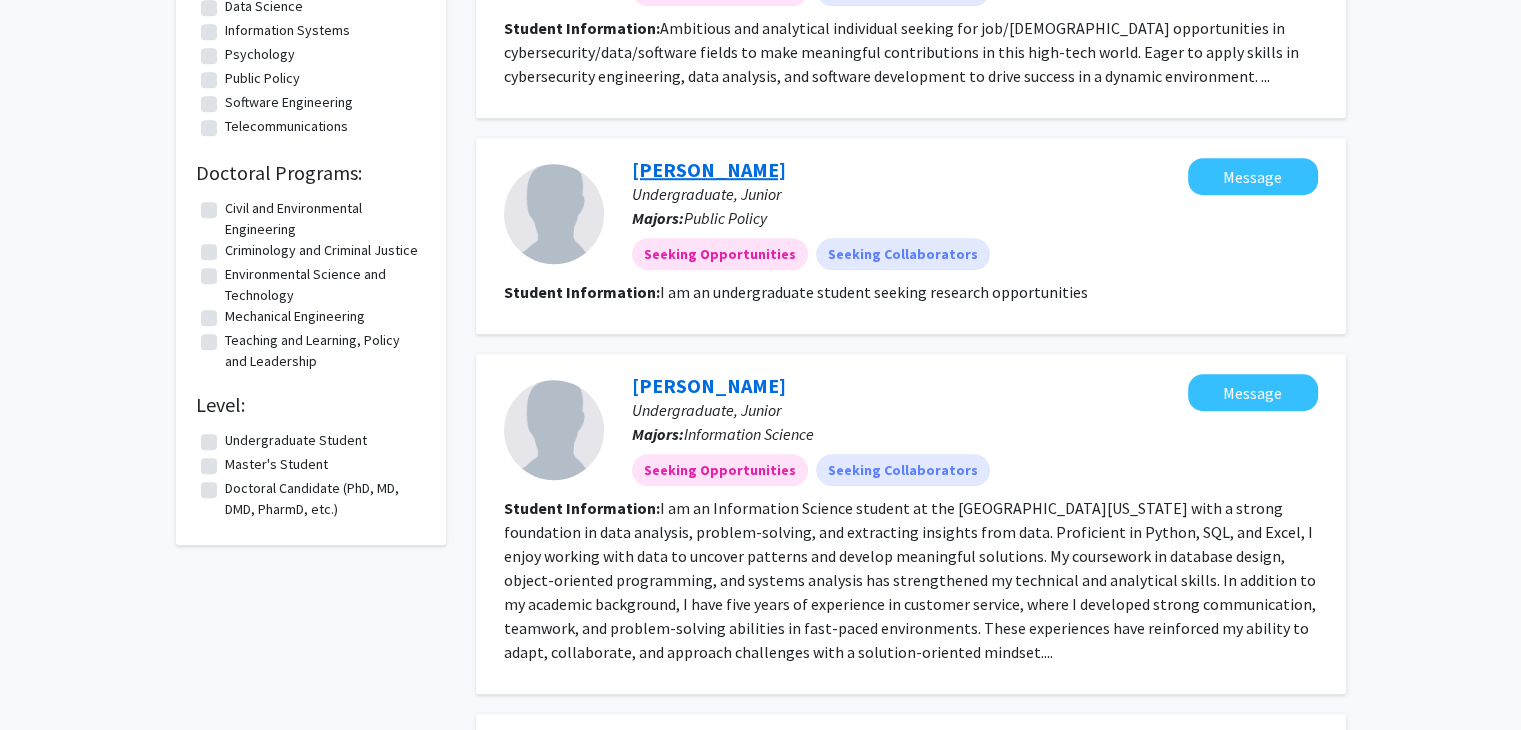 click on "Scott Schultz" 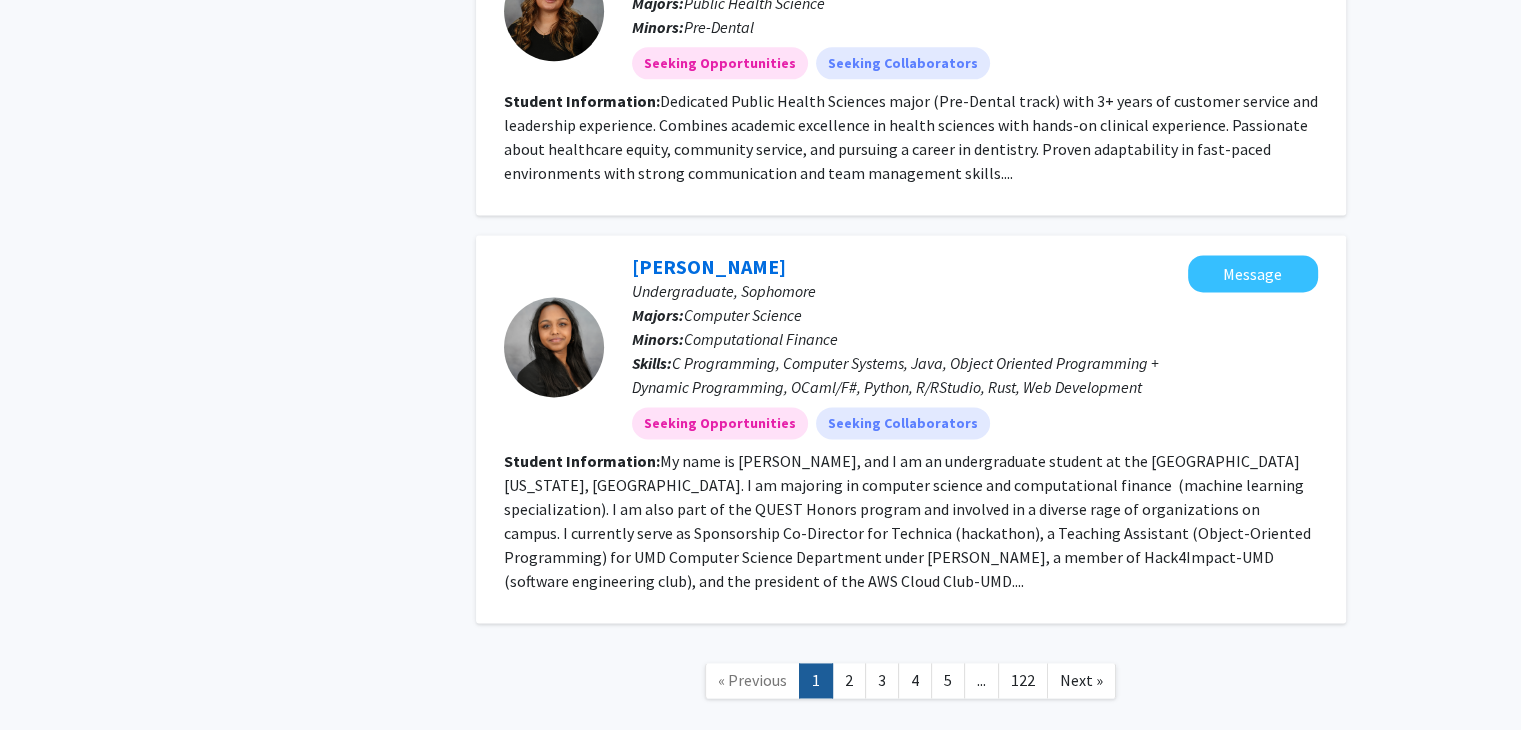scroll, scrollTop: 2764, scrollLeft: 0, axis: vertical 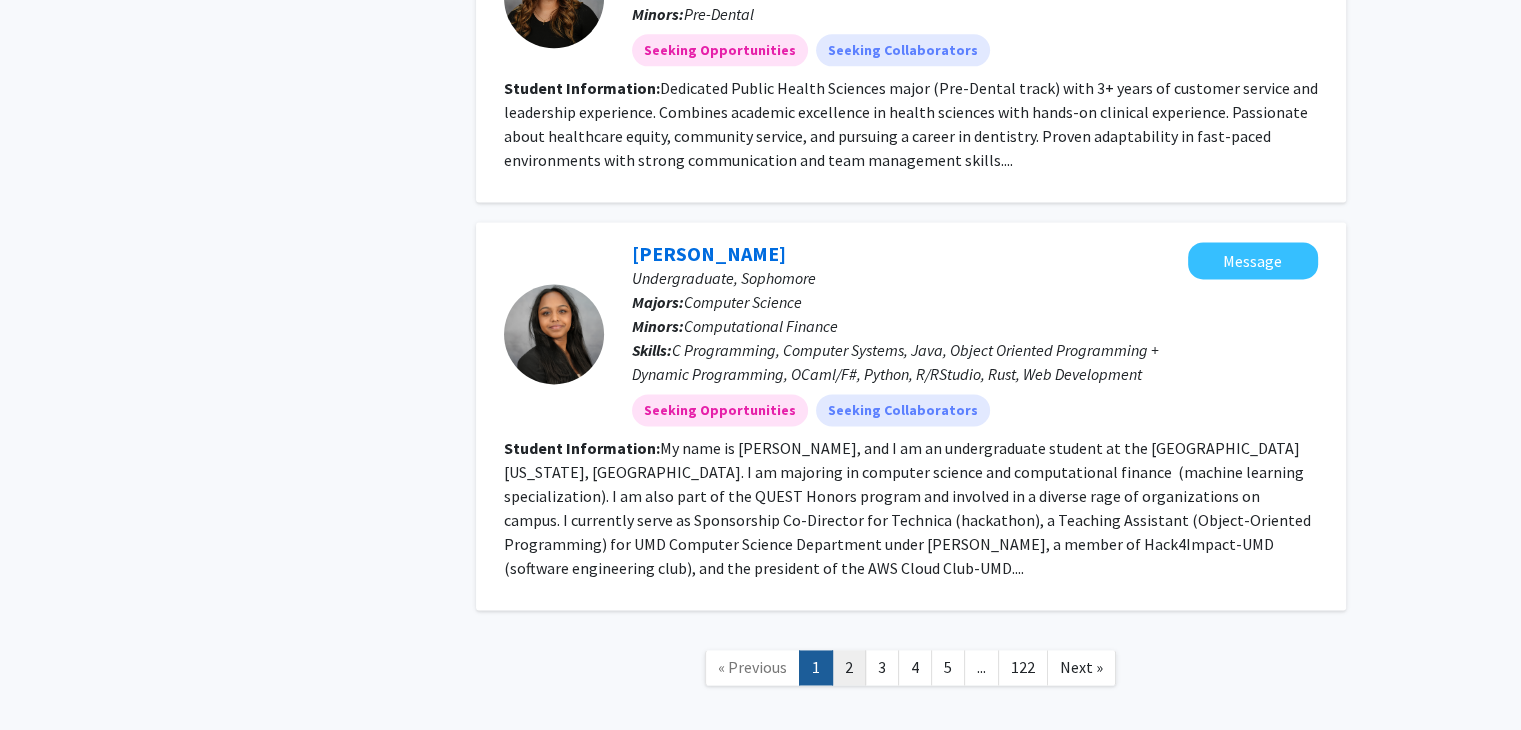 click on "2" 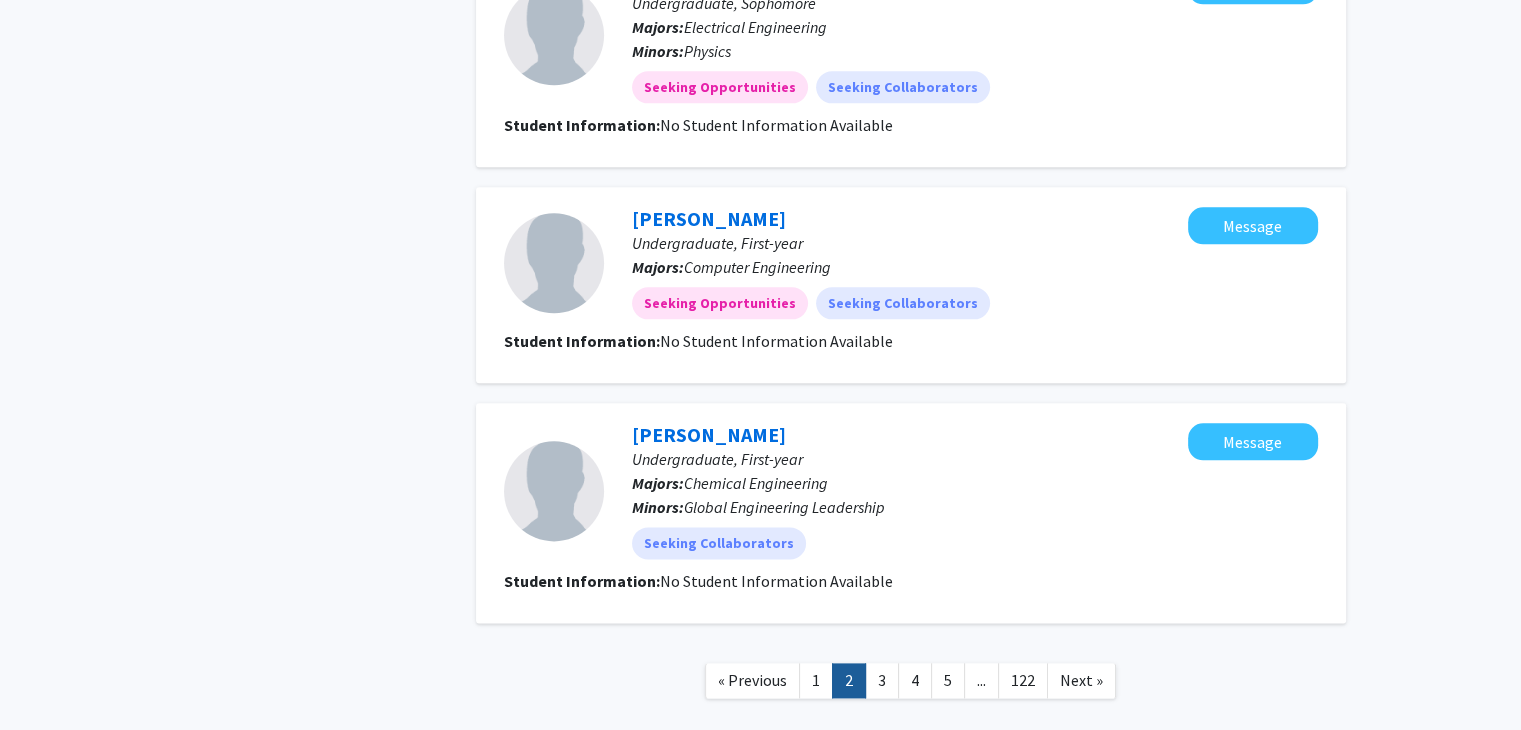 scroll, scrollTop: 2457, scrollLeft: 0, axis: vertical 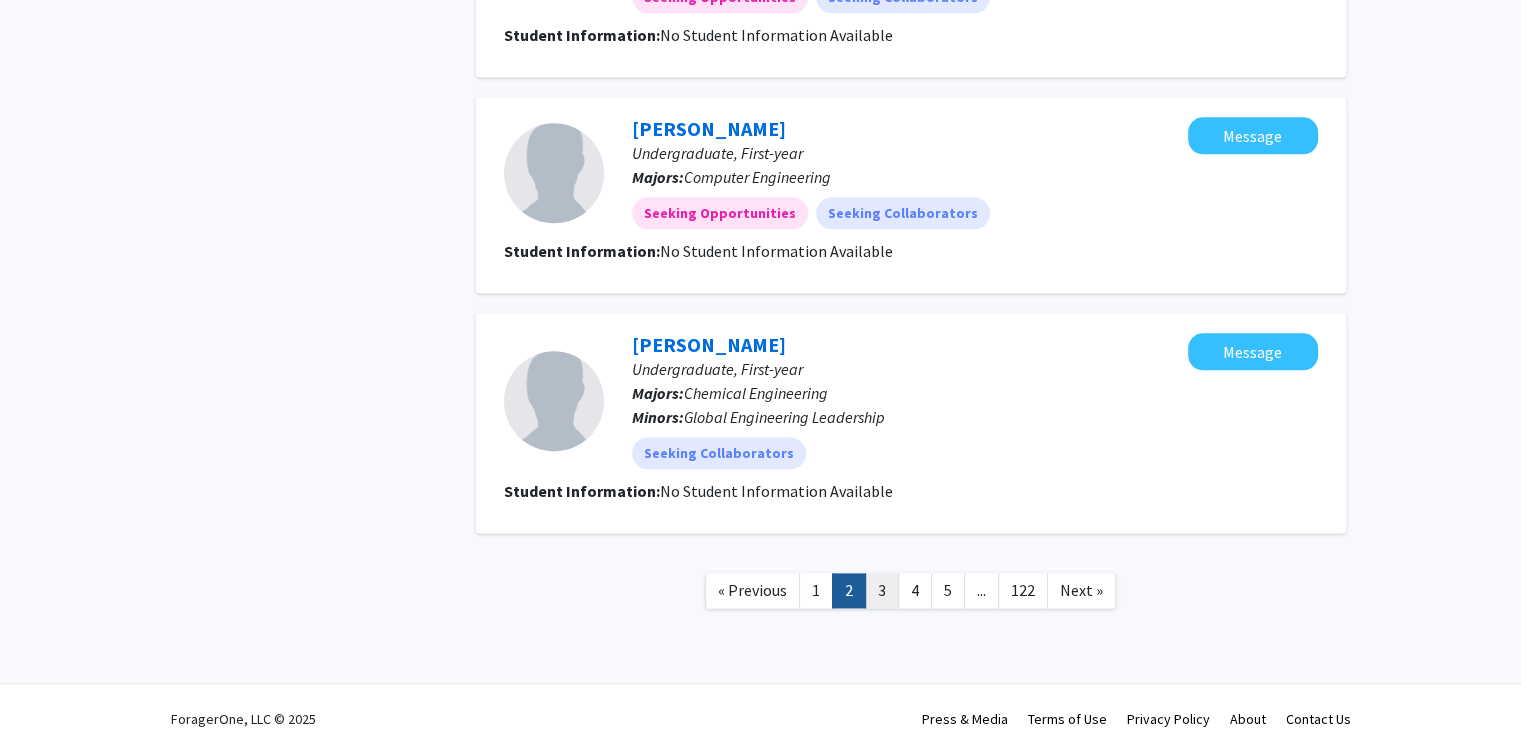 click on "3" 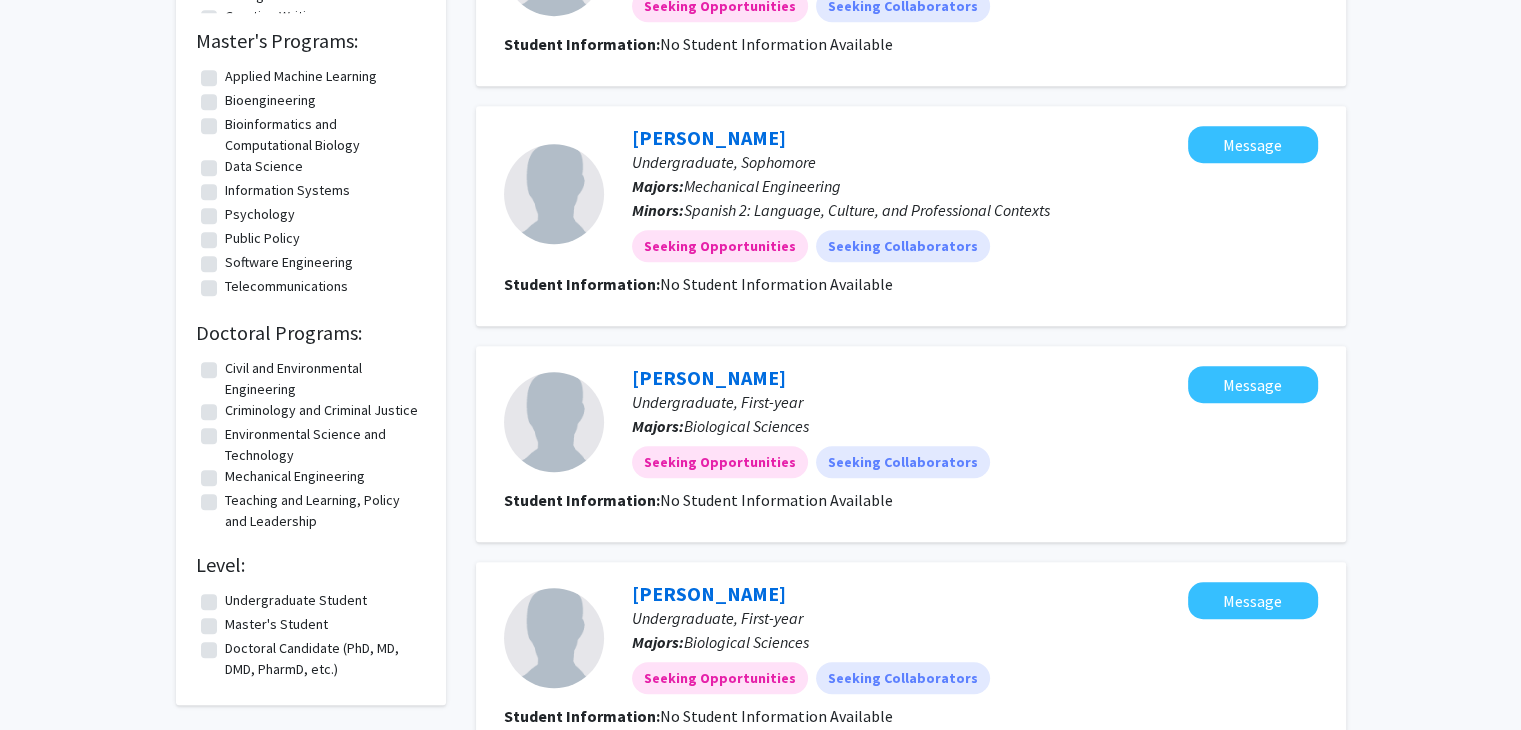 scroll, scrollTop: 1953, scrollLeft: 0, axis: vertical 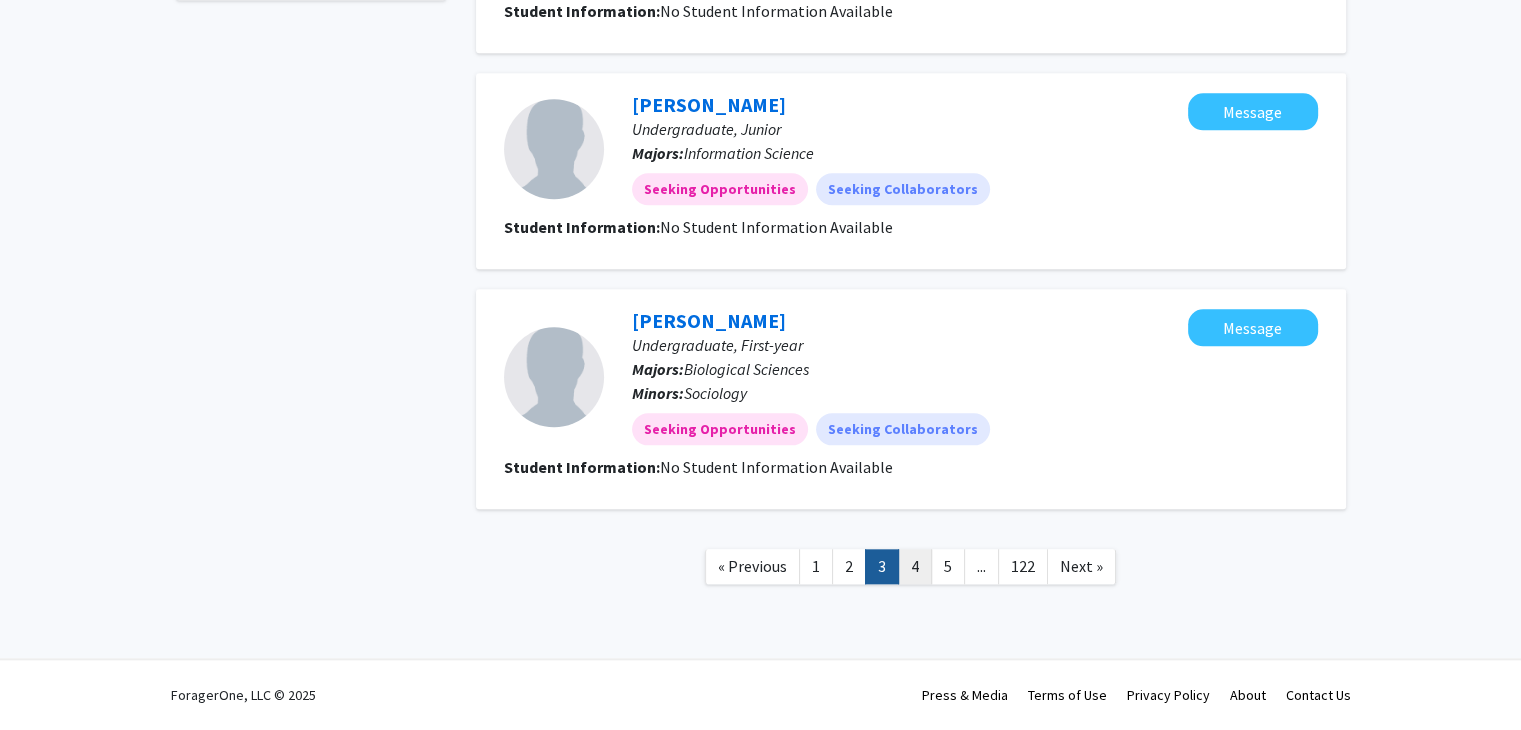 click on "4" 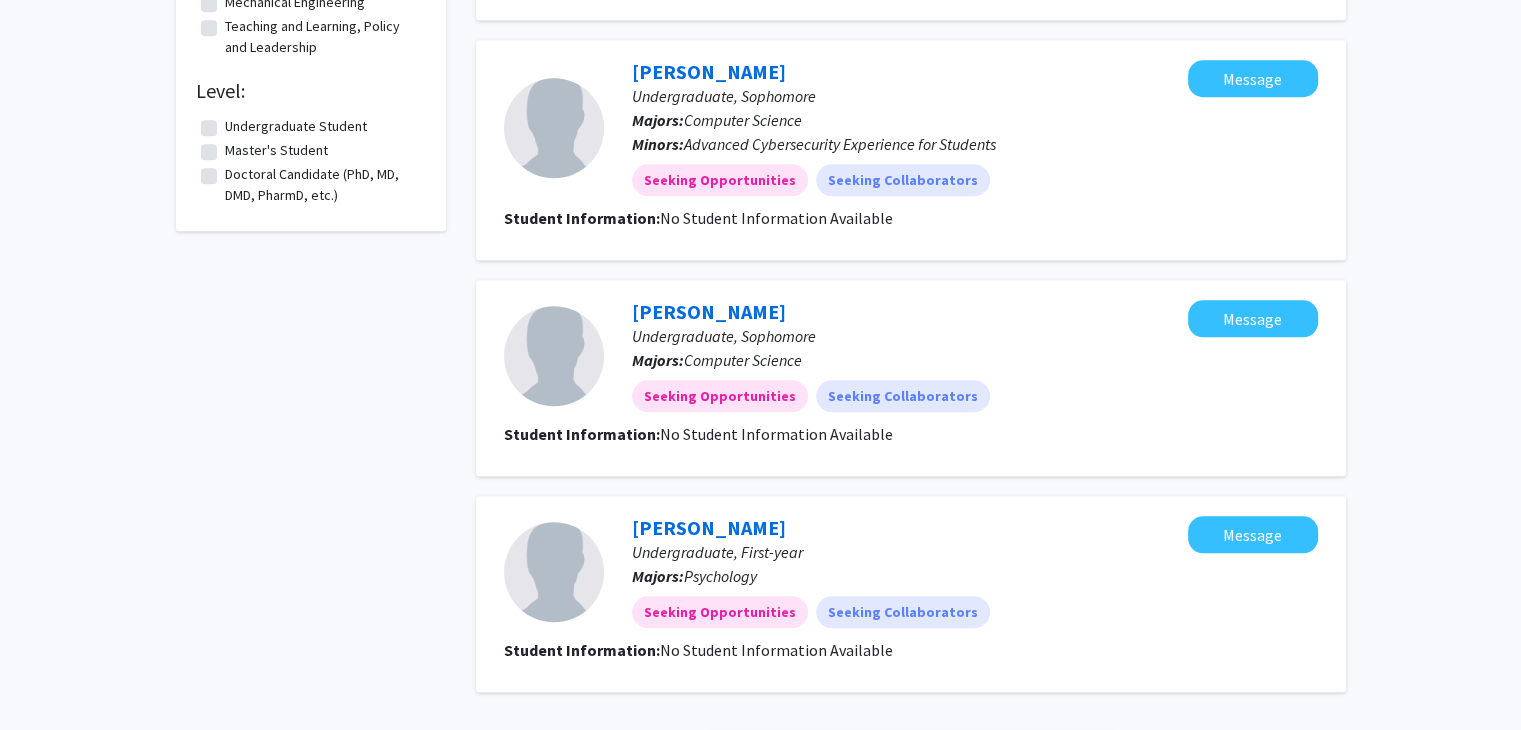 scroll, scrollTop: 1905, scrollLeft: 0, axis: vertical 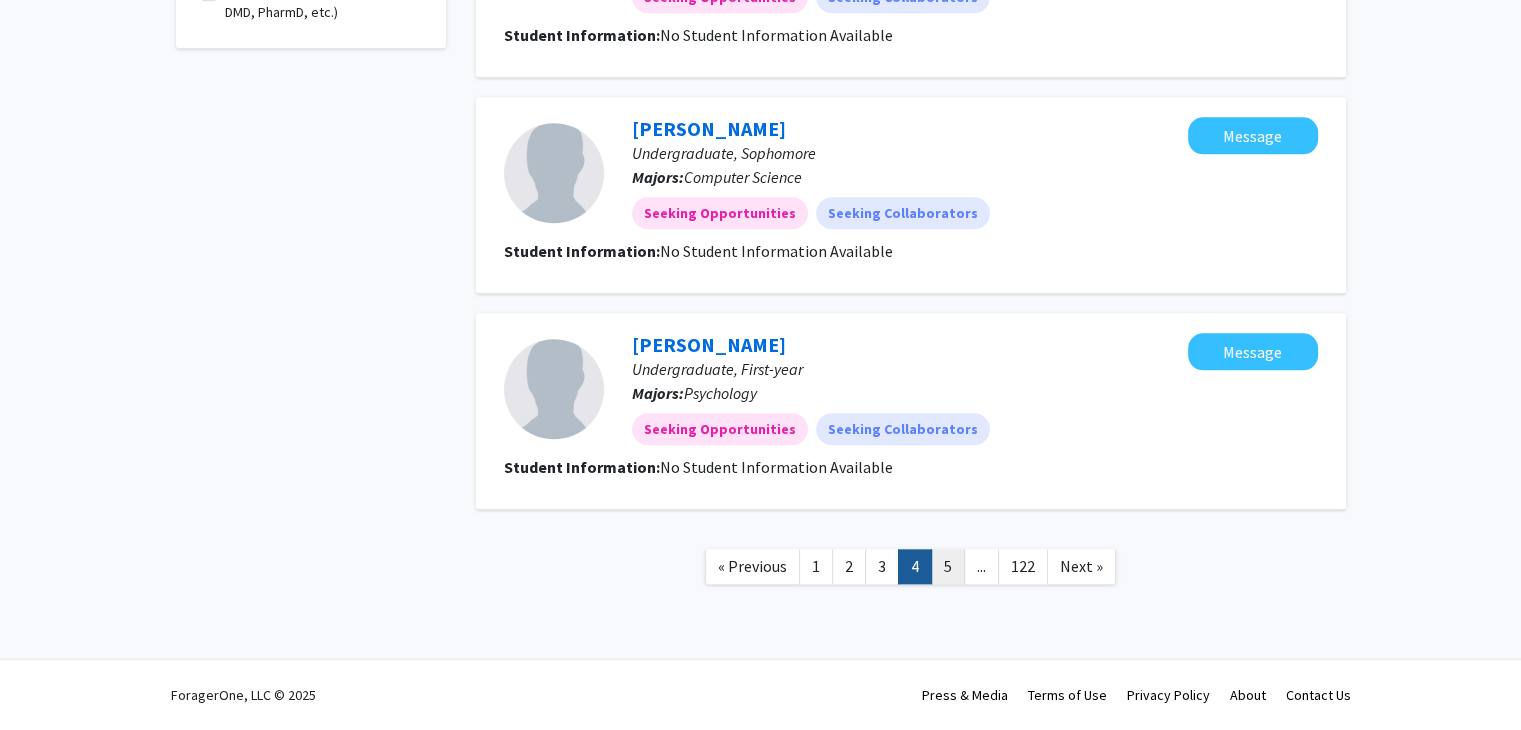 click on "5" 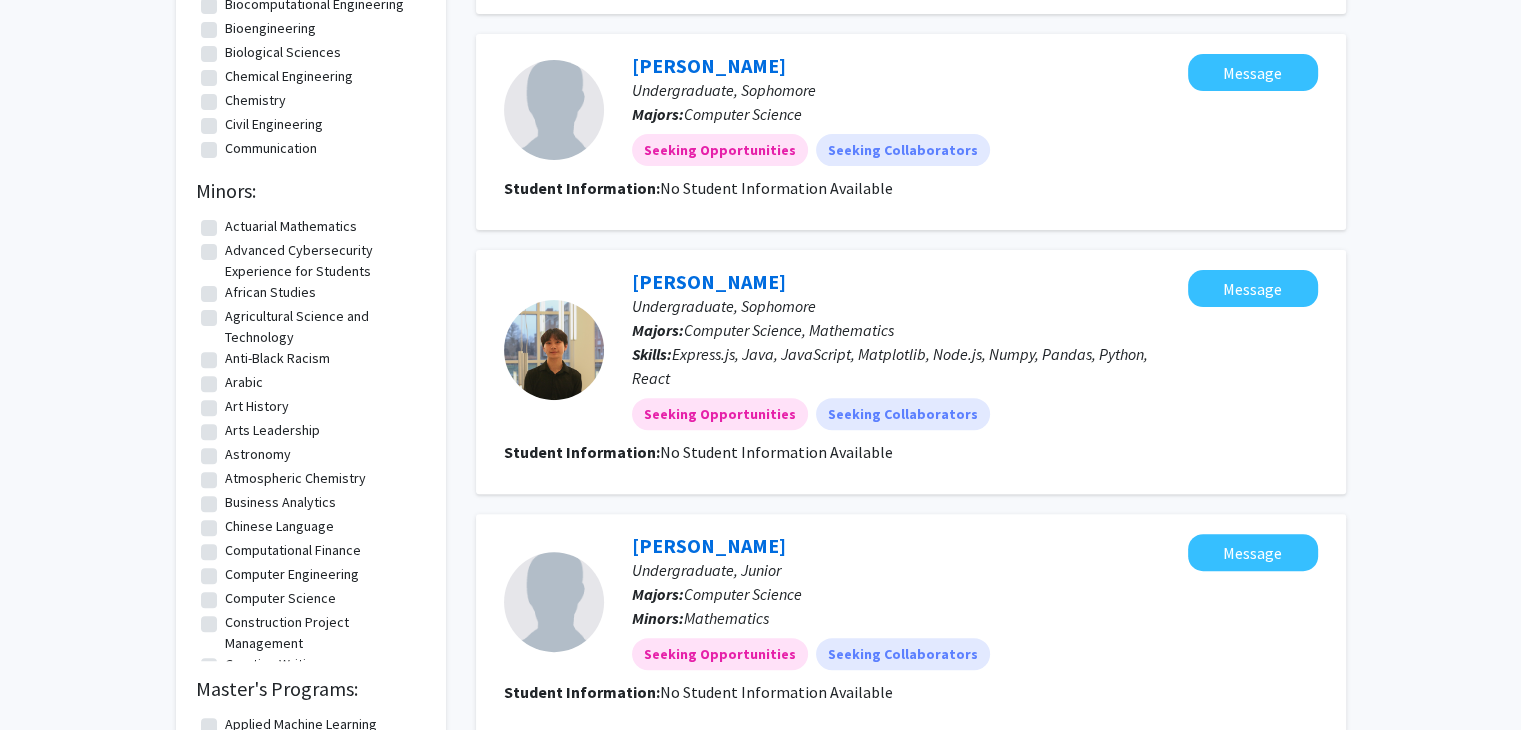 scroll, scrollTop: 0, scrollLeft: 0, axis: both 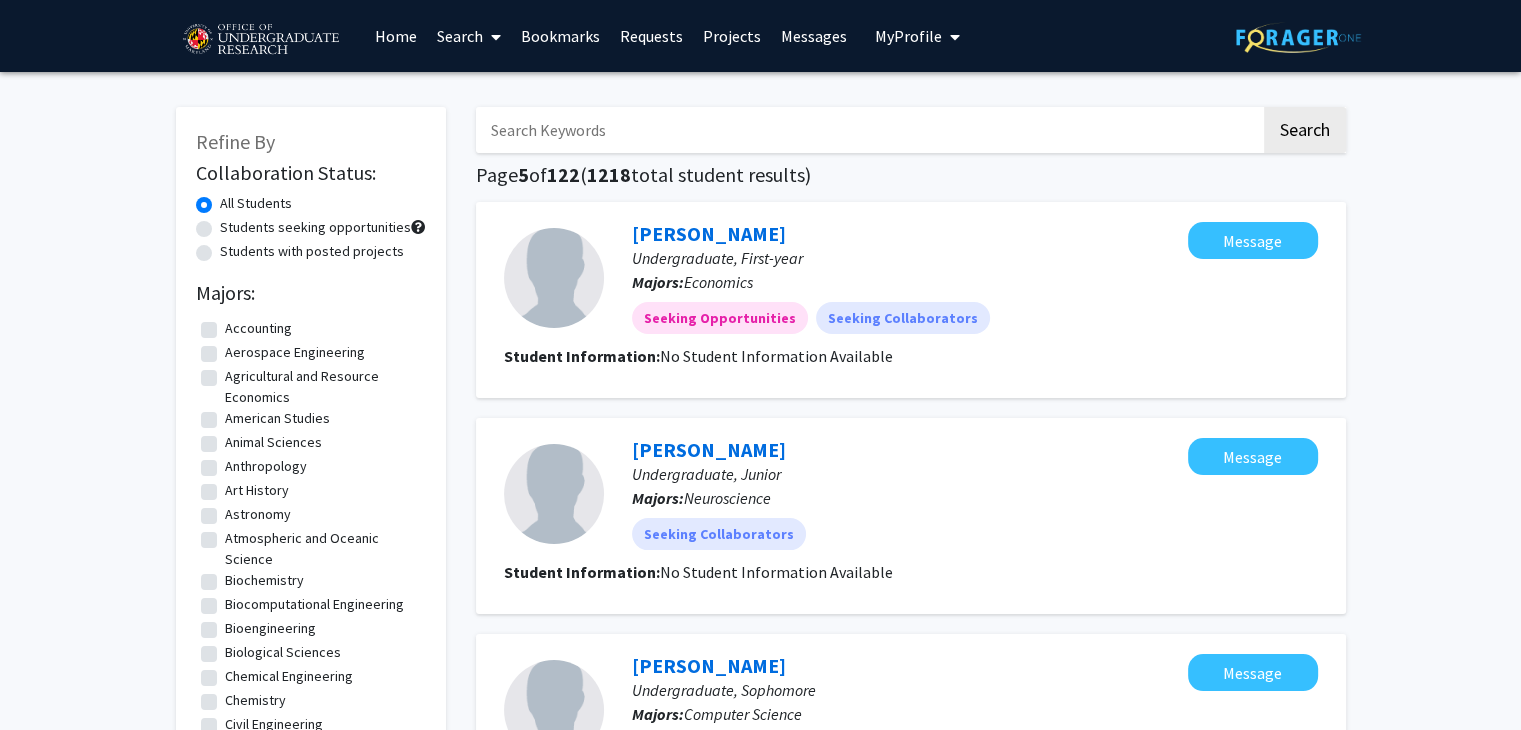 click at bounding box center [868, 130] 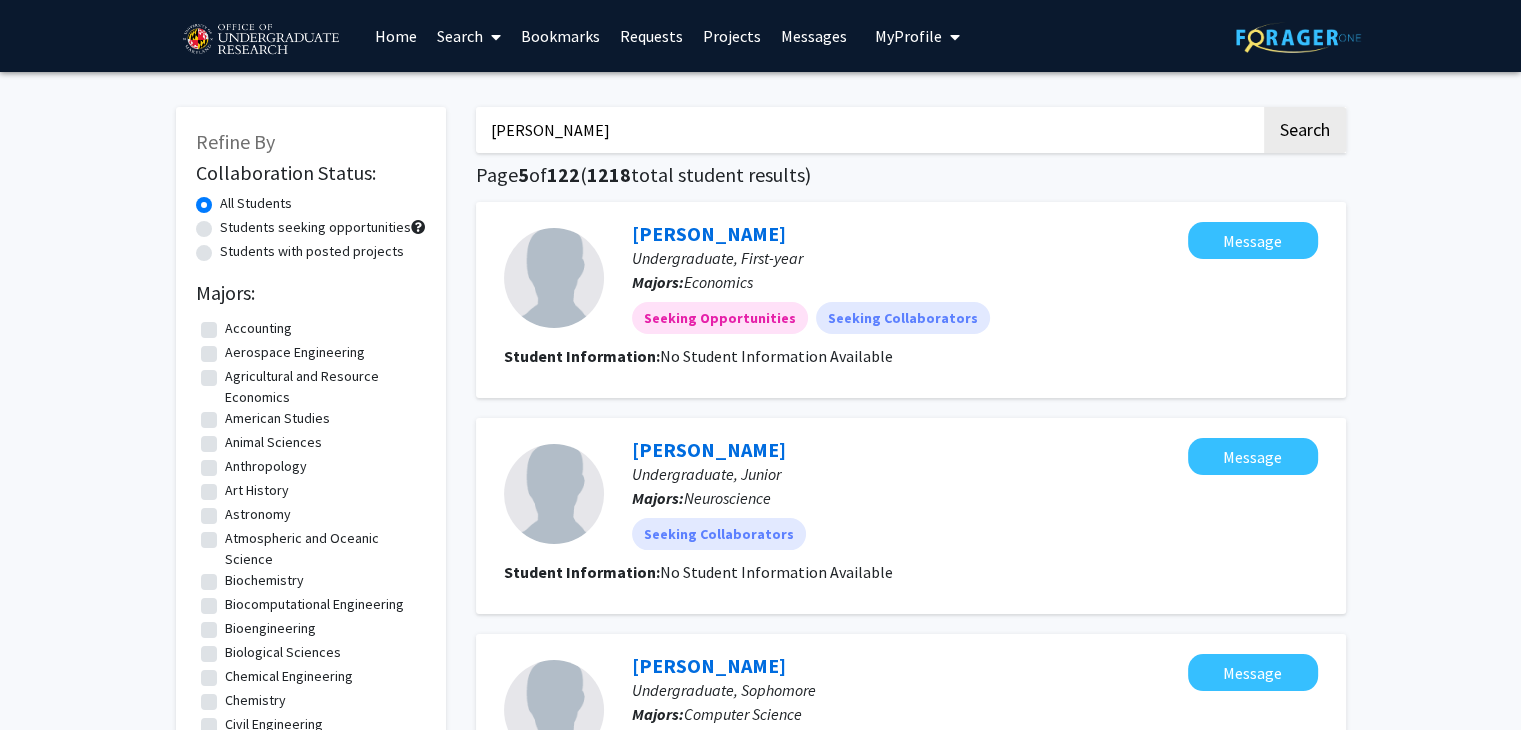 type on "Tharuni" 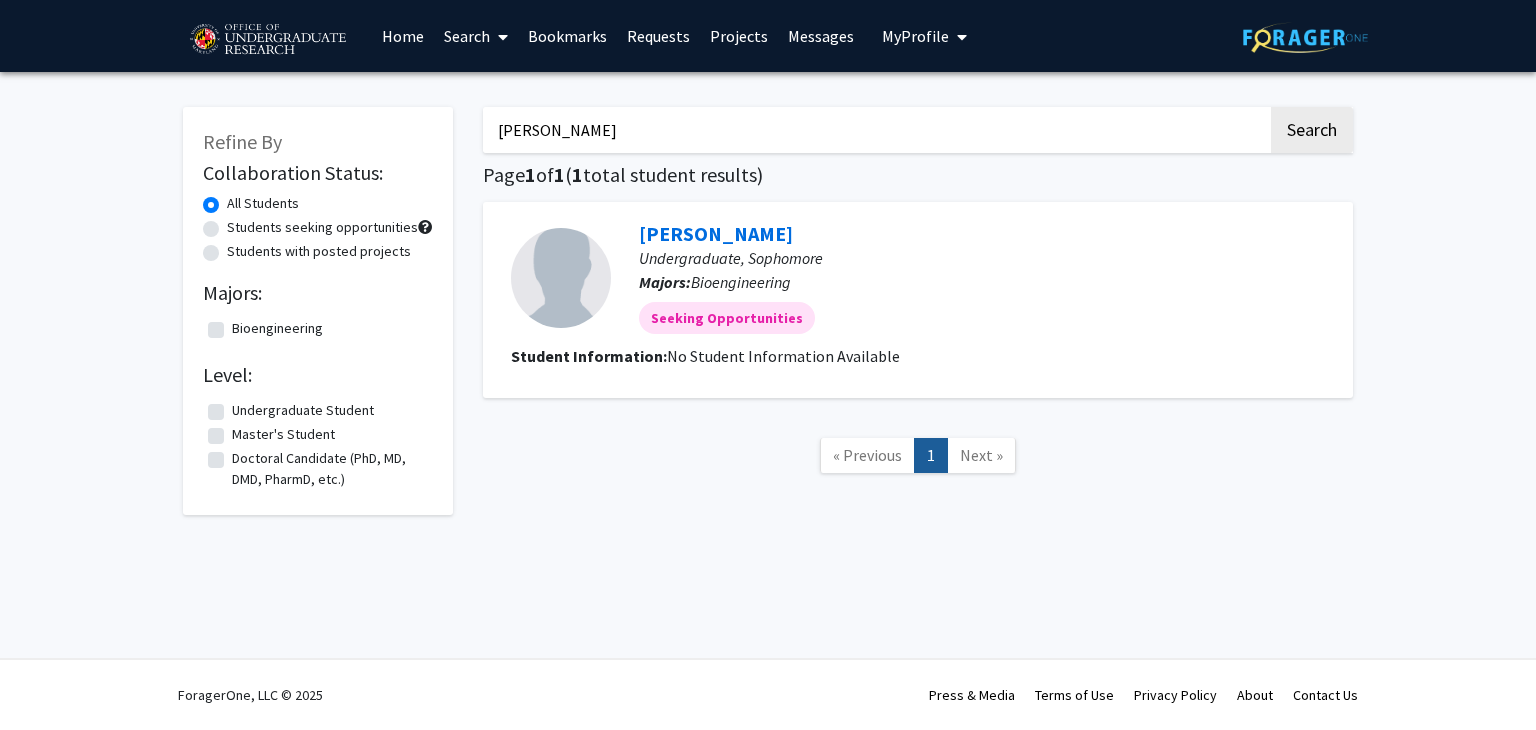 click on "« Previous  1  Next »" 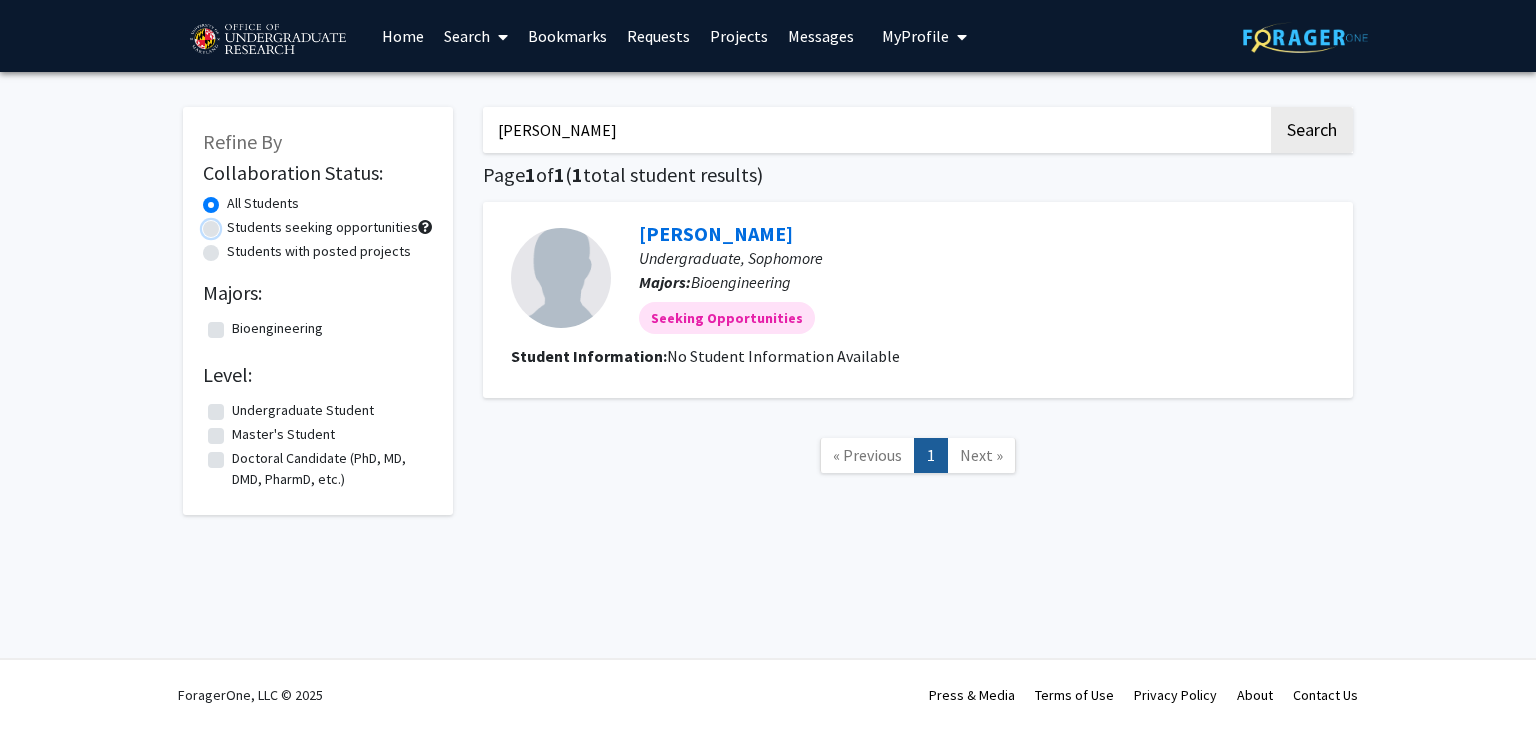 click on "Students seeking opportunities" at bounding box center (233, 223) 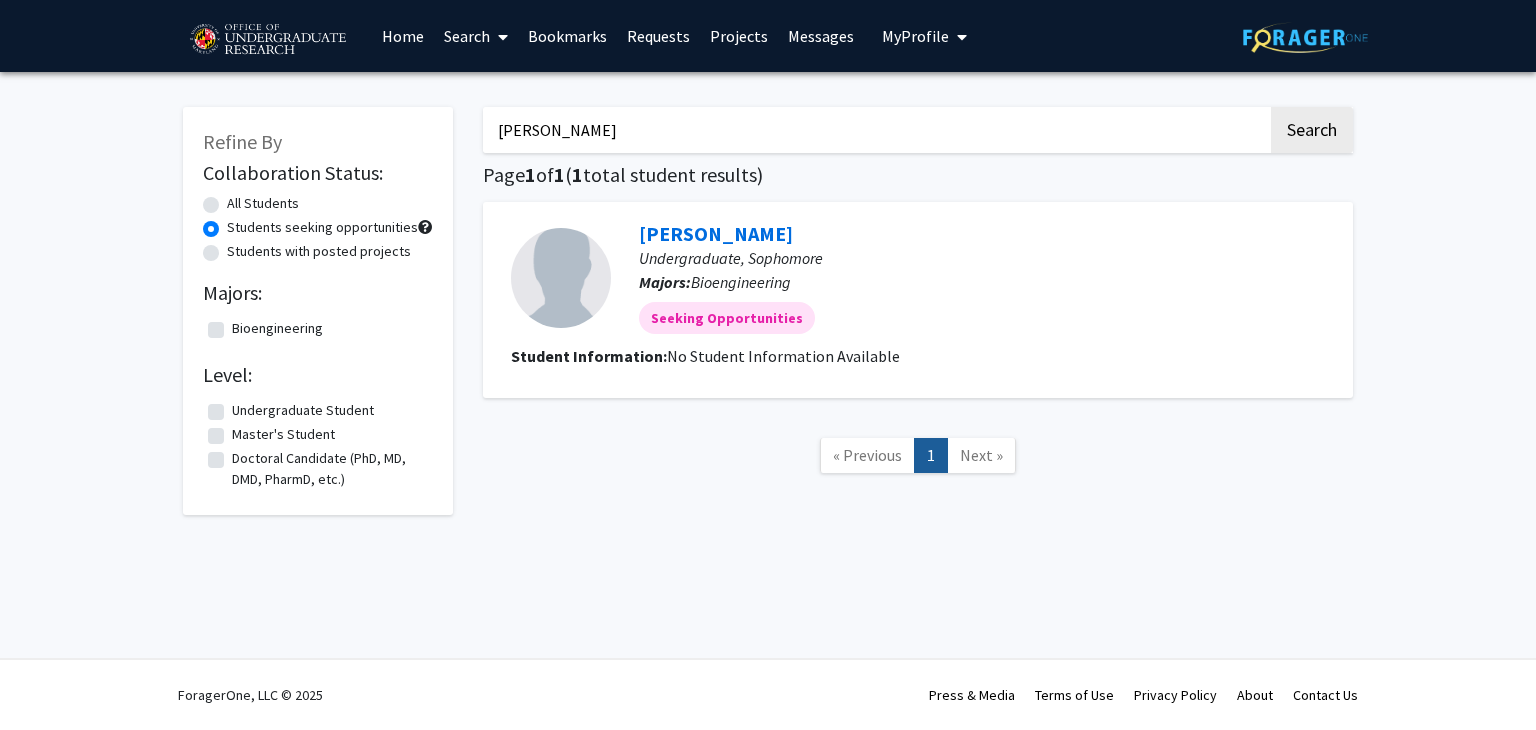 click on "Students with posted projects" 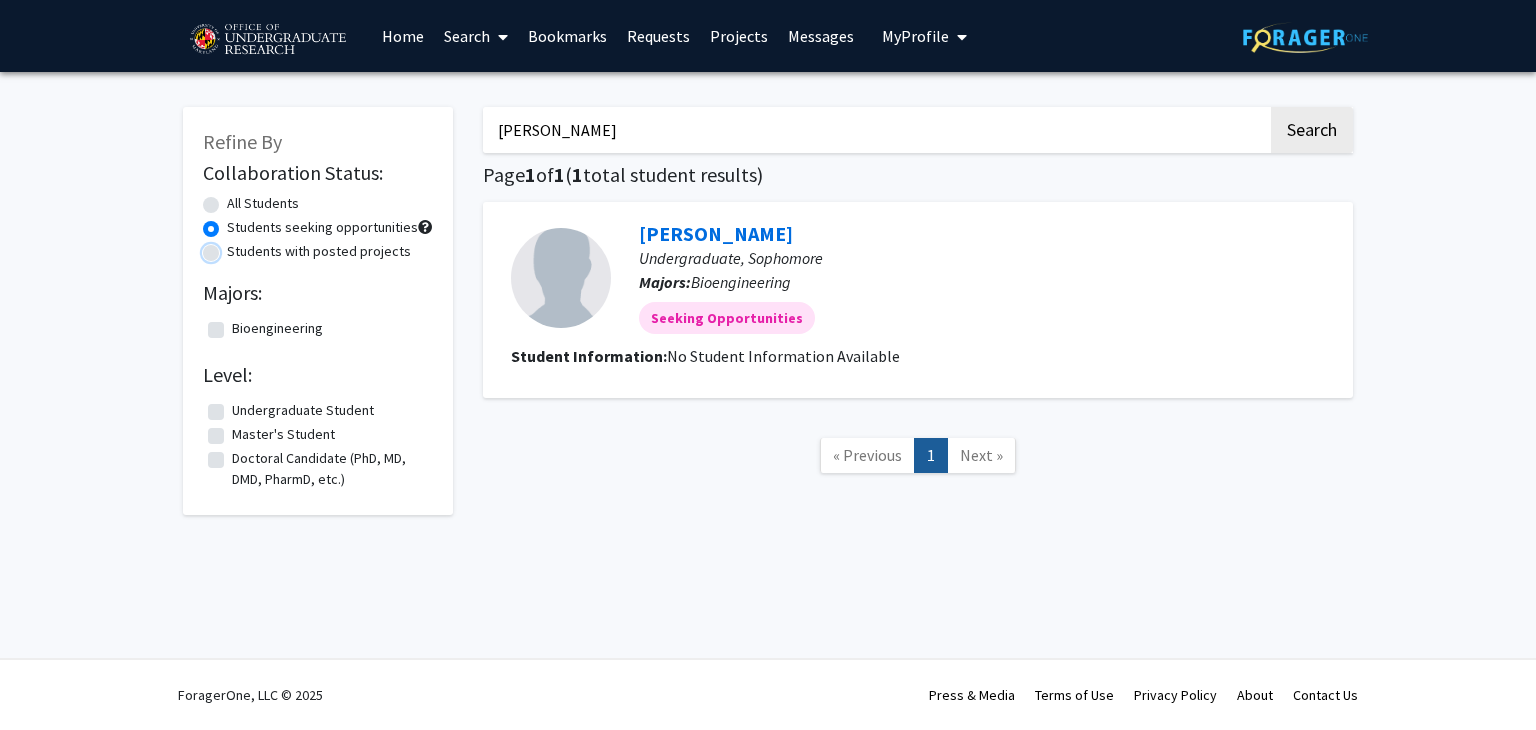 click on "Students with posted projects" at bounding box center [233, 247] 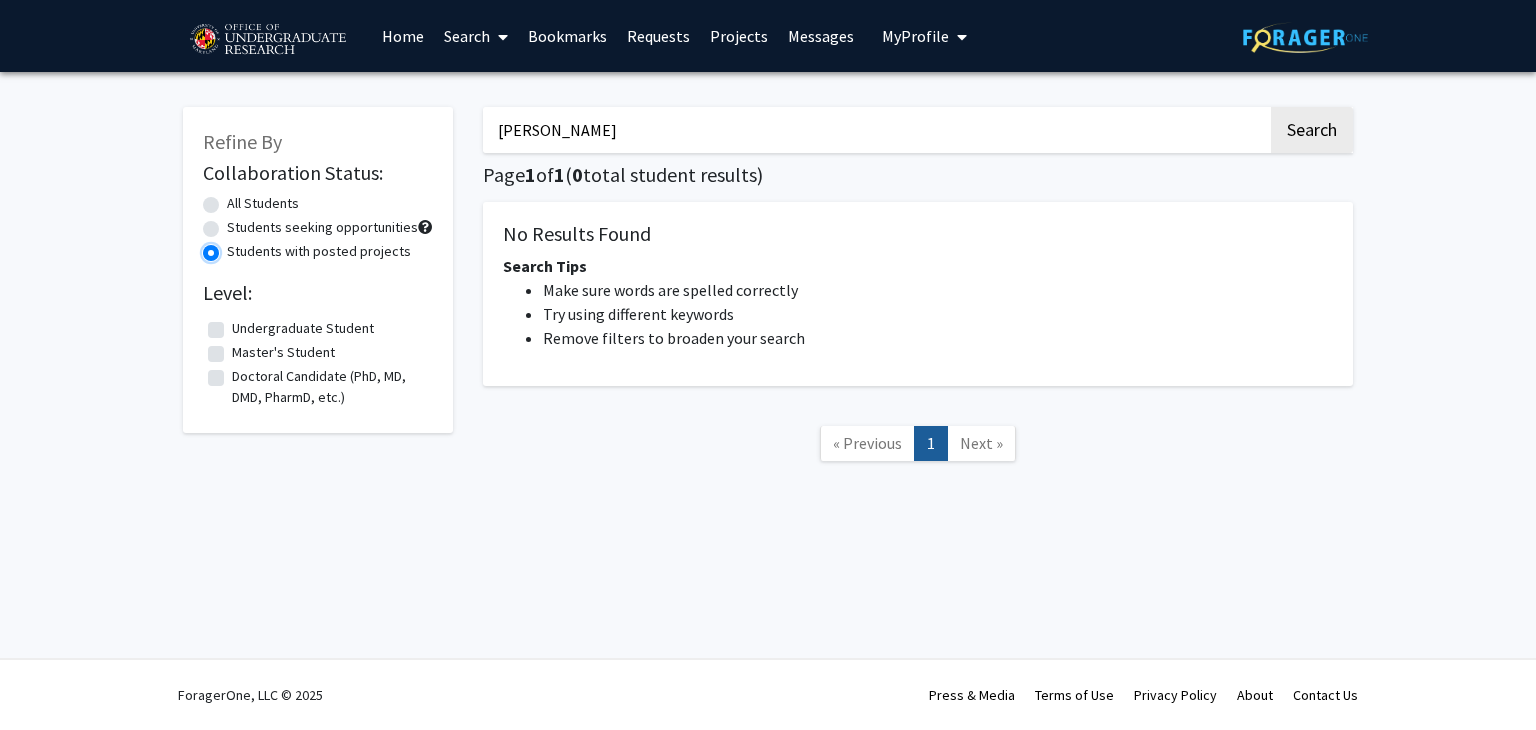 radio on "true" 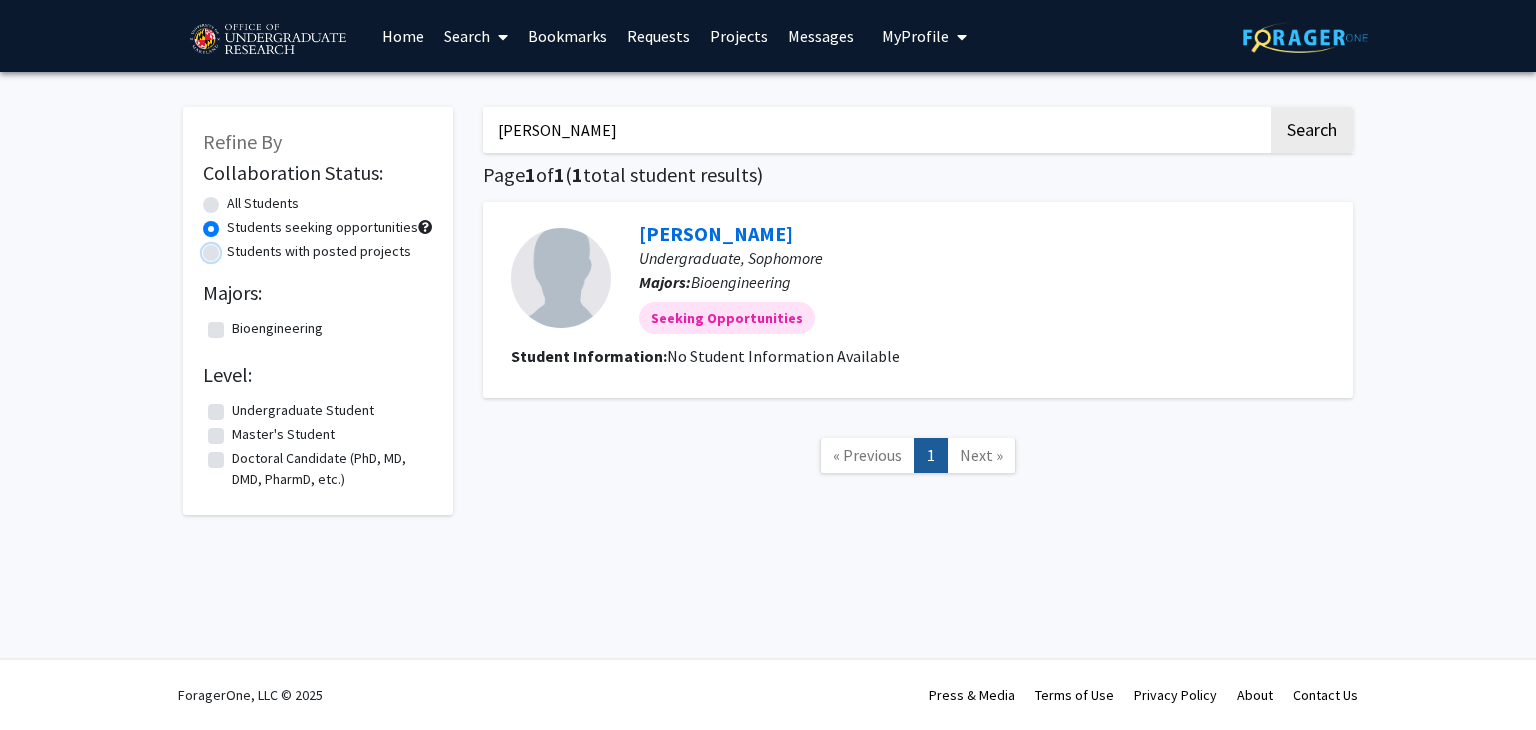 radio on "true" 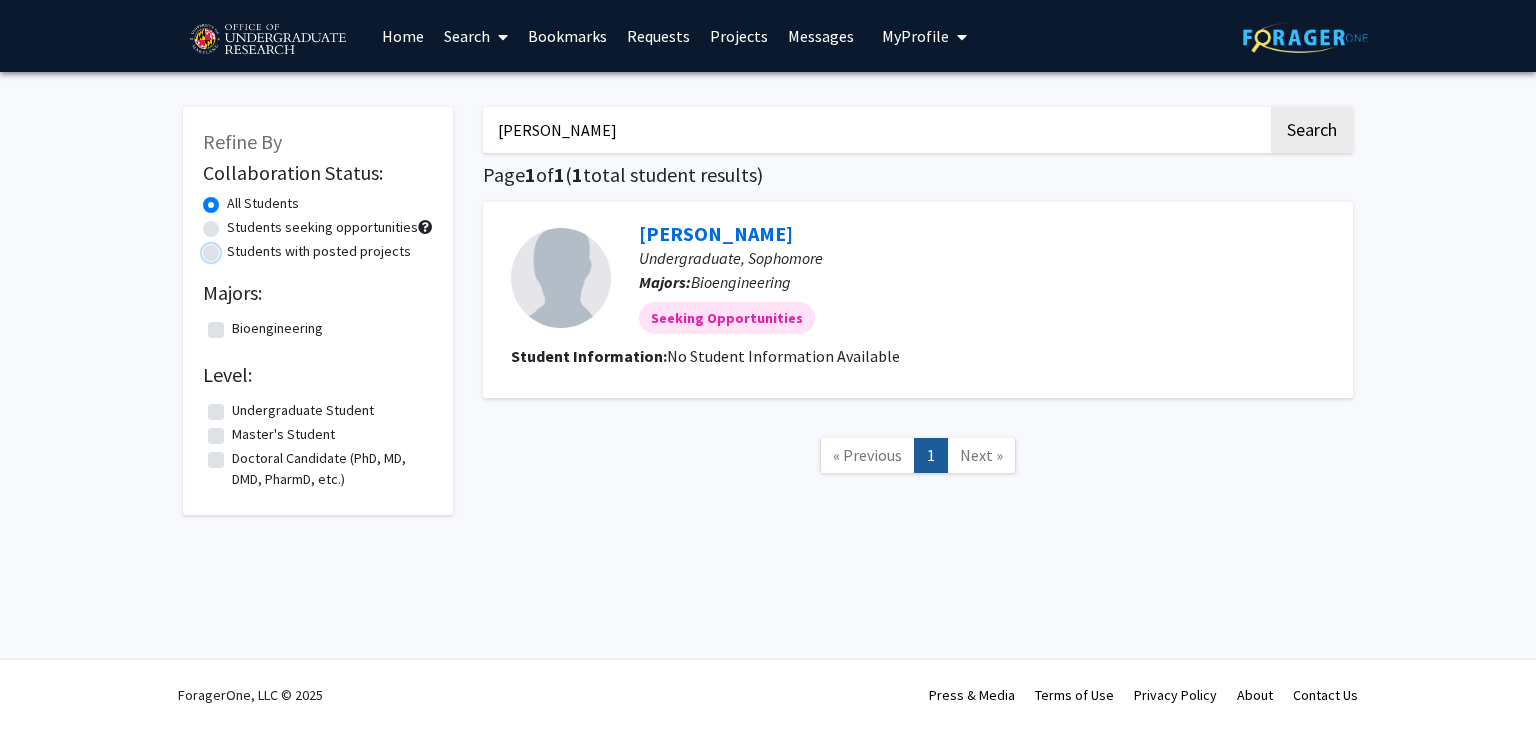 type 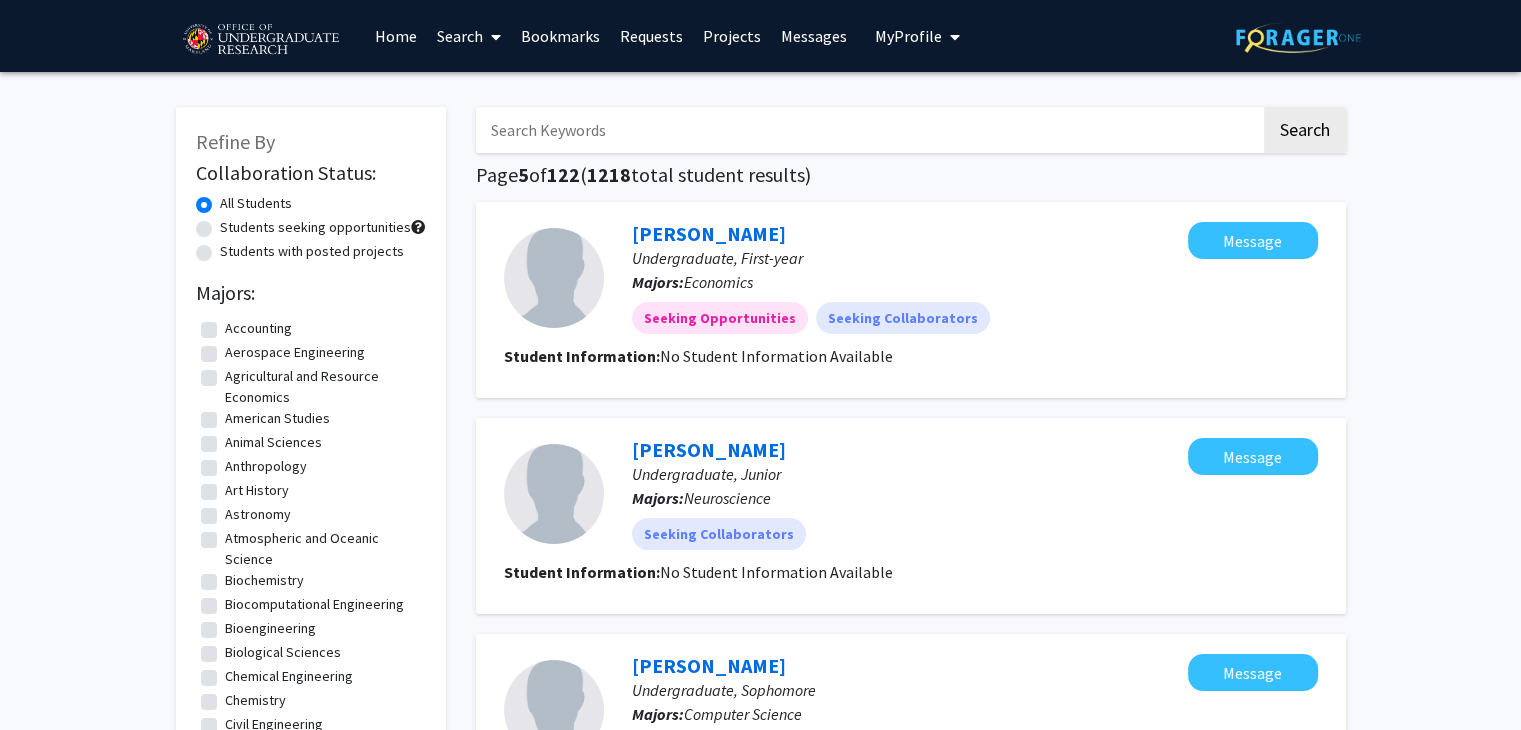 click on "Search" at bounding box center [469, 36] 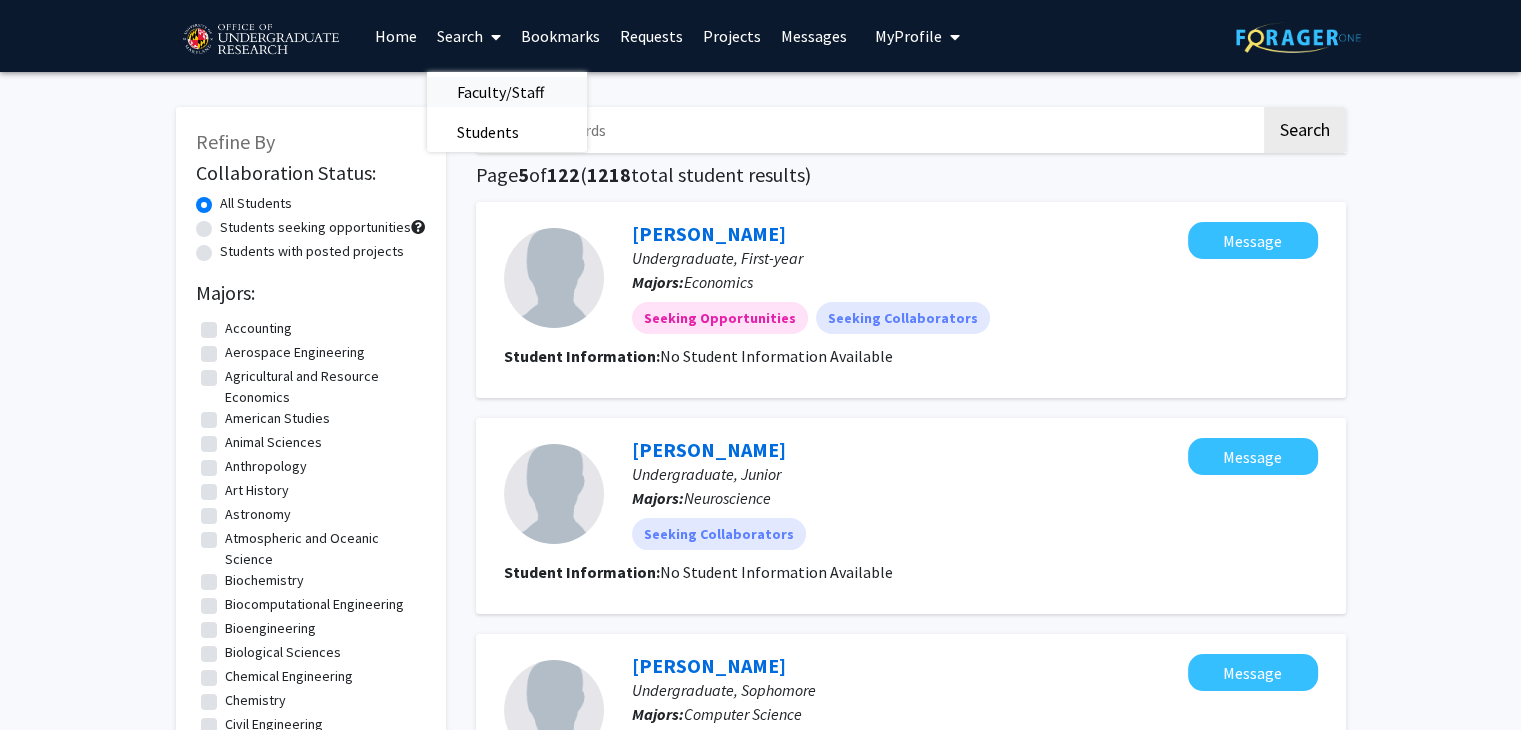 click on "Faculty/Staff" at bounding box center (500, 92) 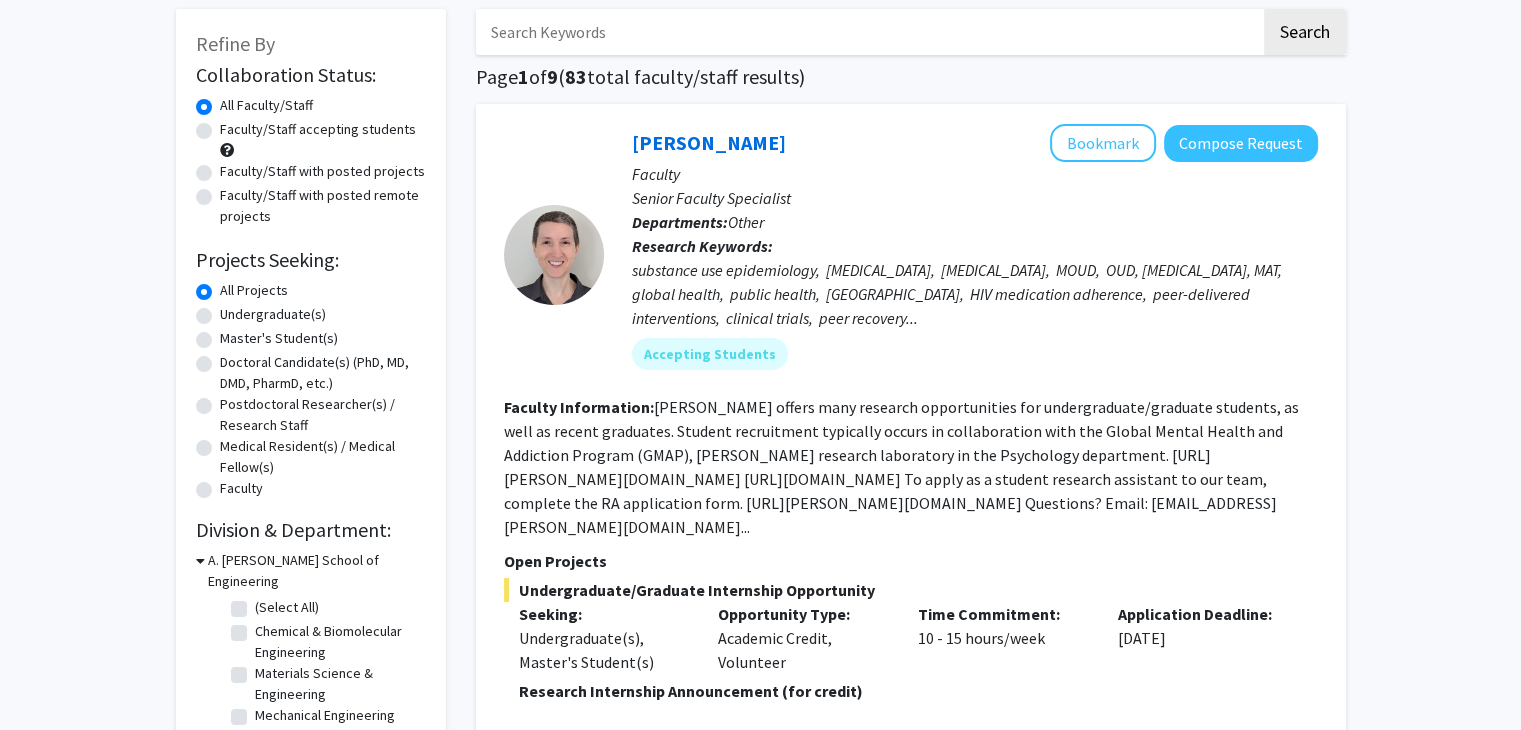 scroll, scrollTop: 0, scrollLeft: 0, axis: both 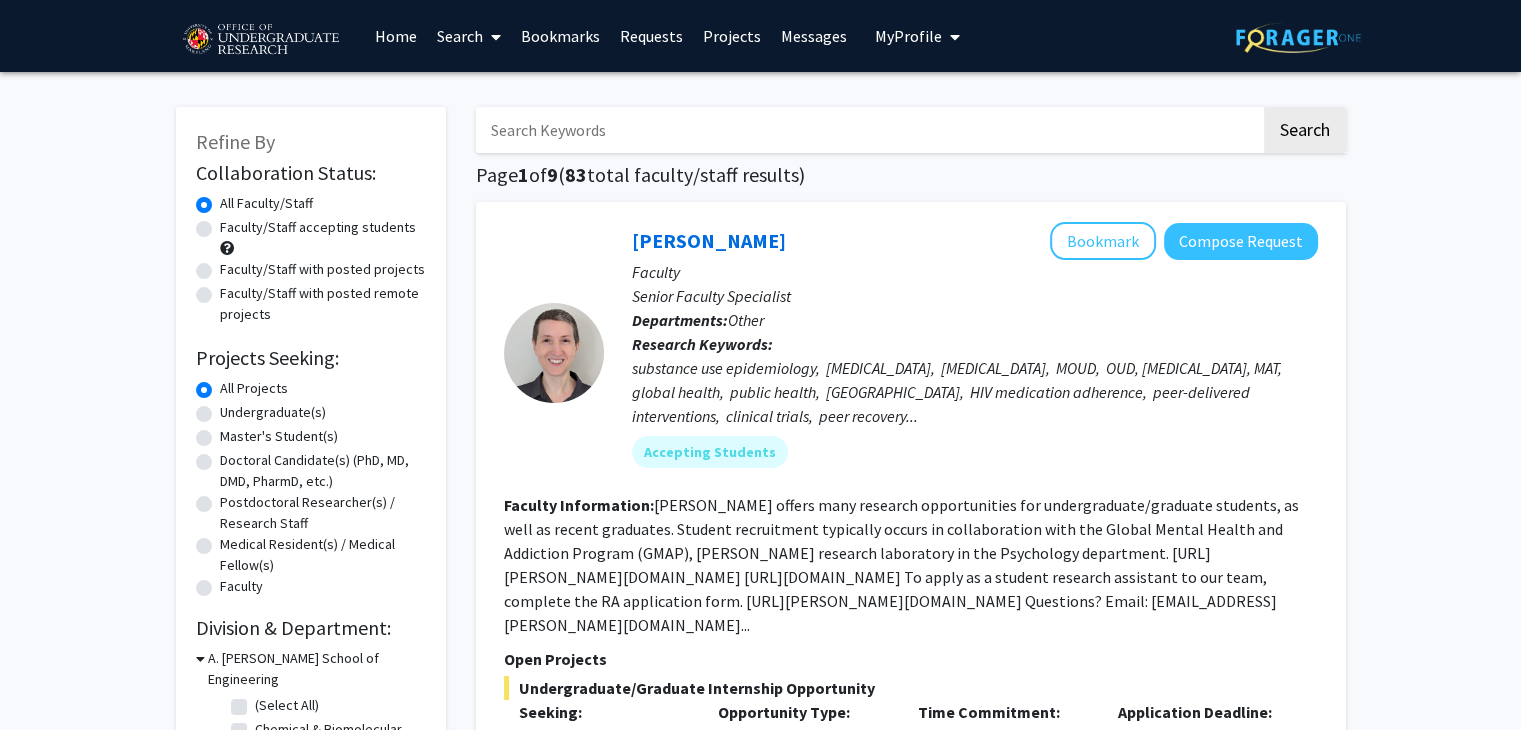 click on "CESAR offers many research opportunities for undergraduate/graduate students, as well as recent graduates. Student recruitment typically occurs in collaboration with the Global Mental Health and Addiction Program (GMAP), Dr. Magidson's research laboratory in the Psychology department.
https://cesar.umd.edu/  https://www.gmhaddictionlab.org/
To apply as a student research assistant to our team, complete the RA application form.
https://cesar.umd.edu/landingtopic/student-research-opportunities  Questions? Email: gmap-cesar-apply@umd.edu..." 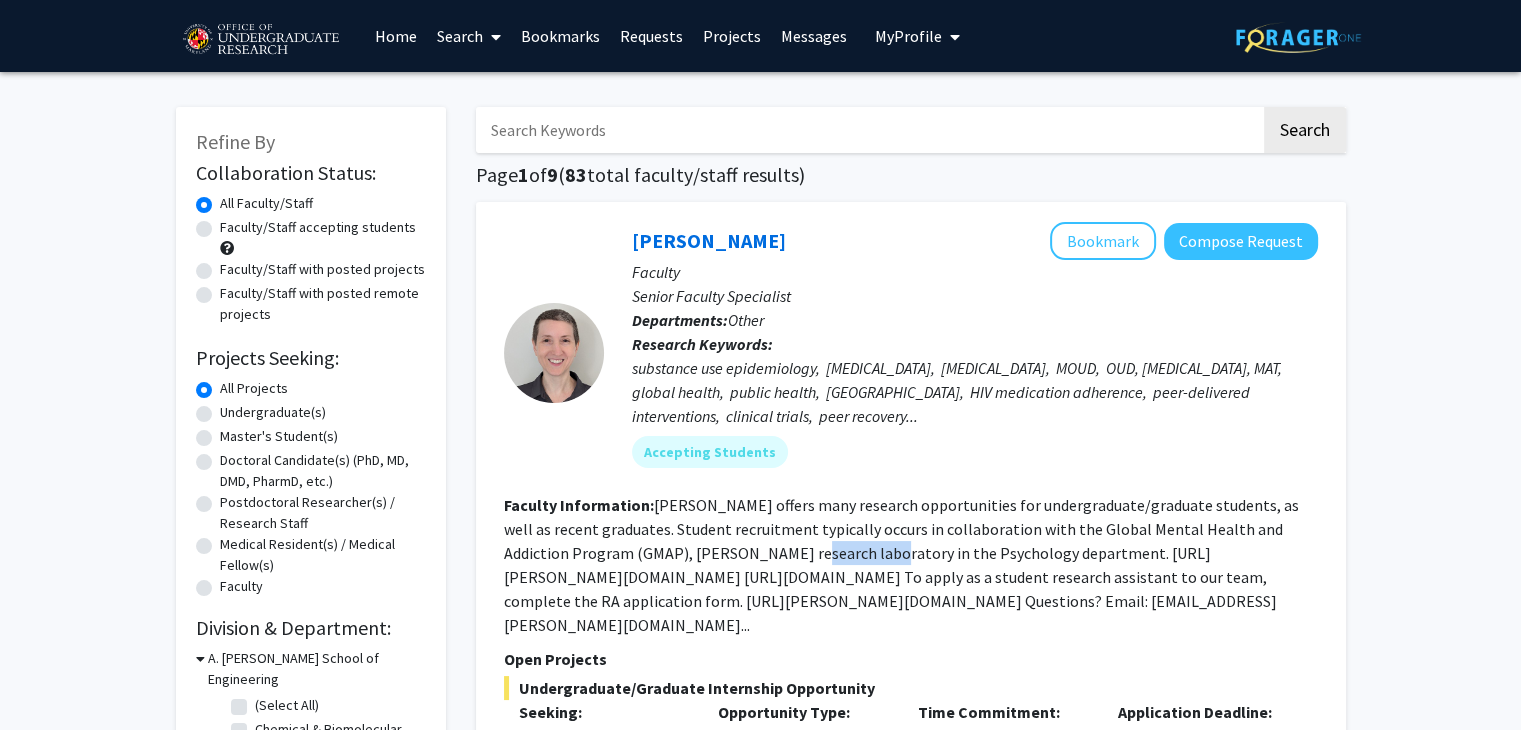 click on "CESAR offers many research opportunities for undergraduate/graduate students, as well as recent graduates. Student recruitment typically occurs in collaboration with the Global Mental Health and Addiction Program (GMAP), Dr. Magidson's research laboratory in the Psychology department.
https://cesar.umd.edu/  https://www.gmhaddictionlab.org/
To apply as a student research assistant to our team, complete the RA application form.
https://cesar.umd.edu/landingtopic/student-research-opportunities  Questions? Email: gmap-cesar-apply@umd.edu..." 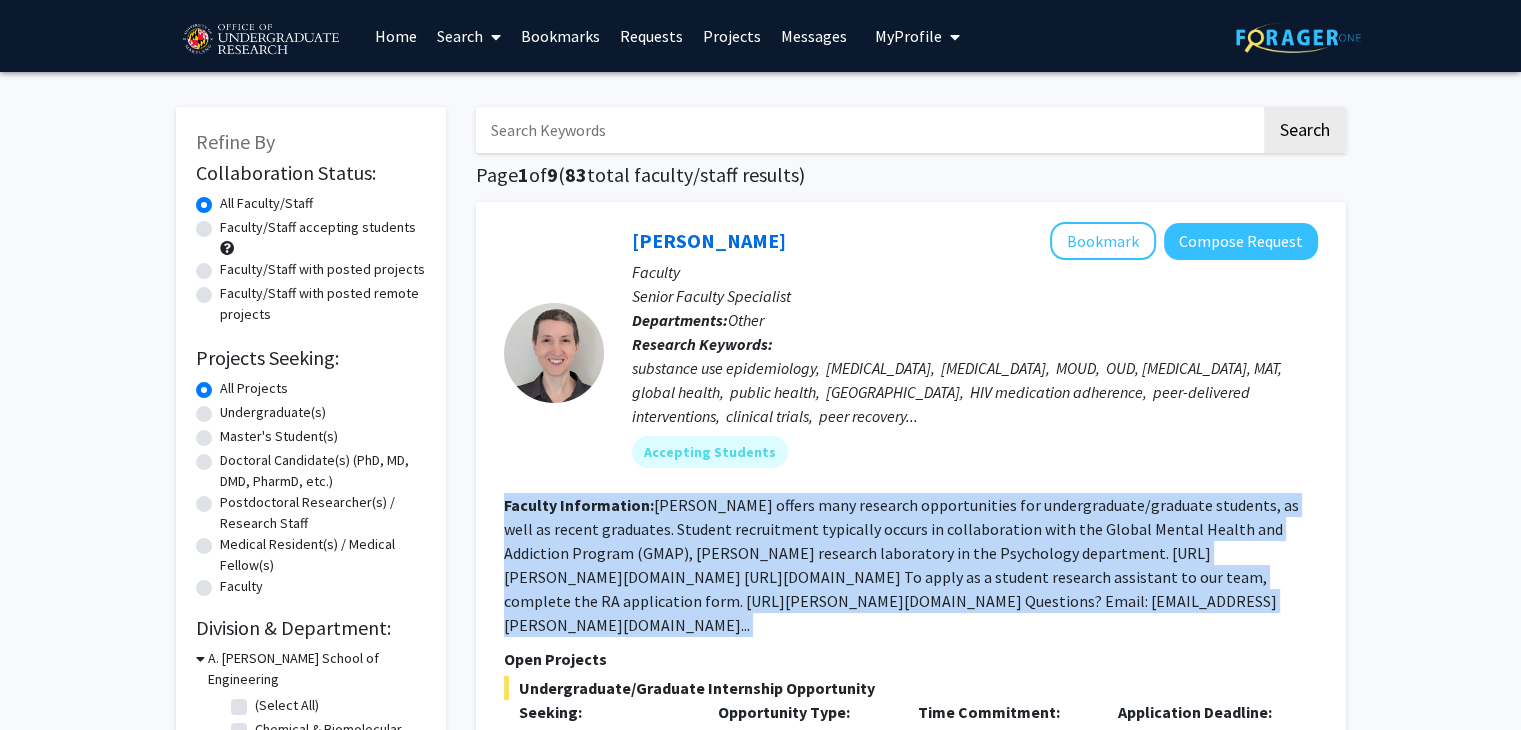 click on "CESAR offers many research opportunities for undergraduate/graduate students, as well as recent graduates. Student recruitment typically occurs in collaboration with the Global Mental Health and Addiction Program (GMAP), Dr. Magidson's research laboratory in the Psychology department.
https://cesar.umd.edu/  https://www.gmhaddictionlab.org/
To apply as a student research assistant to our team, complete the RA application form.
https://cesar.umd.edu/landingtopic/student-research-opportunities  Questions? Email: gmap-cesar-apply@umd.edu..." 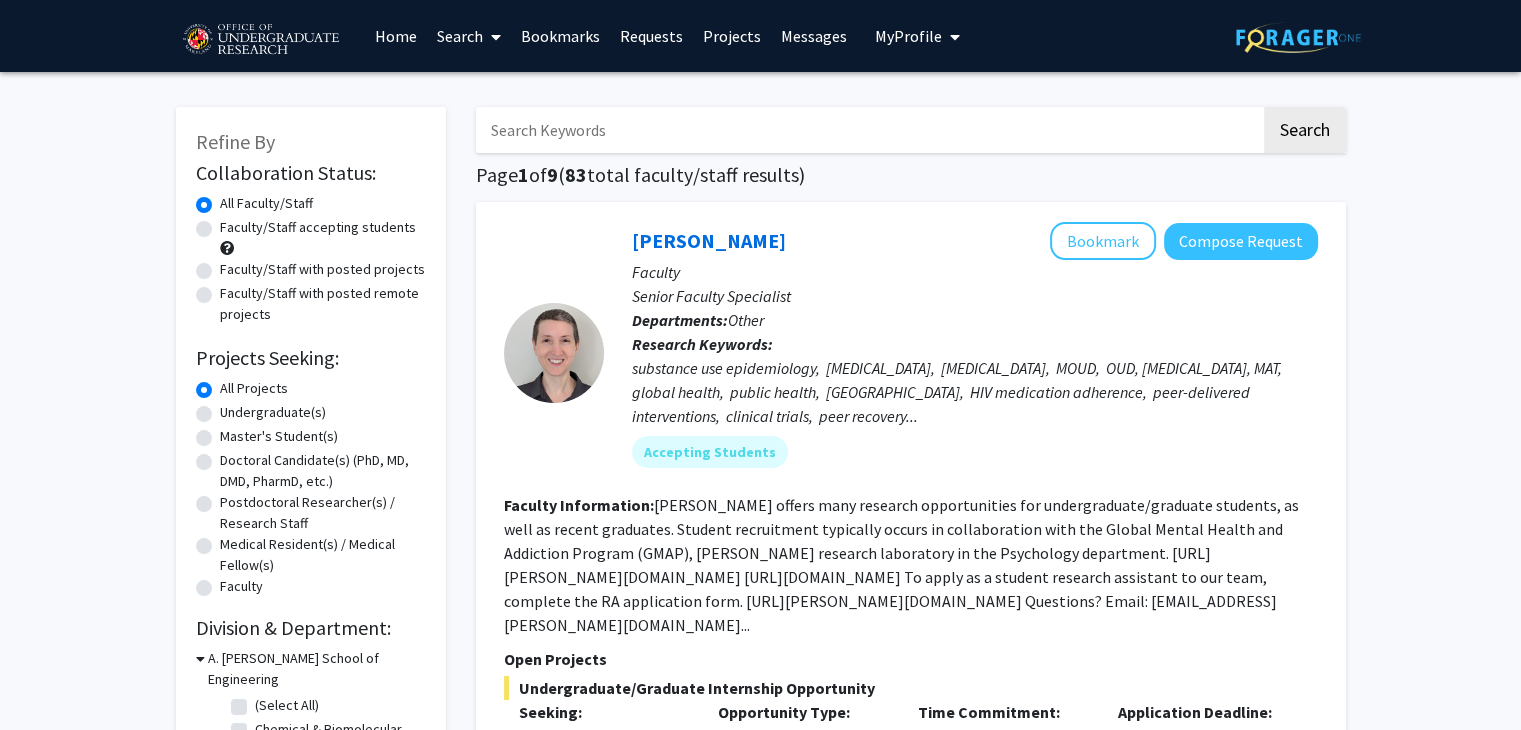click on "CESAR offers many research opportunities for undergraduate/graduate students, as well as recent graduates. Student recruitment typically occurs in collaboration with the Global Mental Health and Addiction Program (GMAP), Dr. Magidson's research laboratory in the Psychology department.
https://cesar.umd.edu/  https://www.gmhaddictionlab.org/
To apply as a student research assistant to our team, complete the RA application form.
https://cesar.umd.edu/landingtopic/student-research-opportunities  Questions? Email: gmap-cesar-apply@umd.edu..." 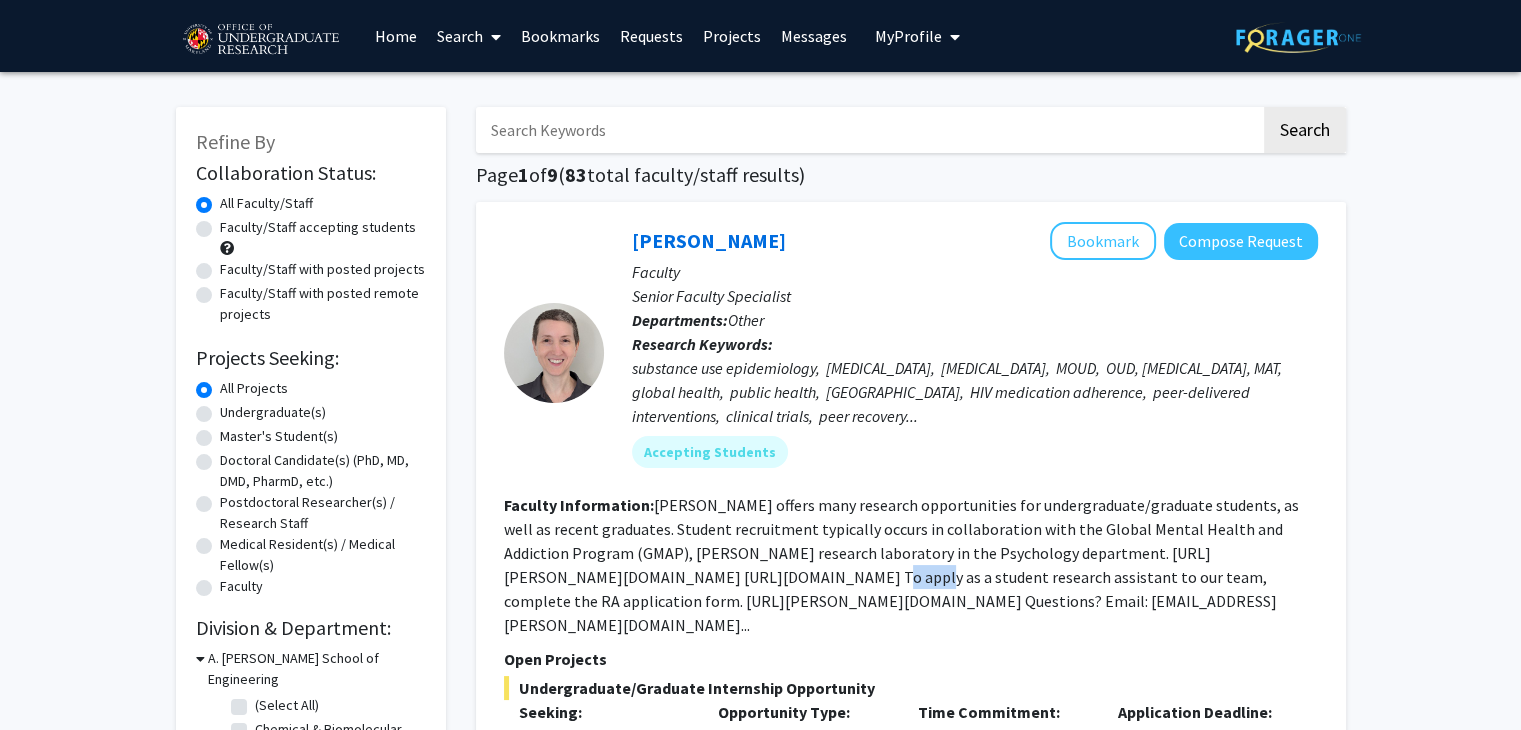 click on "CESAR offers many research opportunities for undergraduate/graduate students, as well as recent graduates. Student recruitment typically occurs in collaboration with the Global Mental Health and Addiction Program (GMAP), Dr. Magidson's research laboratory in the Psychology department.
https://cesar.umd.edu/  https://www.gmhaddictionlab.org/
To apply as a student research assistant to our team, complete the RA application form.
https://cesar.umd.edu/landingtopic/student-research-opportunities  Questions? Email: gmap-cesar-apply@umd.edu..." 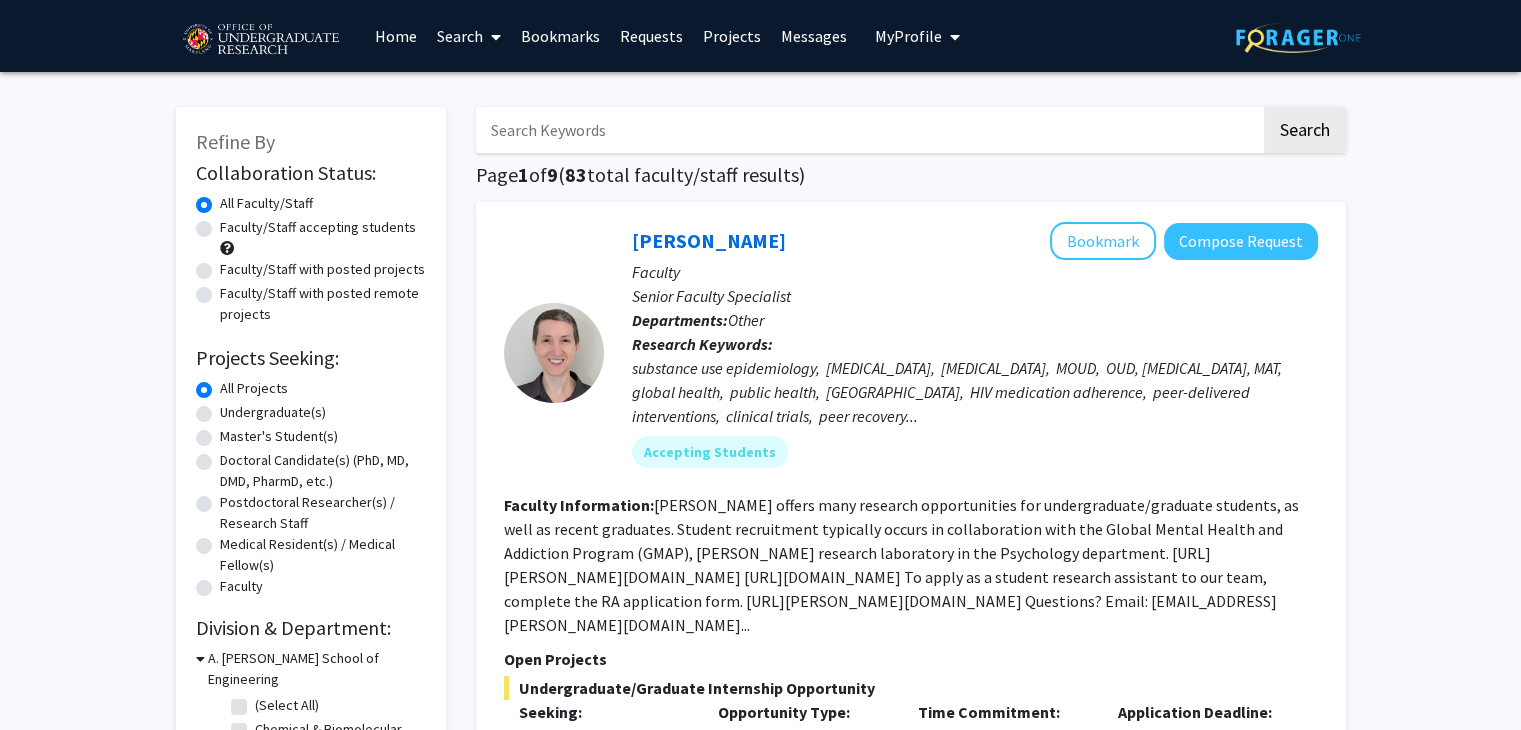 click on "CESAR offers many research opportunities for undergraduate/graduate students, as well as recent graduates. Student recruitment typically occurs in collaboration with the Global Mental Health and Addiction Program (GMAP), Dr. Magidson's research laboratory in the Psychology department.
https://cesar.umd.edu/  https://www.gmhaddictionlab.org/
To apply as a student research assistant to our team, complete the RA application form.
https://cesar.umd.edu/landingtopic/student-research-opportunities  Questions? Email: gmap-cesar-apply@umd.edu..." 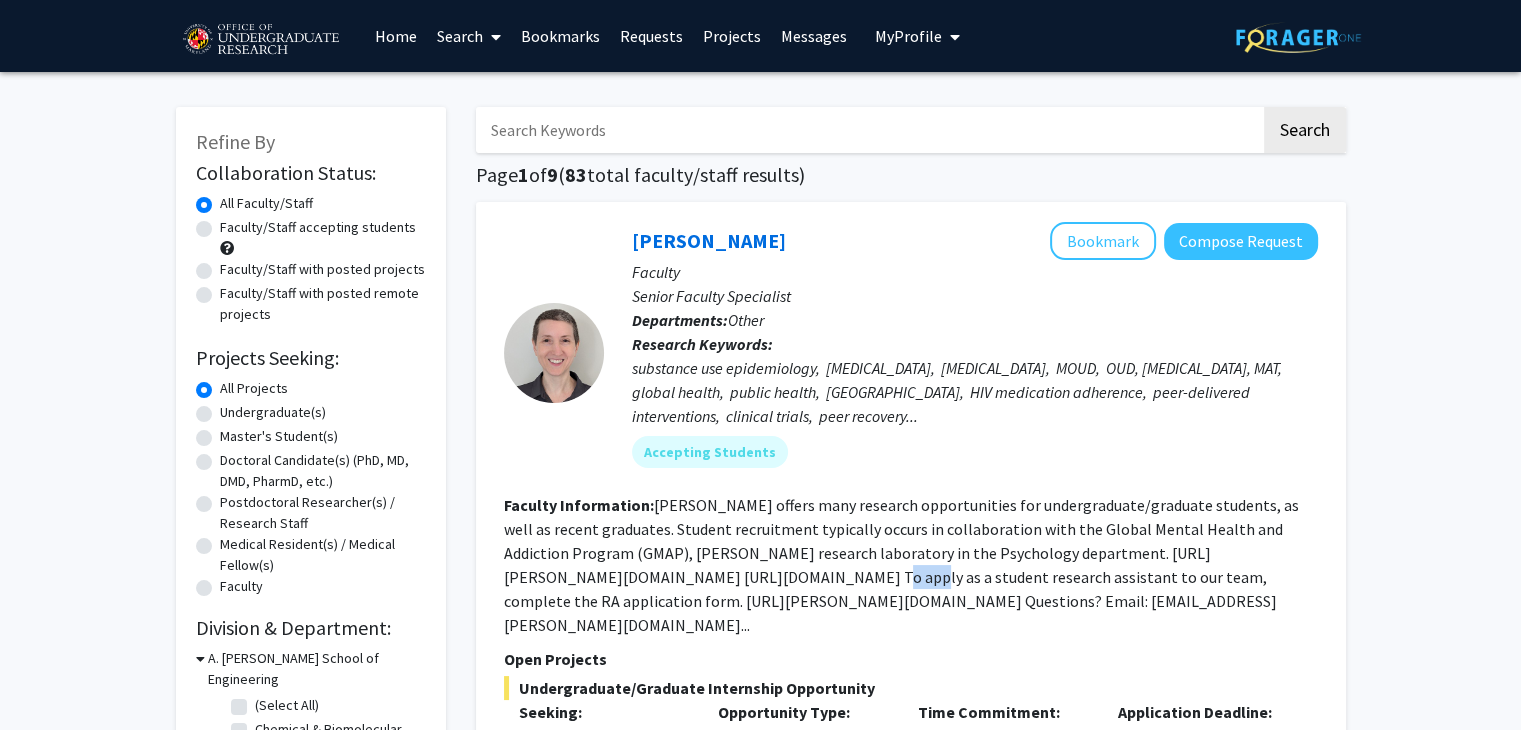 click on "CESAR offers many research opportunities for undergraduate/graduate students, as well as recent graduates. Student recruitment typically occurs in collaboration with the Global Mental Health and Addiction Program (GMAP), Dr. Magidson's research laboratory in the Psychology department.
https://cesar.umd.edu/  https://www.gmhaddictionlab.org/
To apply as a student research assistant to our team, complete the RA application form.
https://cesar.umd.edu/landingtopic/student-research-opportunities  Questions? Email: gmap-cesar-apply@umd.edu..." 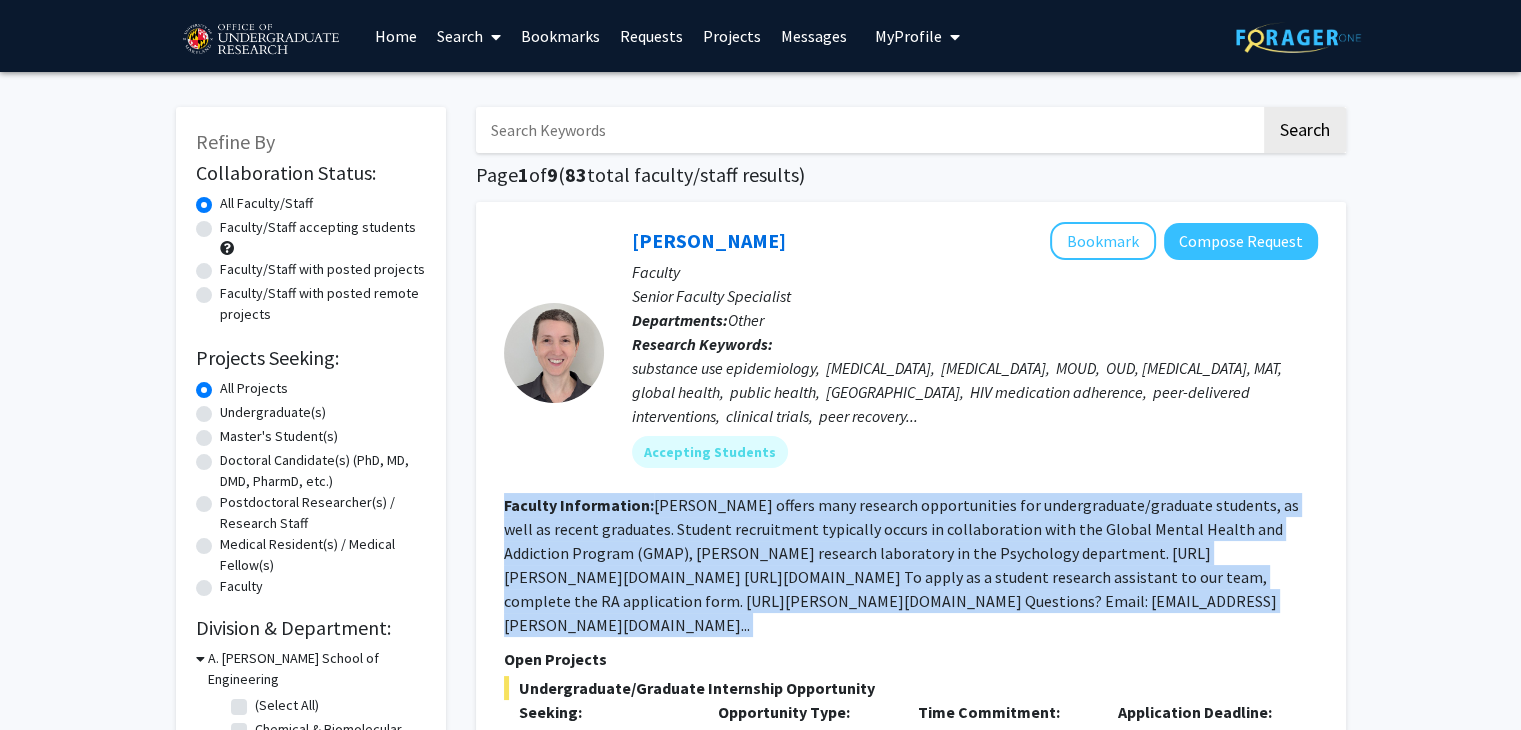 click on "CESAR offers many research opportunities for undergraduate/graduate students, as well as recent graduates. Student recruitment typically occurs in collaboration with the Global Mental Health and Addiction Program (GMAP), Dr. Magidson's research laboratory in the Psychology department.
https://cesar.umd.edu/  https://www.gmhaddictionlab.org/
To apply as a student research assistant to our team, complete the RA application form.
https://cesar.umd.edu/landingtopic/student-research-opportunities  Questions? Email: gmap-cesar-apply@umd.edu..." 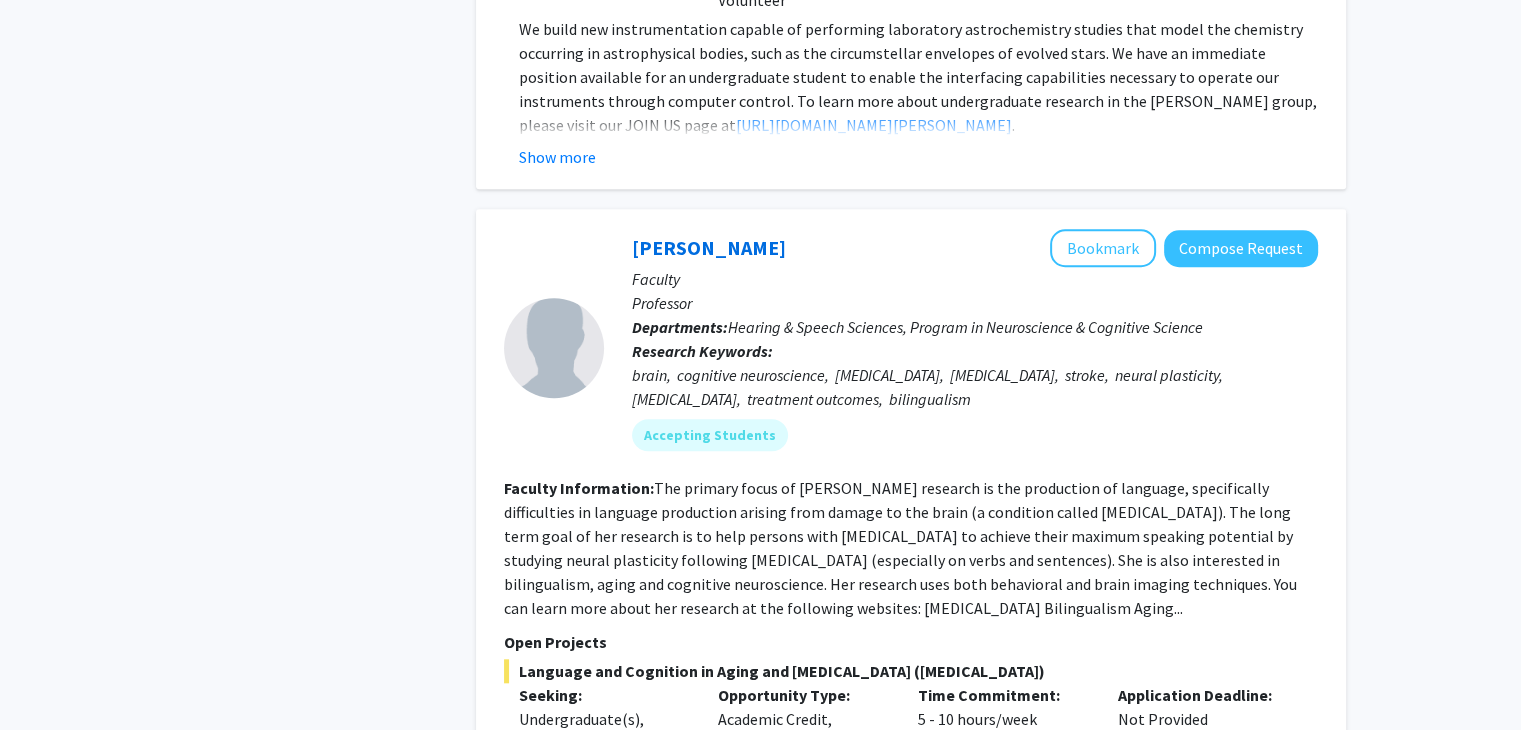 scroll, scrollTop: 1778, scrollLeft: 0, axis: vertical 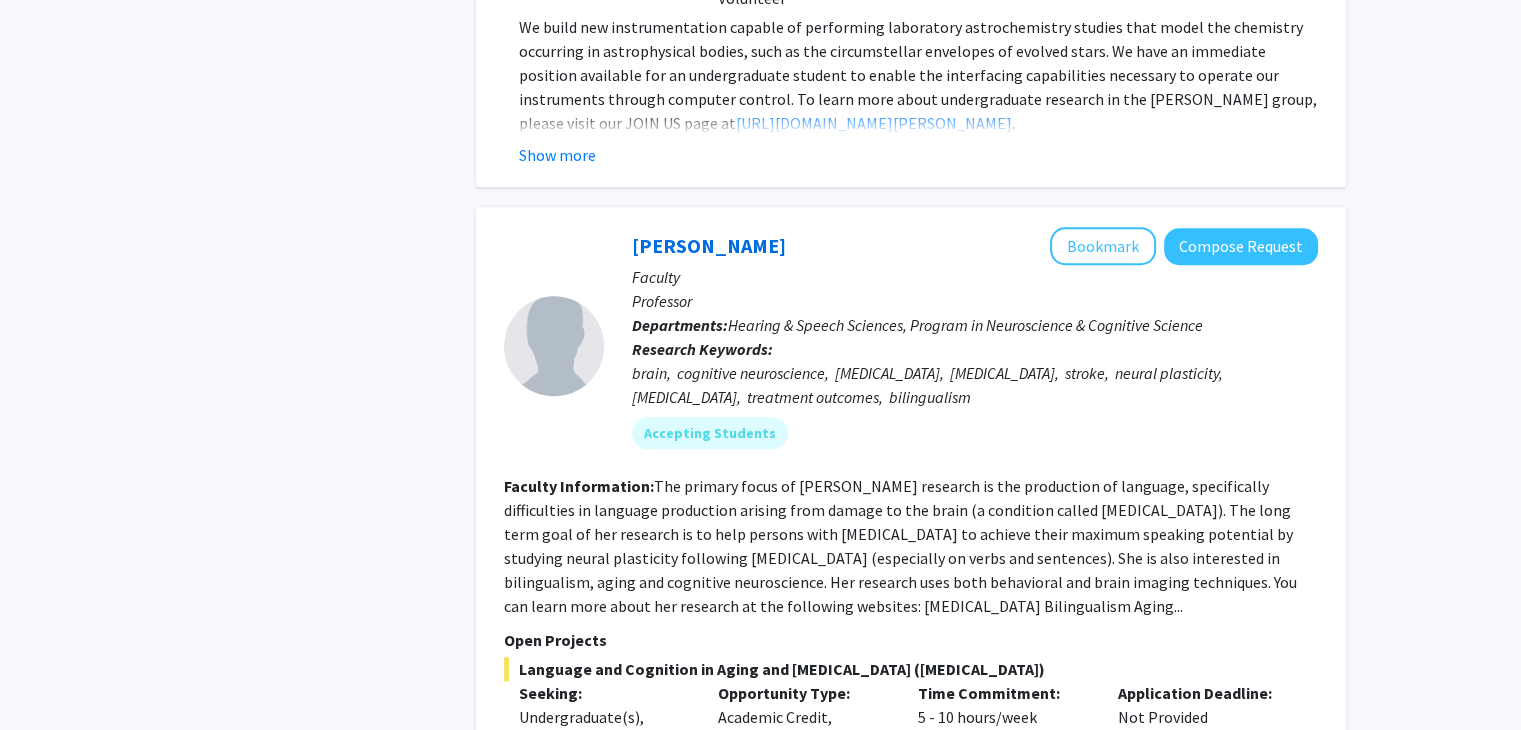 click on "Faculty Information:  The primary focus of Dr. Faroqi-Shah's research is the production of language, specifically difficulties in language production arising from damage to the brain (a condition called aphasia). The long term goal of her research is to help persons with aphasia to achieve their maximum speaking potential by studying neural plasticity following speech-language therapy (especially on verbs and sentences). She is also interested in bilingualism, aging and cognitive neuroscience. Her research uses both behavioral and brain imaging techniques. You can learn more about her research at the following websites:   Aphasia    Bilingualism    Aging..." 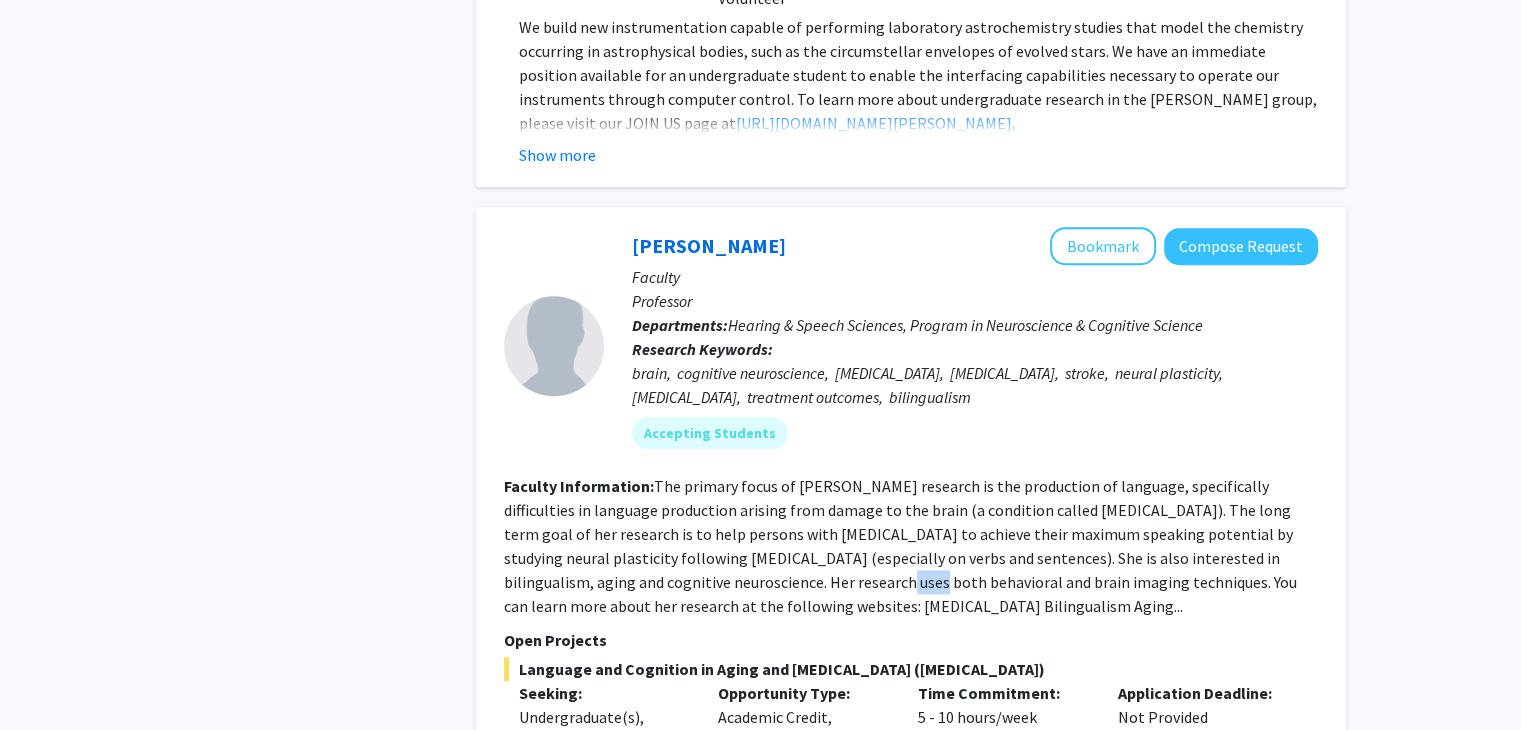 click on "Faculty Information:  The primary focus of Dr. Faroqi-Shah's research is the production of language, specifically difficulties in language production arising from damage to the brain (a condition called aphasia). The long term goal of her research is to help persons with aphasia to achieve their maximum speaking potential by studying neural plasticity following speech-language therapy (especially on verbs and sentences). She is also interested in bilingualism, aging and cognitive neuroscience. Her research uses both behavioral and brain imaging techniques. You can learn more about her research at the following websites:   Aphasia    Bilingualism    Aging..." 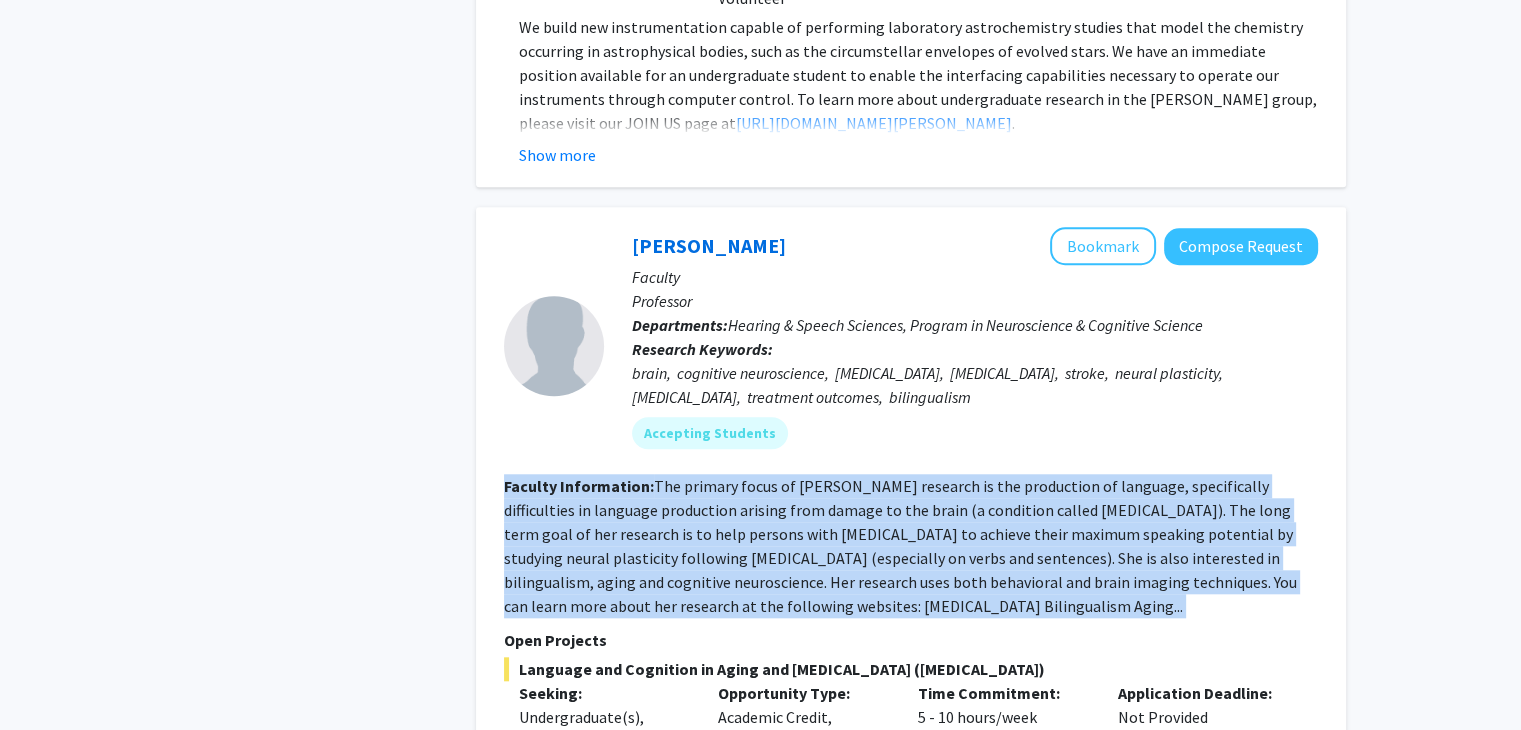 click on "Faculty Information:  The primary focus of Dr. Faroqi-Shah's research is the production of language, specifically difficulties in language production arising from damage to the brain (a condition called aphasia). The long term goal of her research is to help persons with aphasia to achieve their maximum speaking potential by studying neural plasticity following speech-language therapy (especially on verbs and sentences). She is also interested in bilingualism, aging and cognitive neuroscience. Her research uses both behavioral and brain imaging techniques. You can learn more about her research at the following websites:   Aphasia    Bilingualism    Aging..." 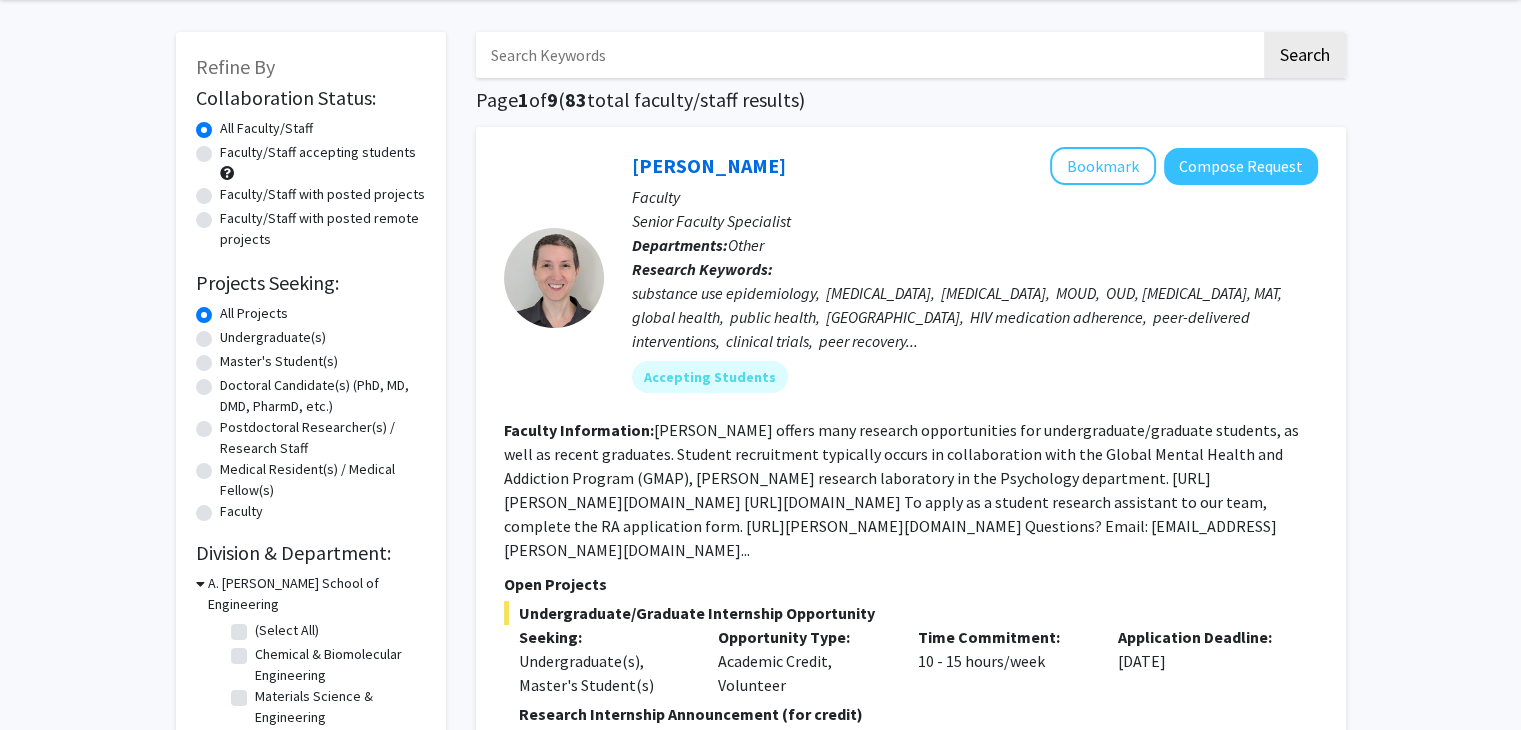 scroll, scrollTop: 0, scrollLeft: 0, axis: both 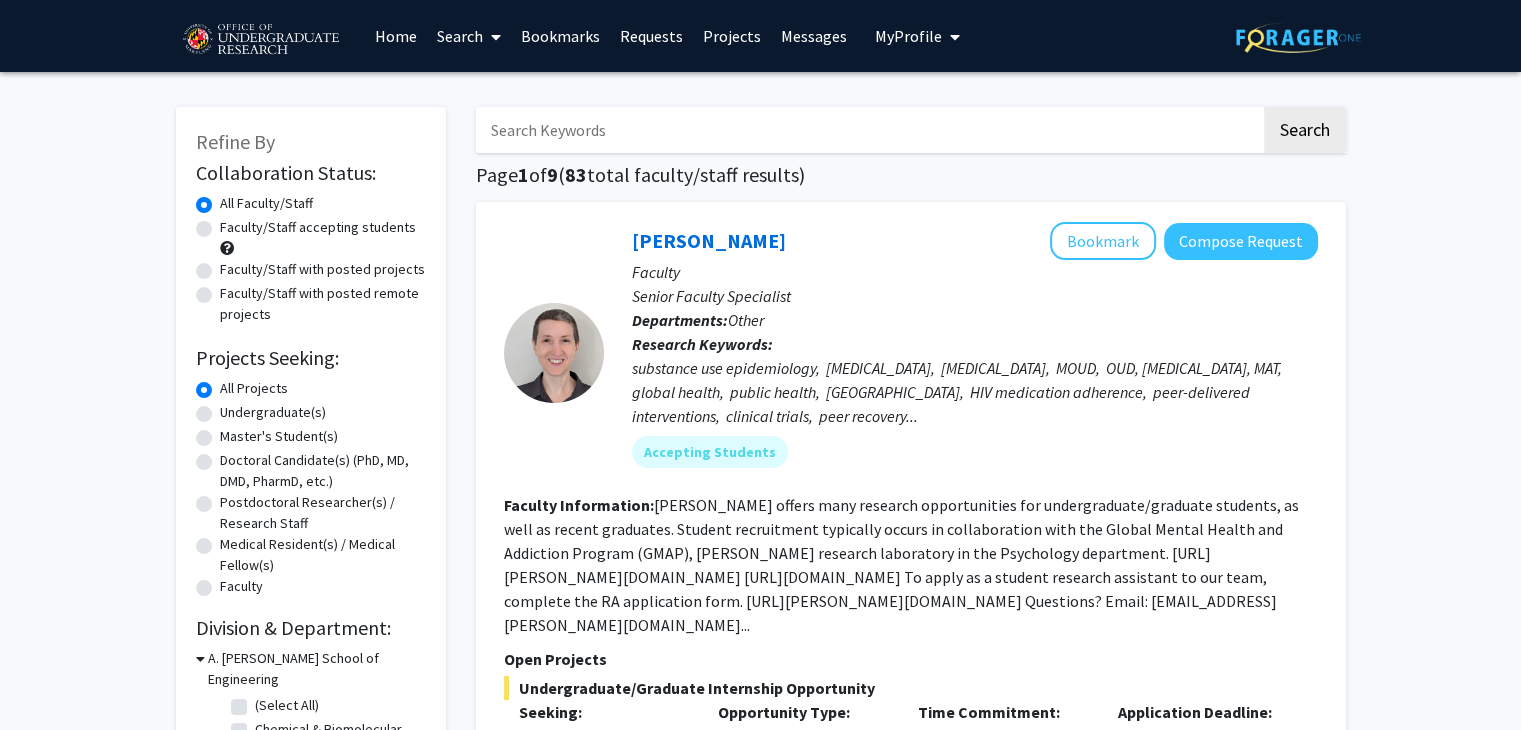 click on "Undergraduate(s)" 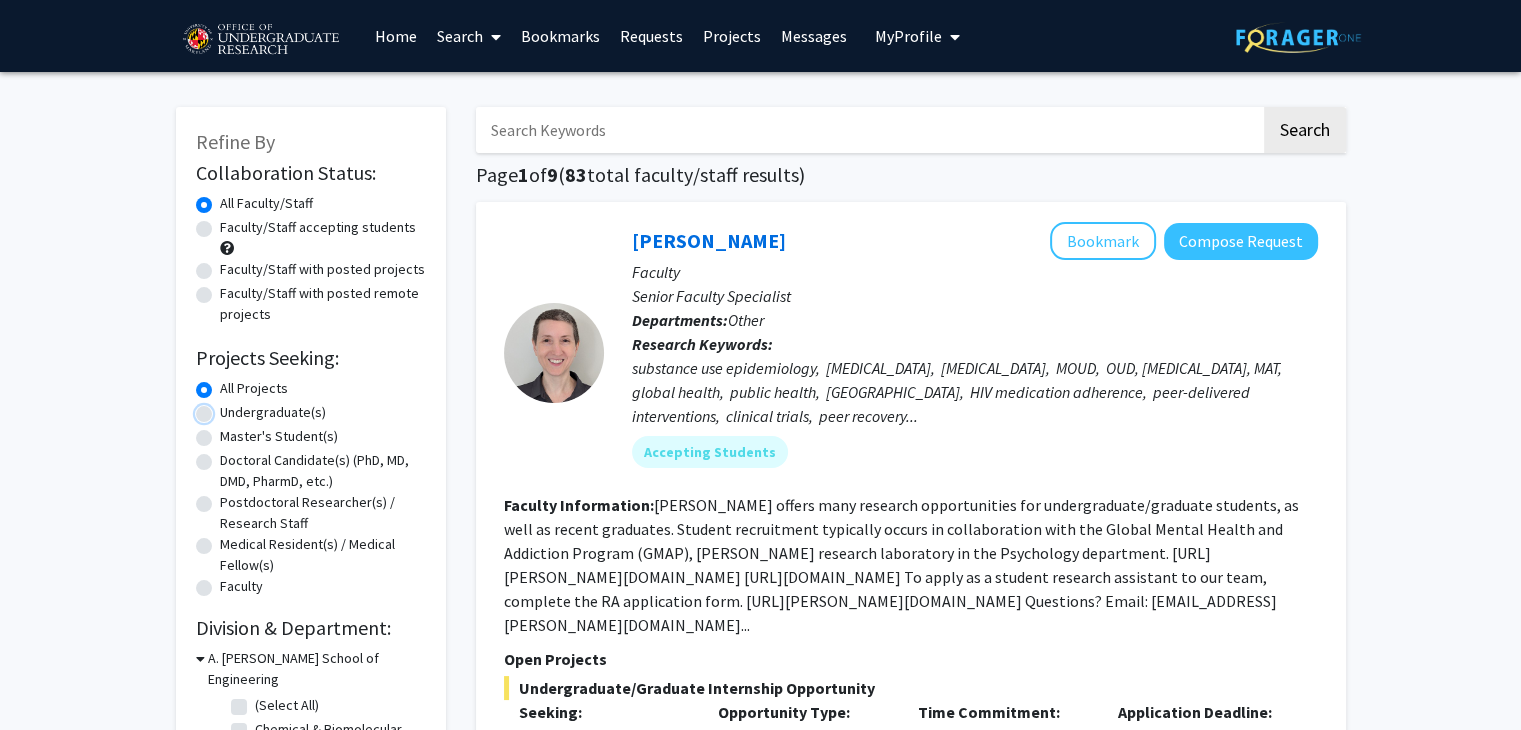 click on "Undergraduate(s)" at bounding box center [226, 408] 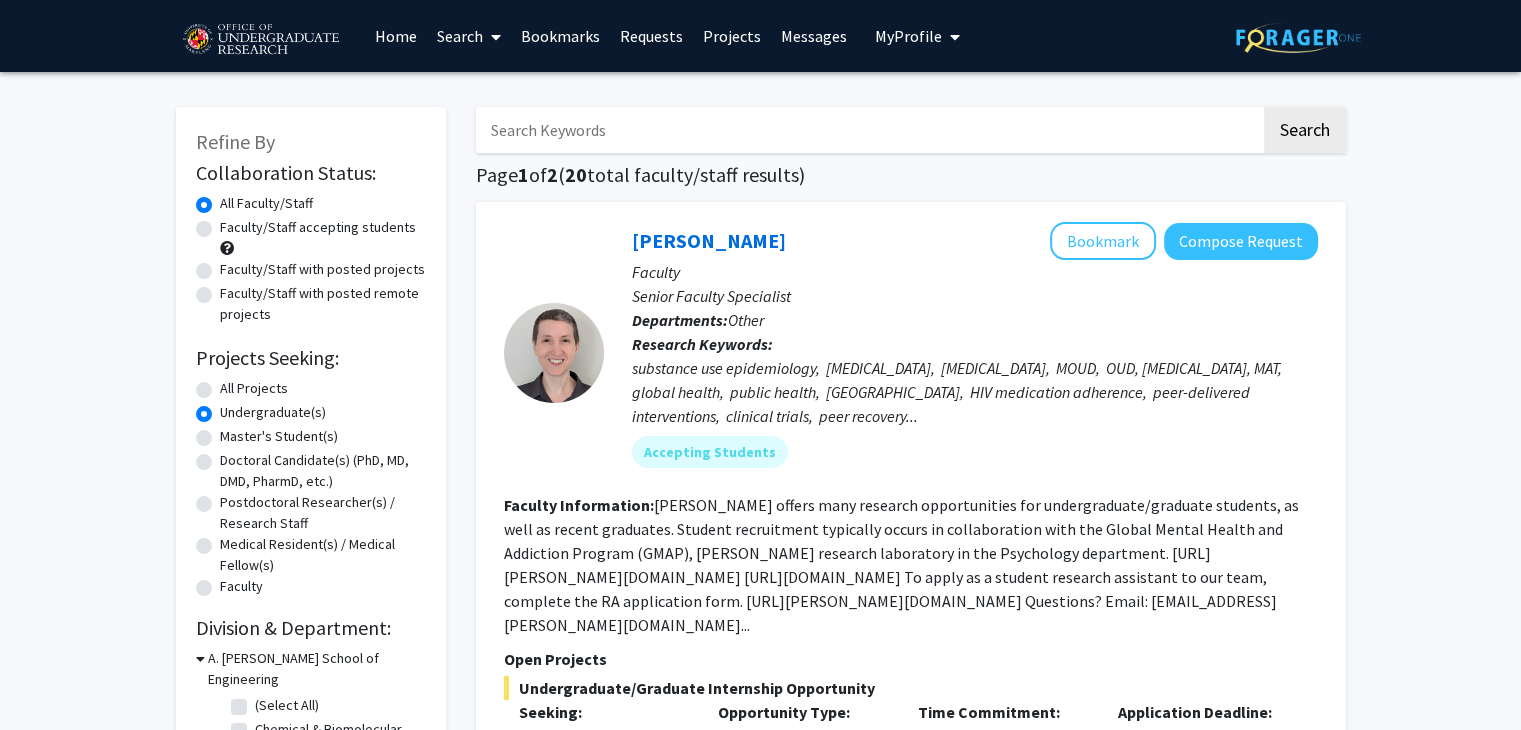 click on "Faculty/Staff accepting students" 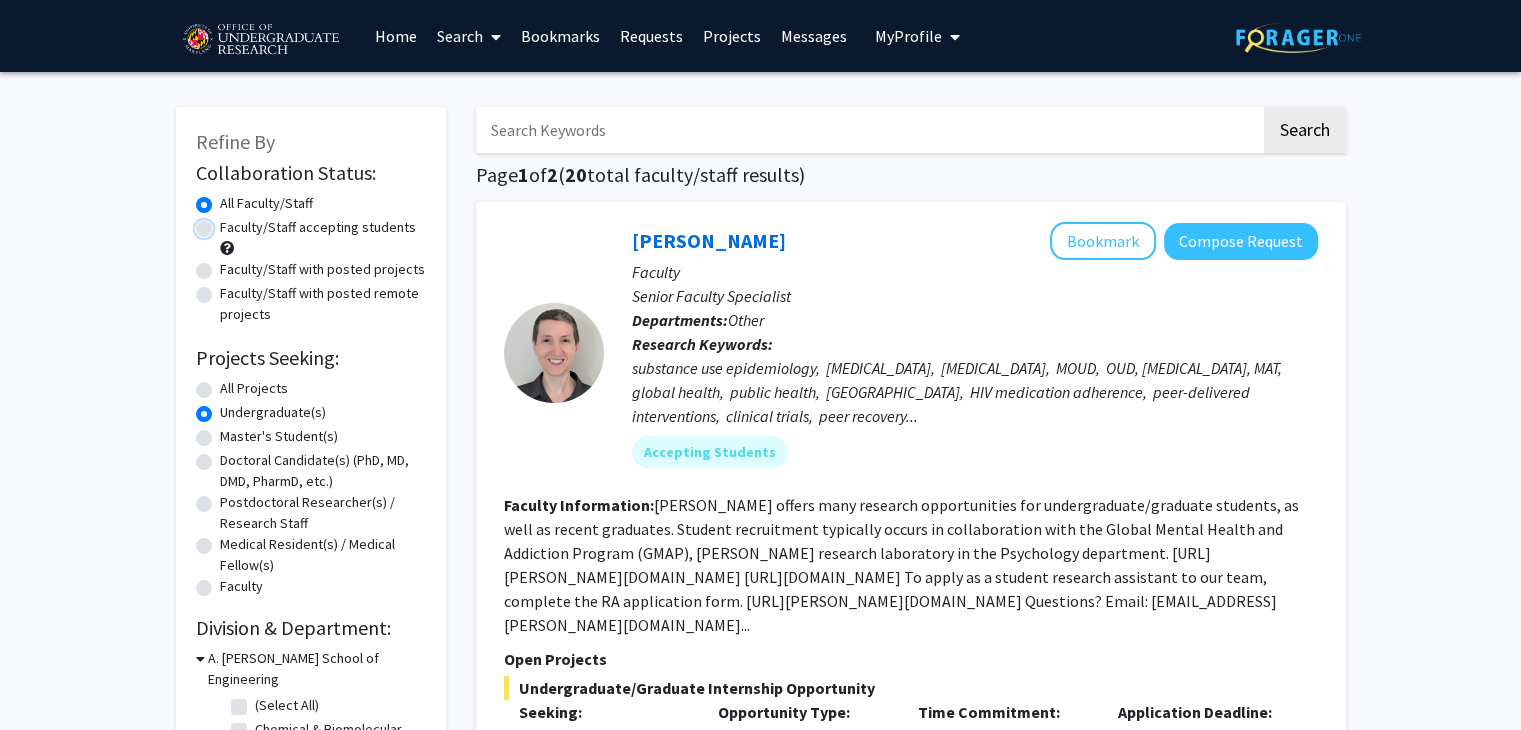 click on "Faculty/Staff accepting students" at bounding box center (226, 223) 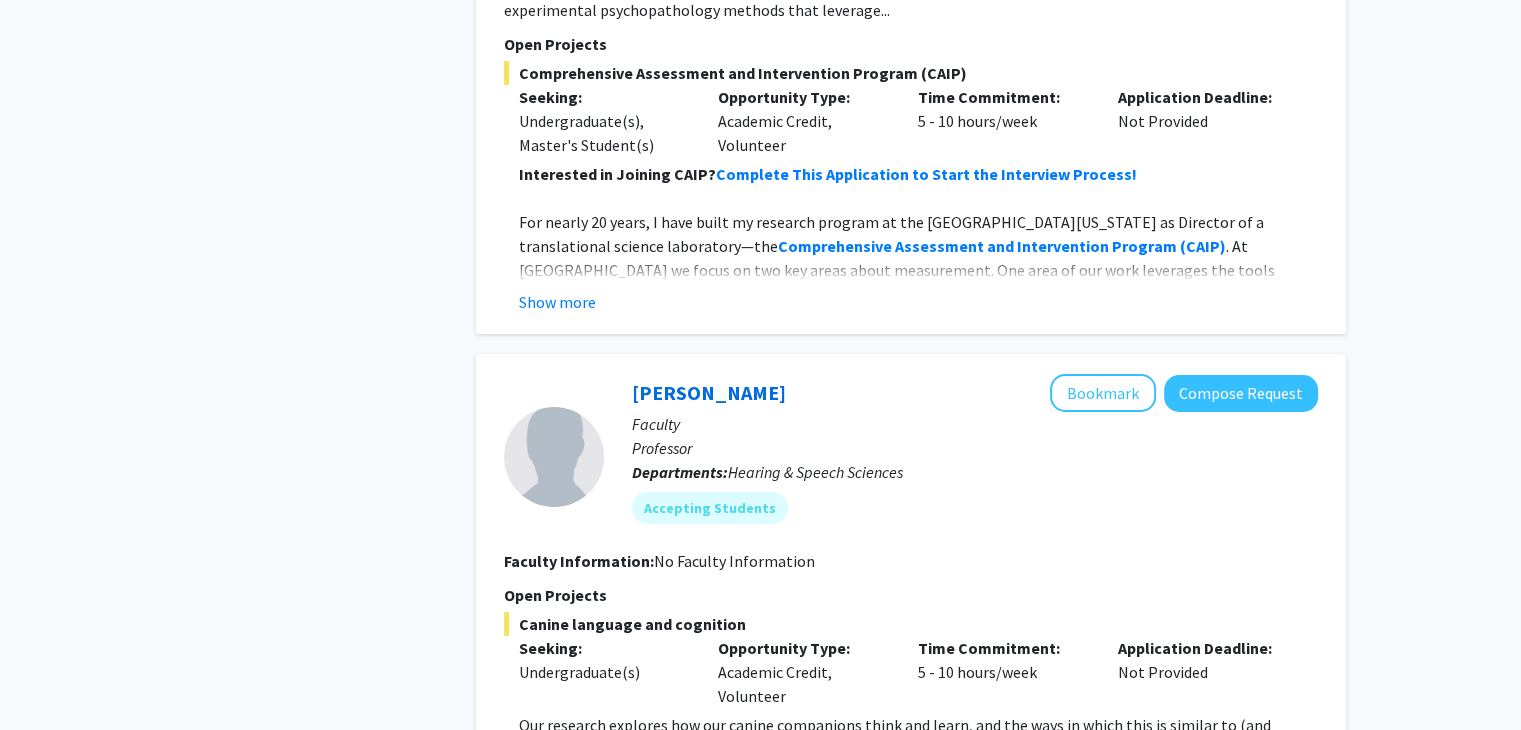 scroll, scrollTop: 7135, scrollLeft: 0, axis: vertical 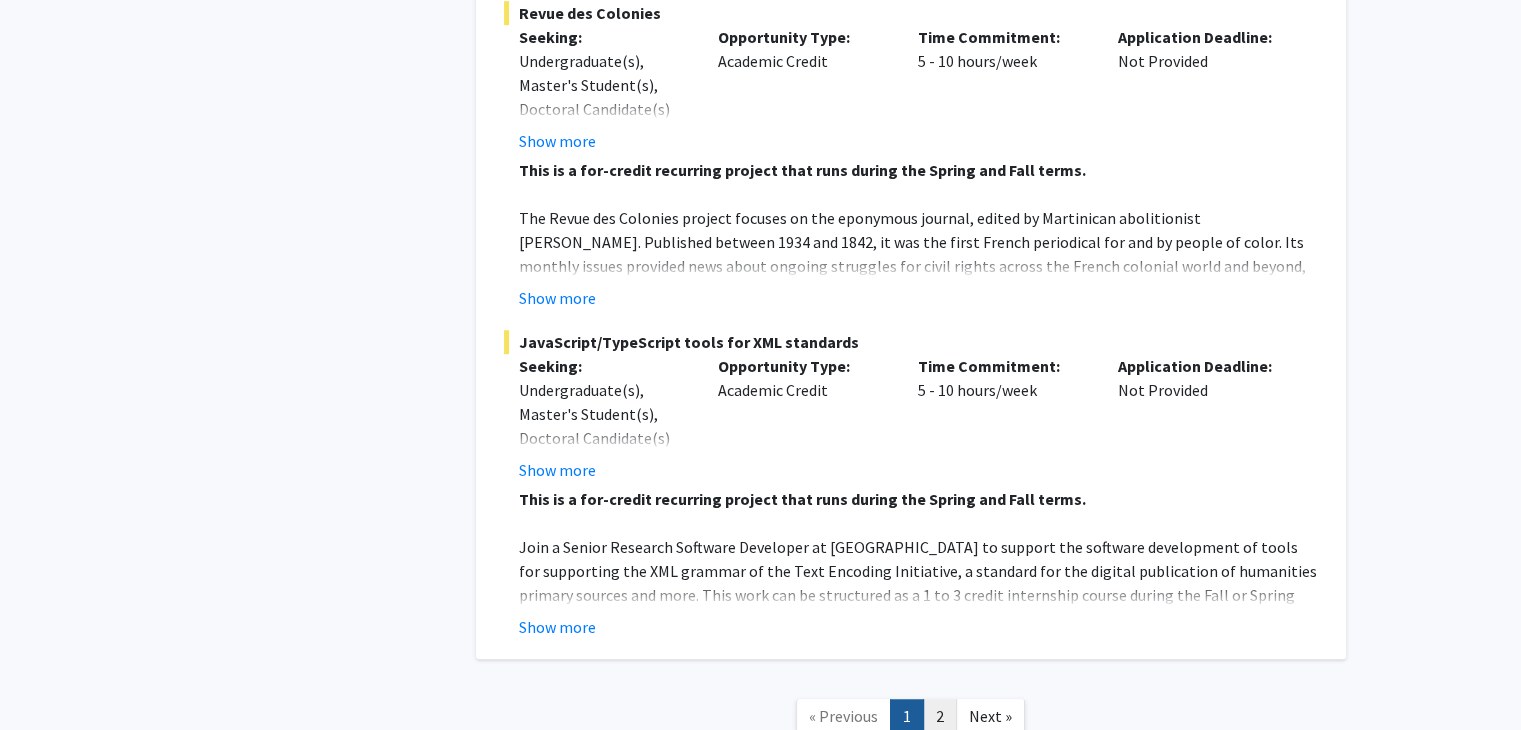 click on "2" 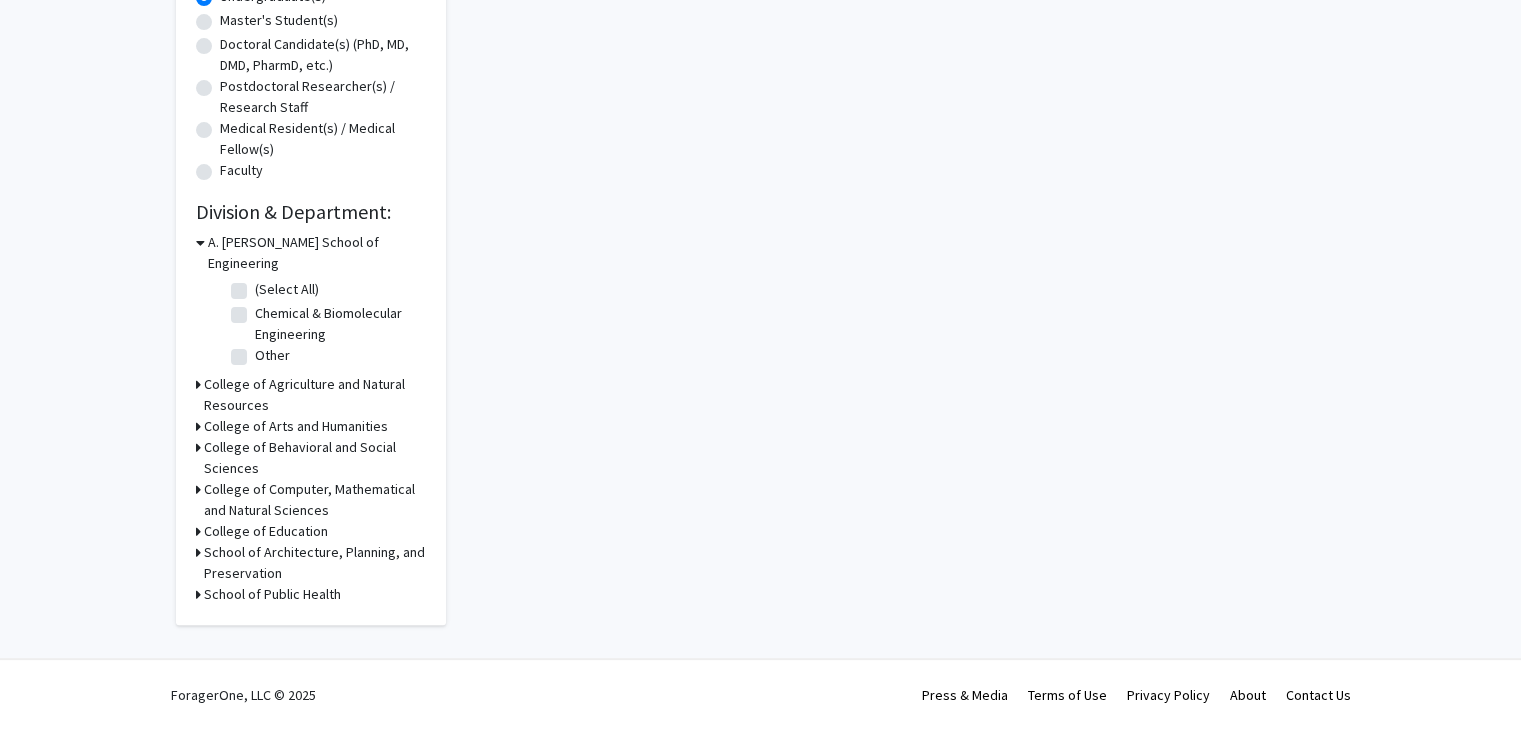 scroll, scrollTop: 0, scrollLeft: 0, axis: both 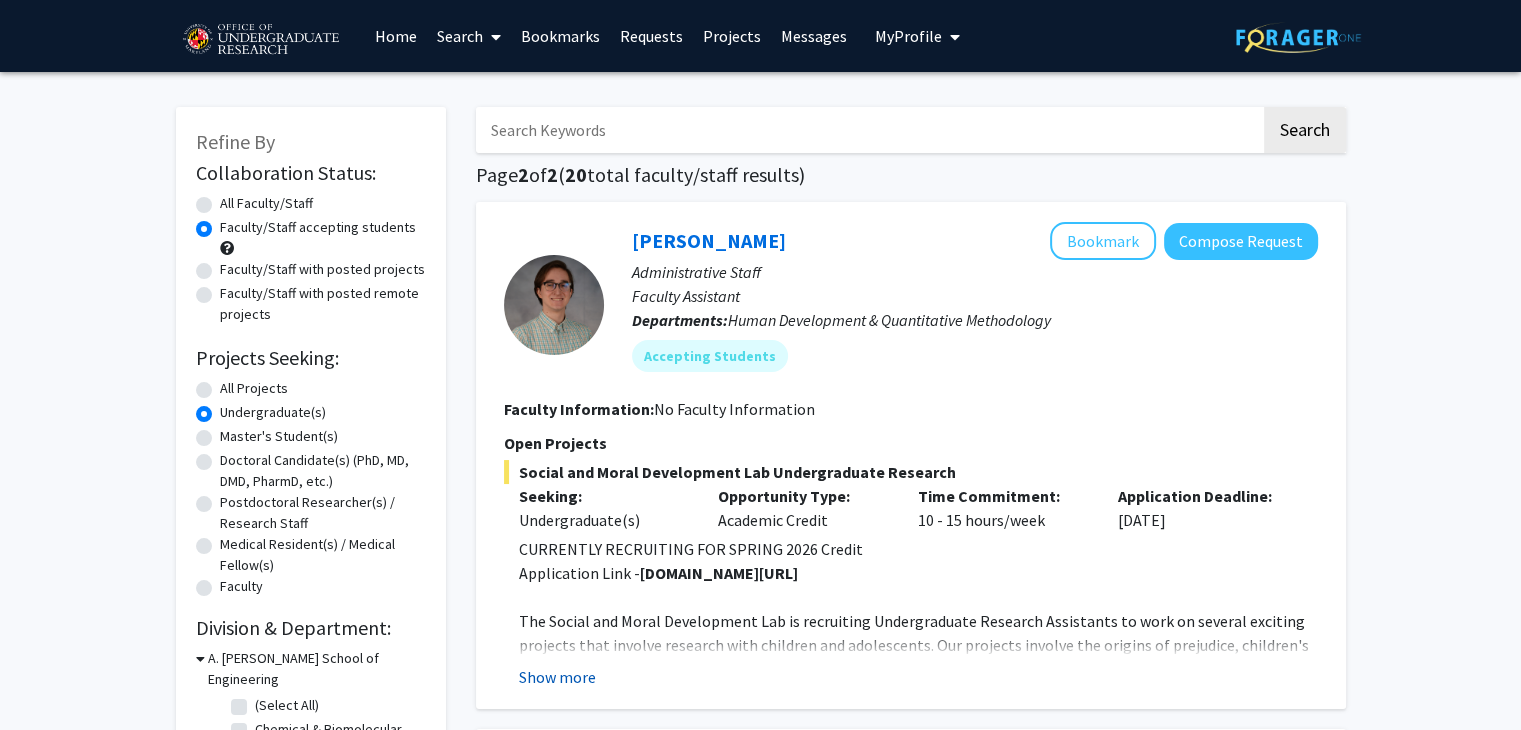 click on "Show more" 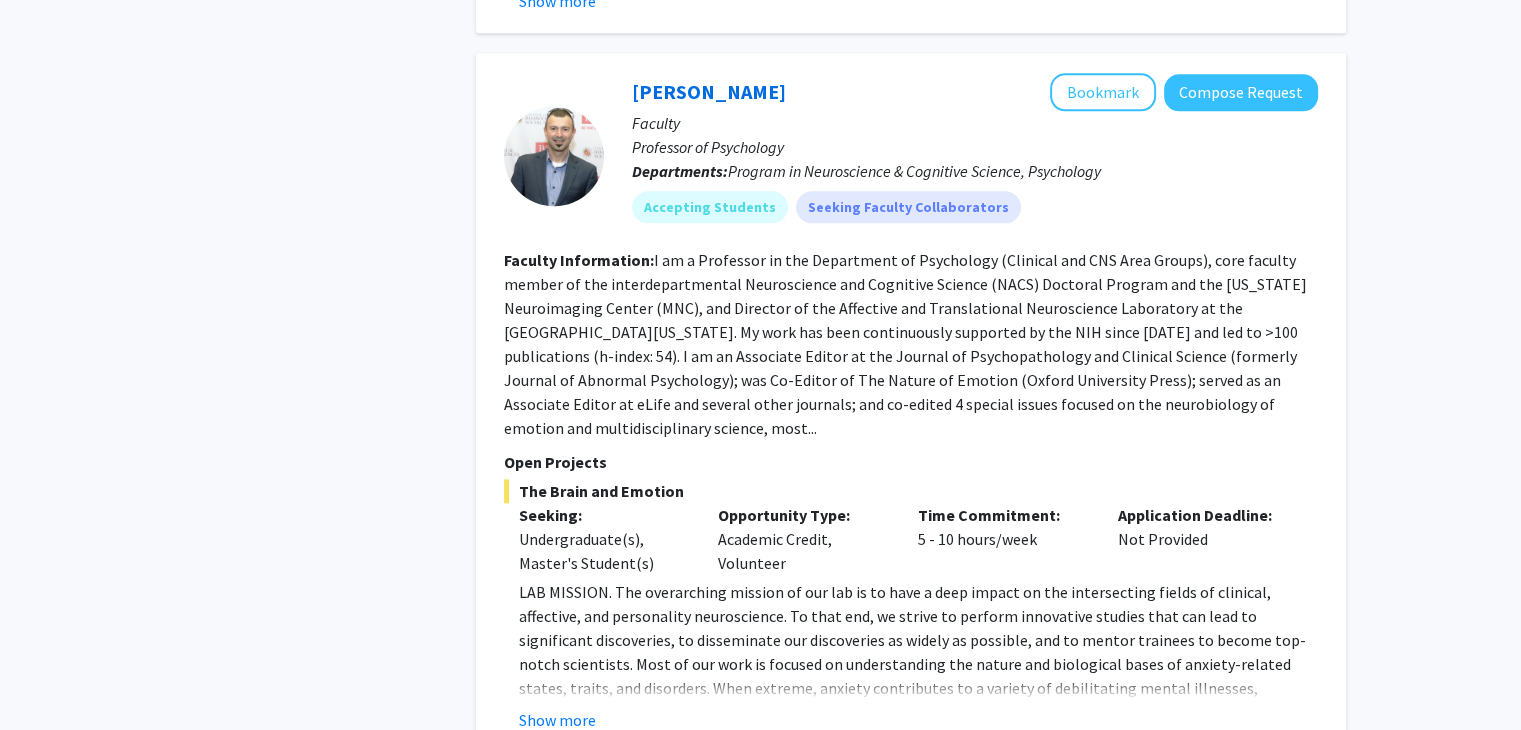 scroll, scrollTop: 2318, scrollLeft: 0, axis: vertical 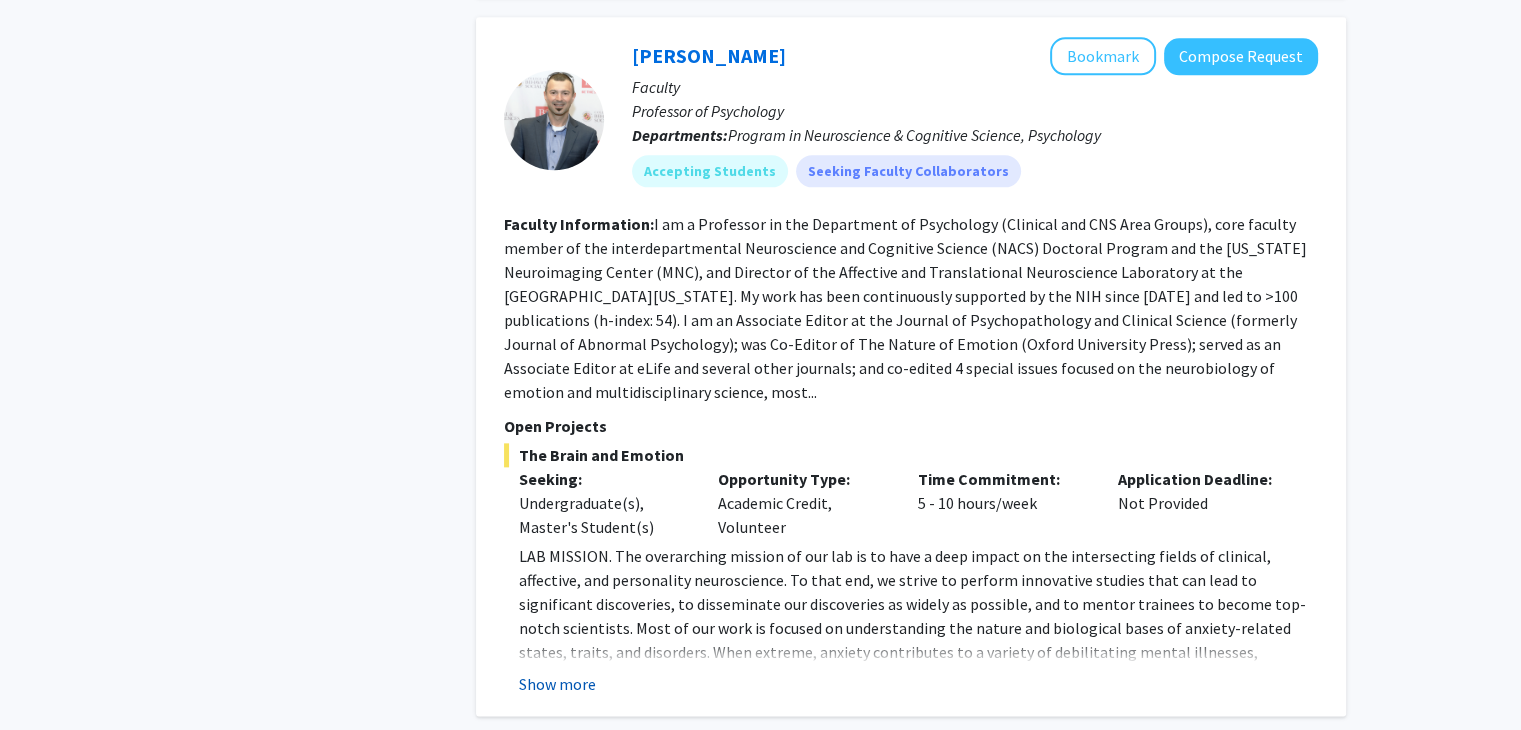 click on "Show more" 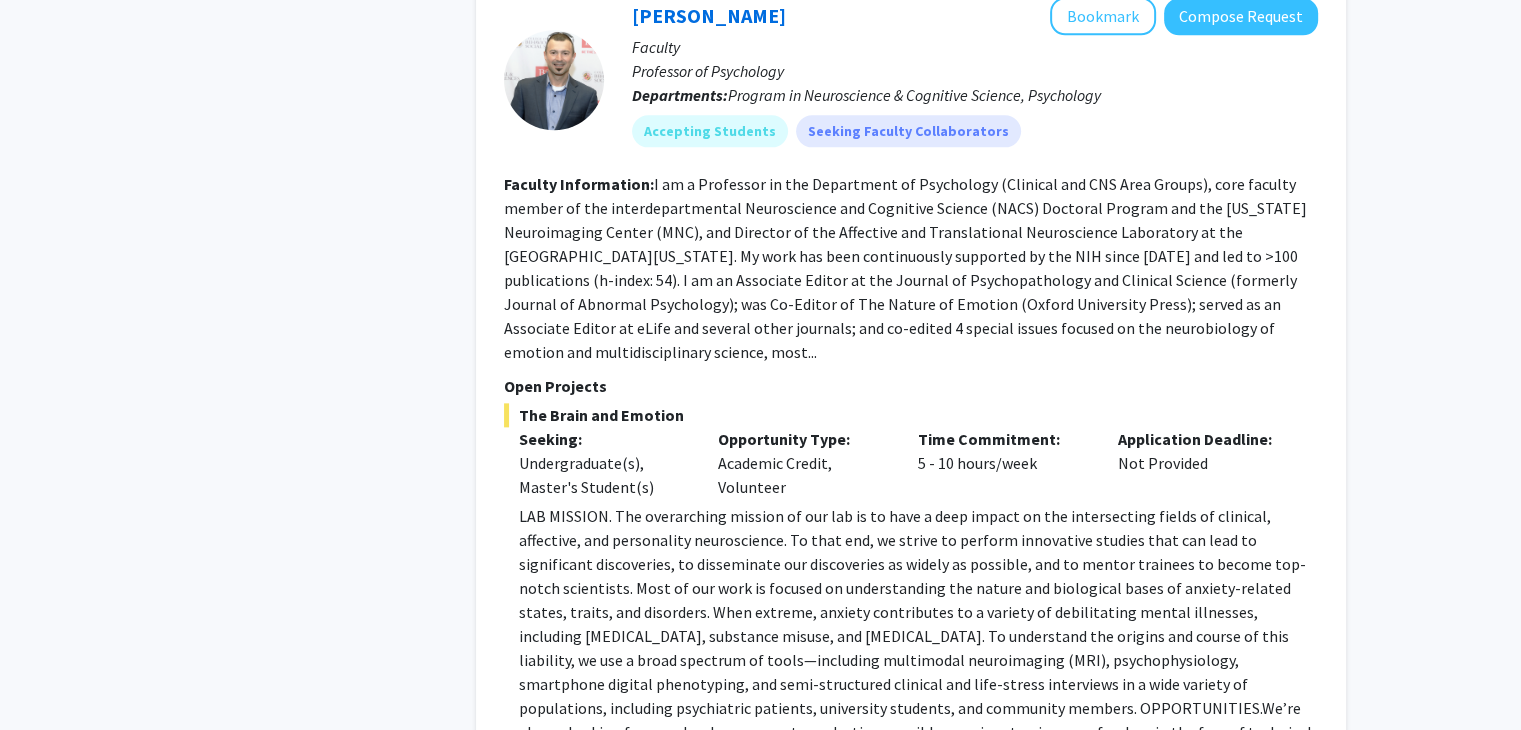scroll, scrollTop: 2281, scrollLeft: 0, axis: vertical 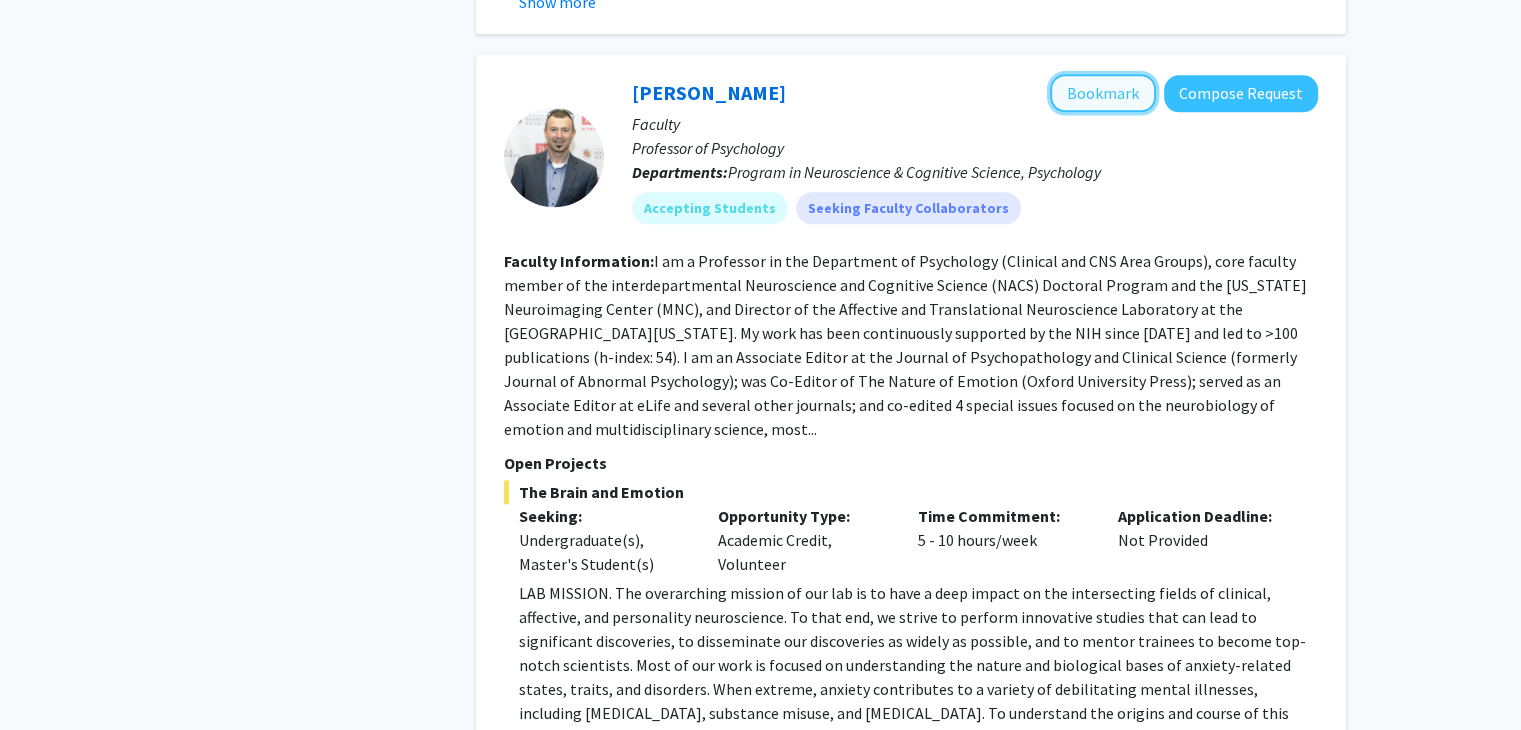 click on "Bookmark" 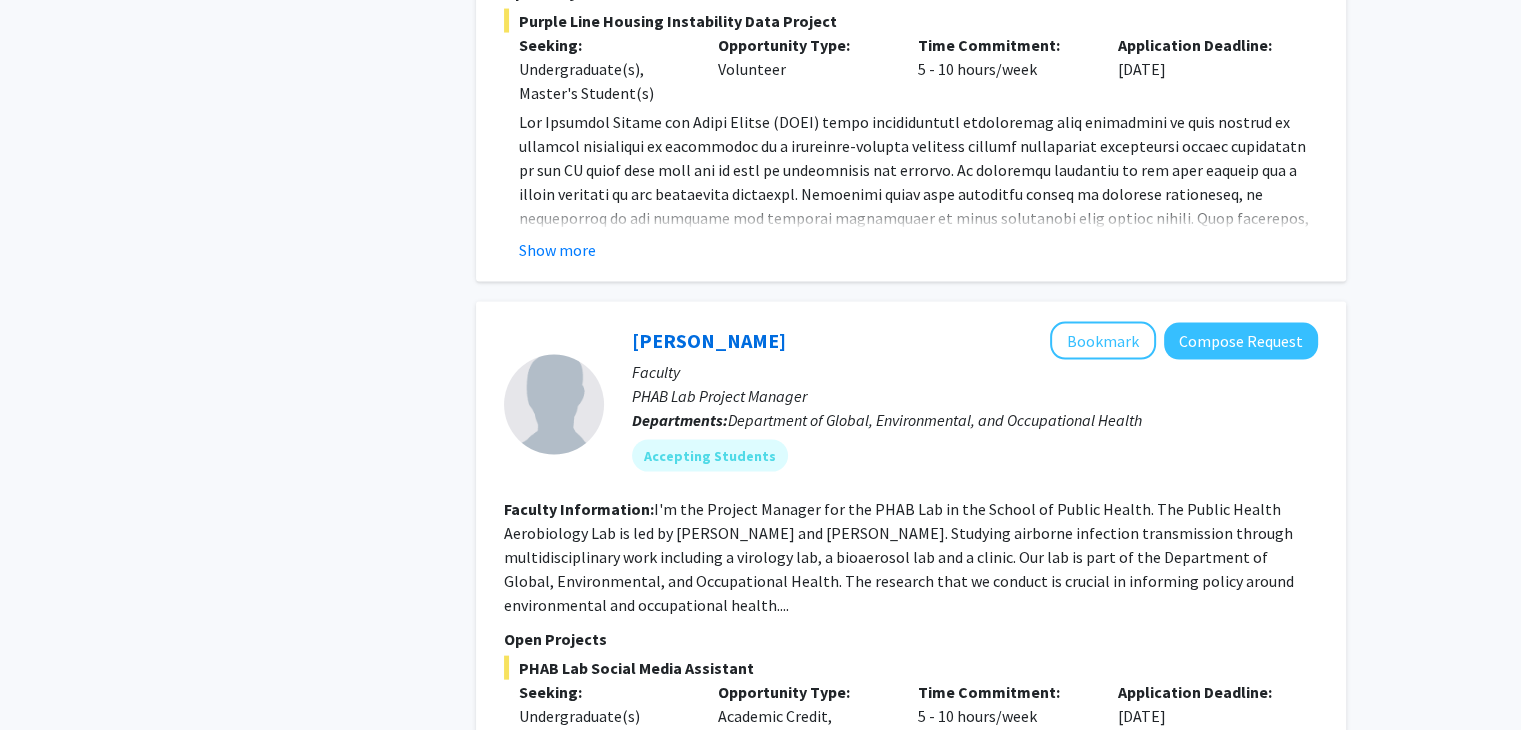 scroll, scrollTop: 4175, scrollLeft: 0, axis: vertical 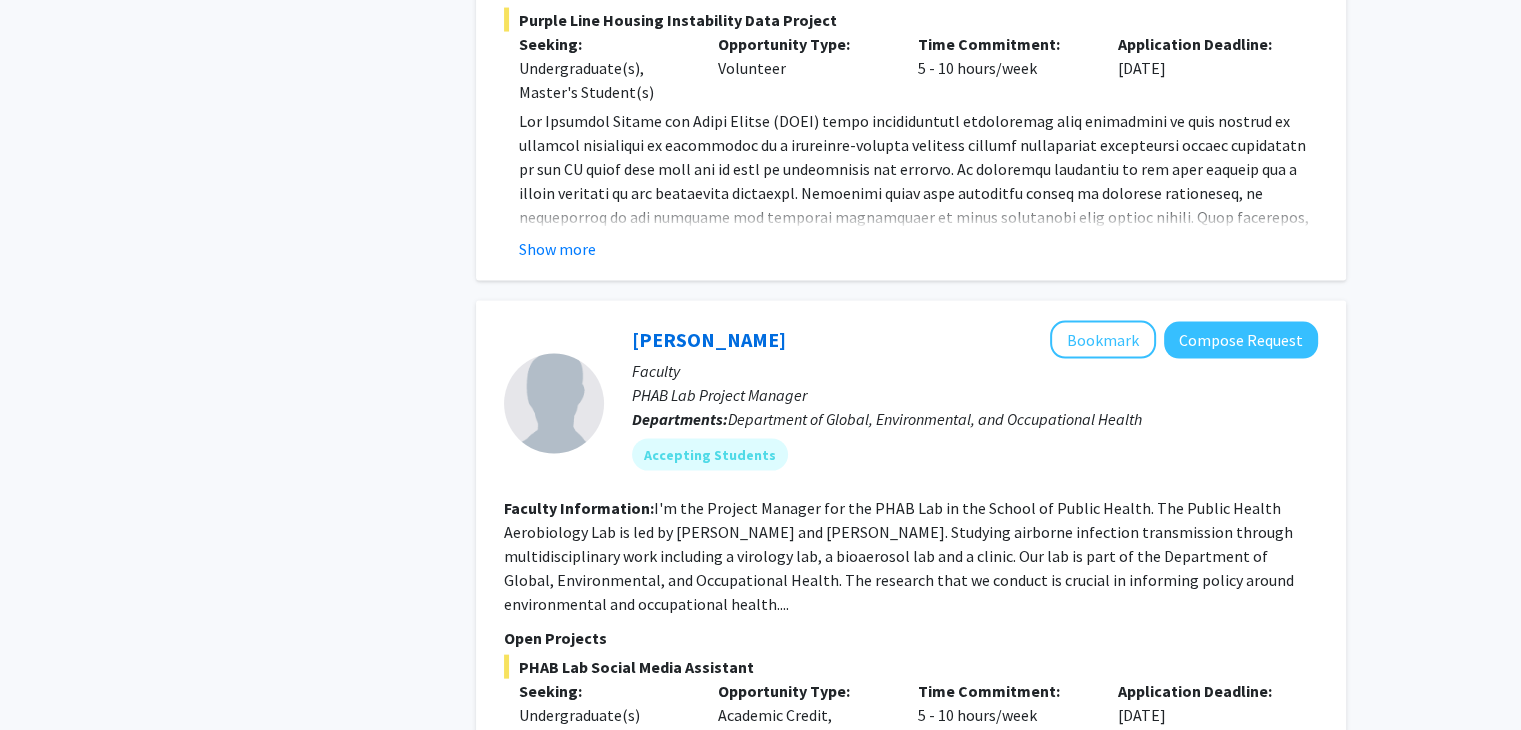 click on "Faculty Information:  I'm the Project Manager for the PHAB Lab in the School of Public Health.   The Public Health Aerobiology Lab is led by Dr. Donald Milton and Dr. Kristen Coleman. Studying airborne infection transmission through multidisciplinary work including a virology lab, a bioaerosol lab and a clinic. Our lab is part of the Department of Global, Environmental, and Occupational Health. The research that we conduct is crucial in informing policy around environmental and occupational health...." 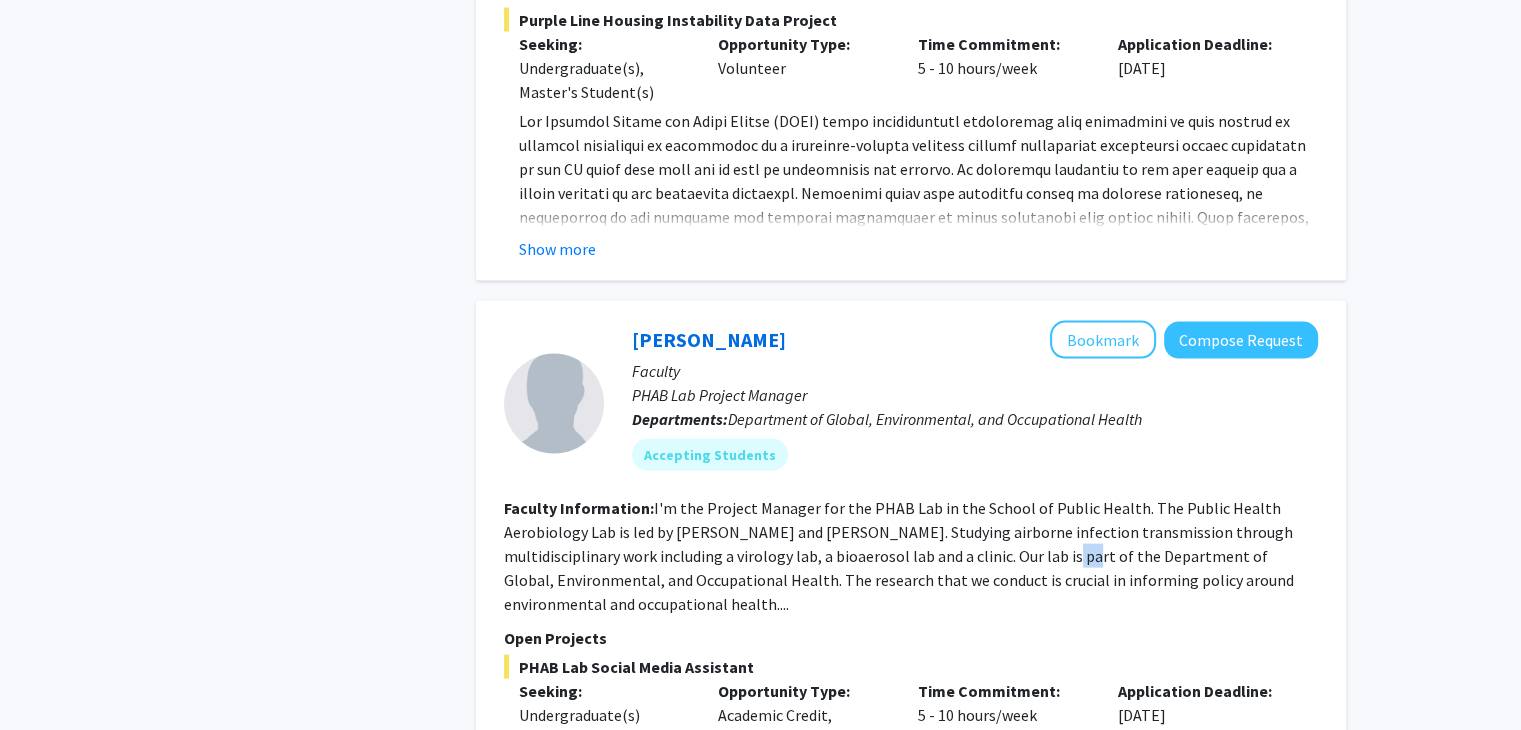 click on "Faculty Information:  I'm the Project Manager for the PHAB Lab in the School of Public Health.   The Public Health Aerobiology Lab is led by Dr. Donald Milton and Dr. Kristen Coleman. Studying airborne infection transmission through multidisciplinary work including a virology lab, a bioaerosol lab and a clinic. Our lab is part of the Department of Global, Environmental, and Occupational Health. The research that we conduct is crucial in informing policy around environmental and occupational health...." 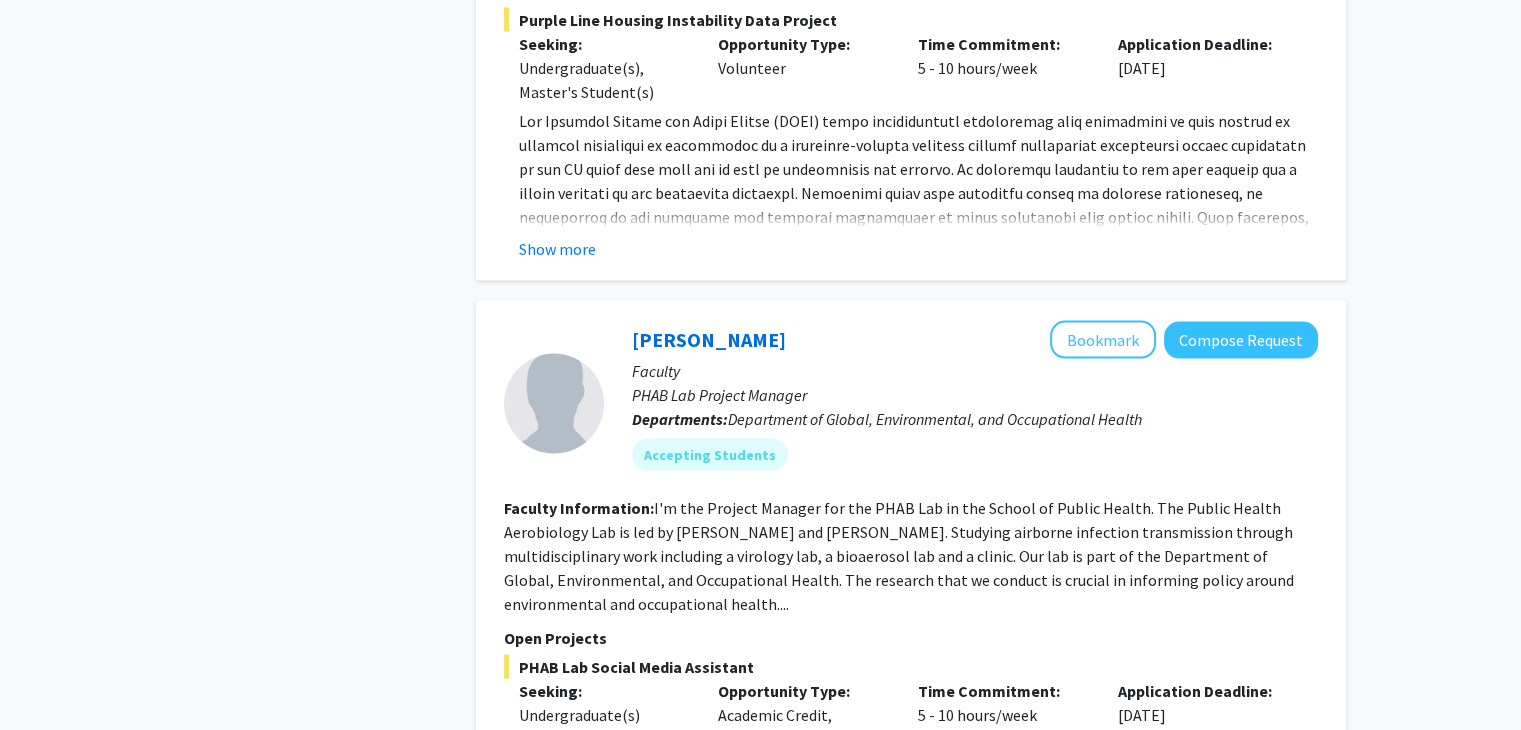 click on "Faculty Information:  I'm the Project Manager for the PHAB Lab in the School of Public Health.   The Public Health Aerobiology Lab is led by Dr. Donald Milton and Dr. Kristen Coleman. Studying airborne infection transmission through multidisciplinary work including a virology lab, a bioaerosol lab and a clinic. Our lab is part of the Department of Global, Environmental, and Occupational Health. The research that we conduct is crucial in informing policy around environmental and occupational health...." 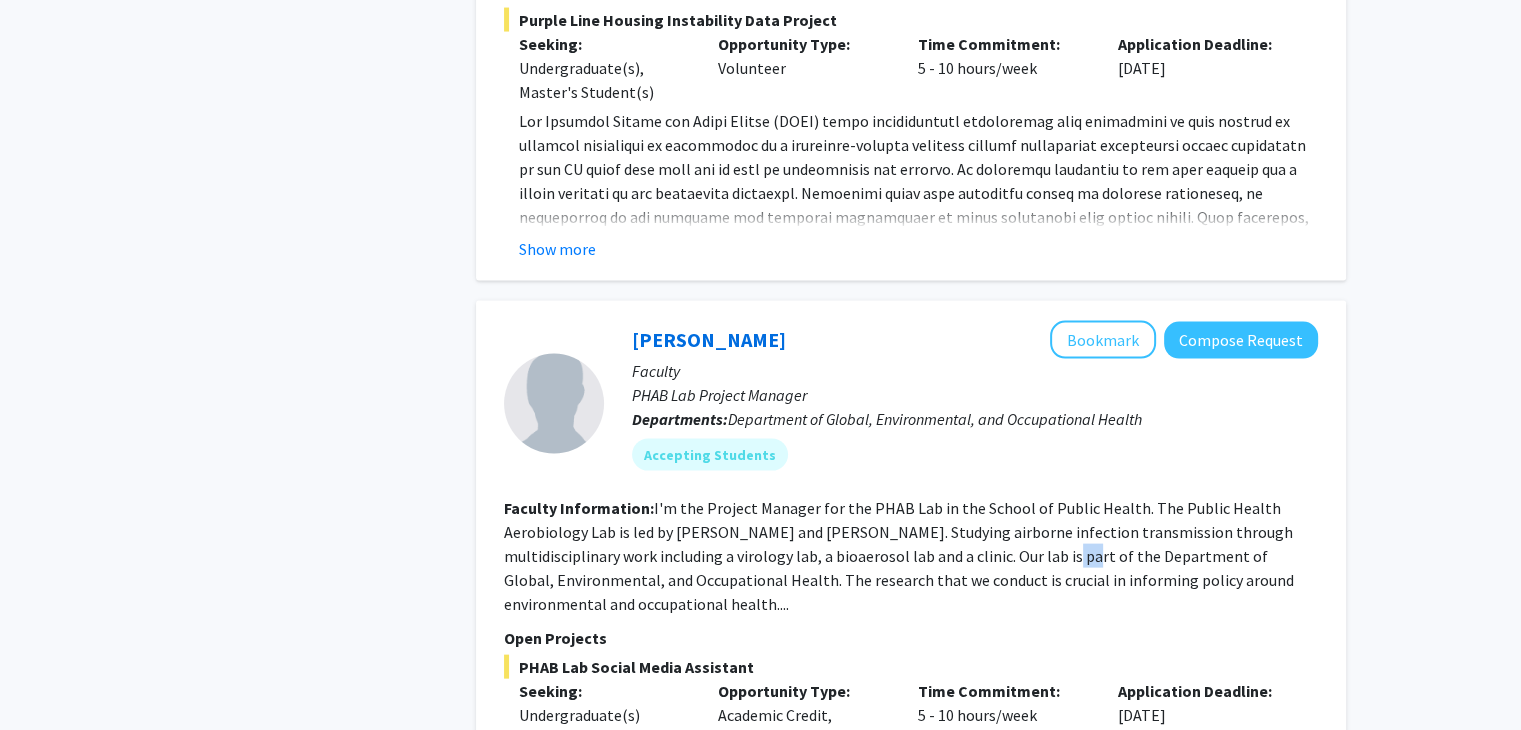 click on "Faculty Information:  I'm the Project Manager for the PHAB Lab in the School of Public Health.   The Public Health Aerobiology Lab is led by Dr. Donald Milton and Dr. Kristen Coleman. Studying airborne infection transmission through multidisciplinary work including a virology lab, a bioaerosol lab and a clinic. Our lab is part of the Department of Global, Environmental, and Occupational Health. The research that we conduct is crucial in informing policy around environmental and occupational health...." 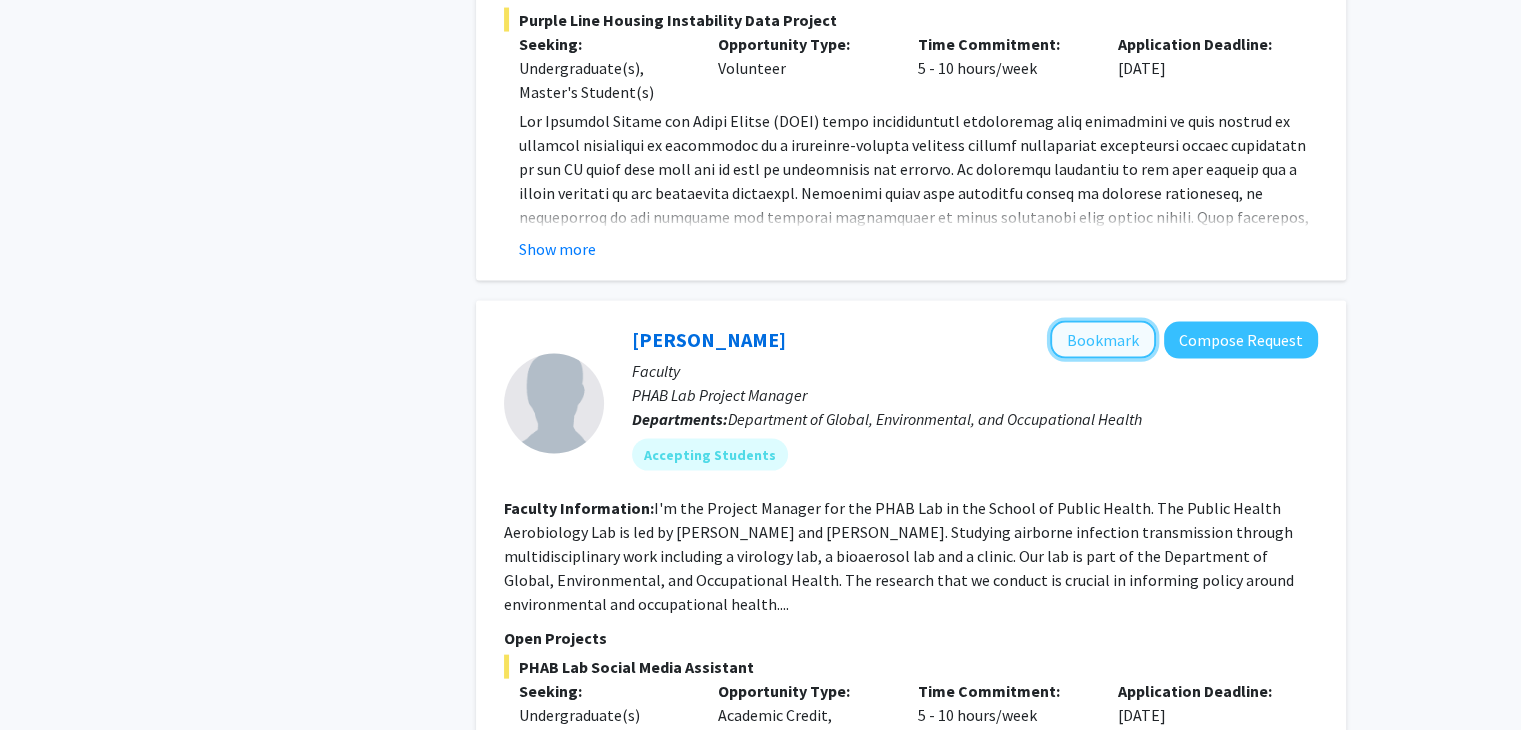 click on "Bookmark" 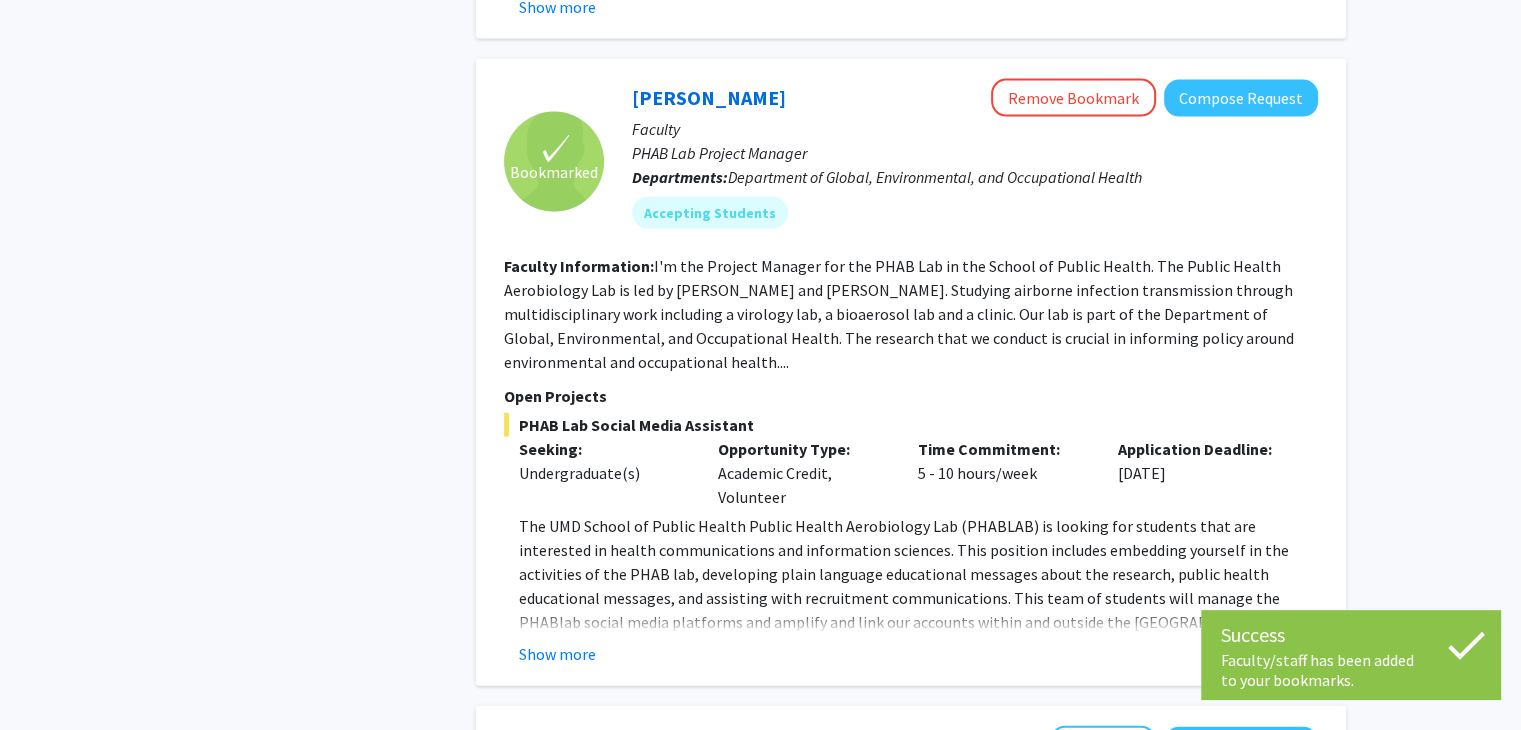 scroll, scrollTop: 4418, scrollLeft: 0, axis: vertical 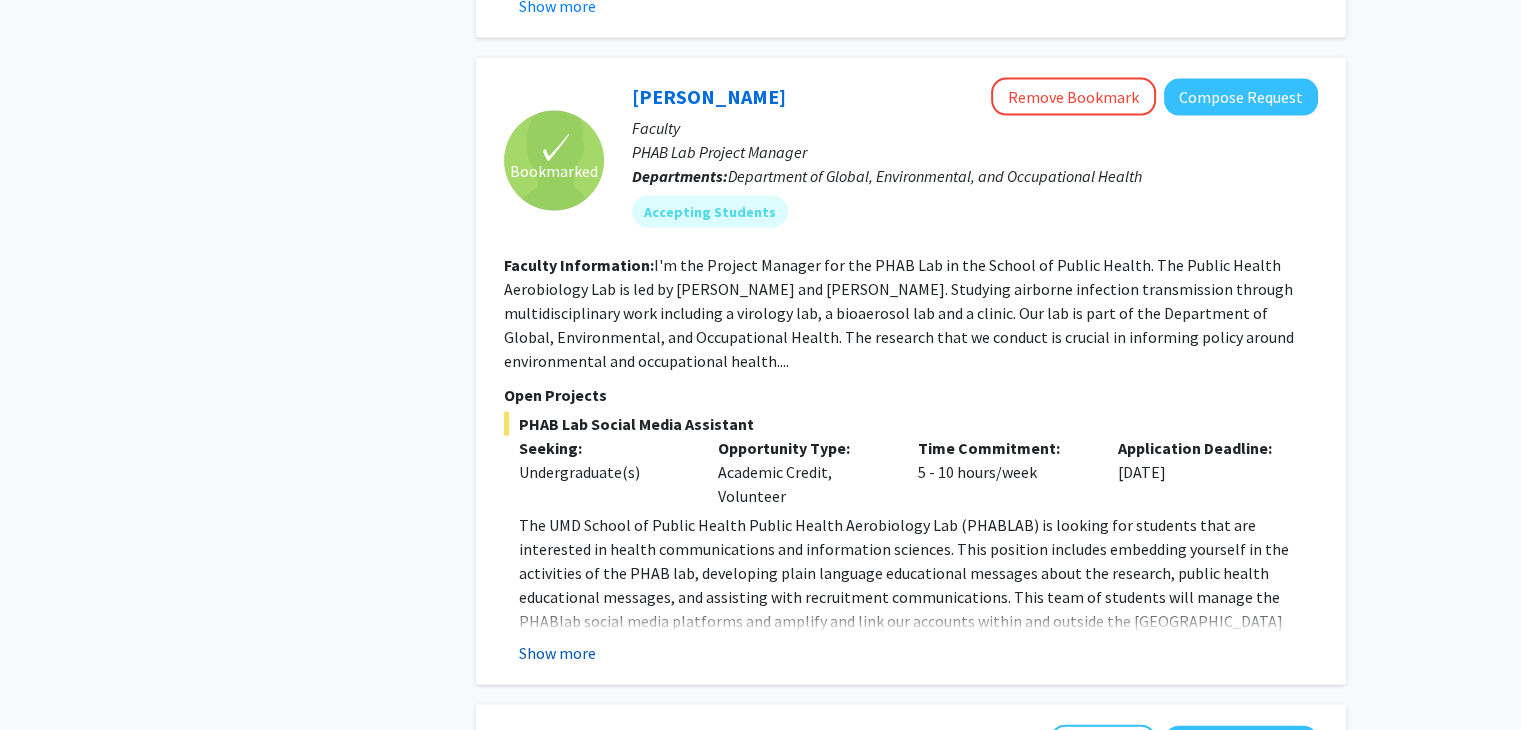 click on "Show more" 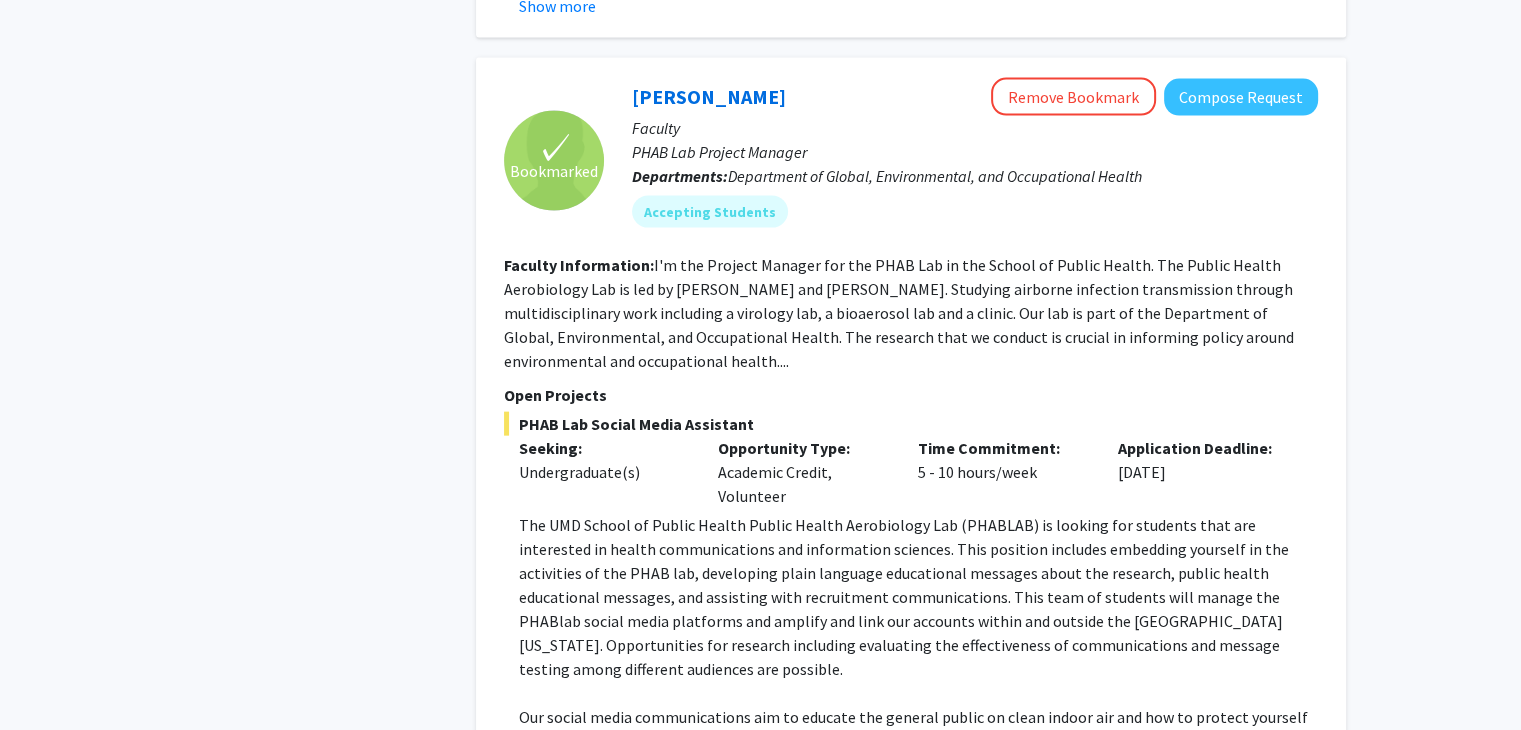 click on "The UMD School of Public Health Public Health Aerobiology Lab (PHABLAB) is looking for students that are interested in health communications and information sciences. This position includes embedding yourself in the activities of the PHAB lab, developing plain language educational messages about the research, public health educational messages, and assisting with recruitment communications. This team of students will manage the PHABlab social media platforms and amplify and link our accounts within and outside the University of Maryland. Opportunities for research including evaluating the effectiveness of communications and message testing among different audiences are possible." 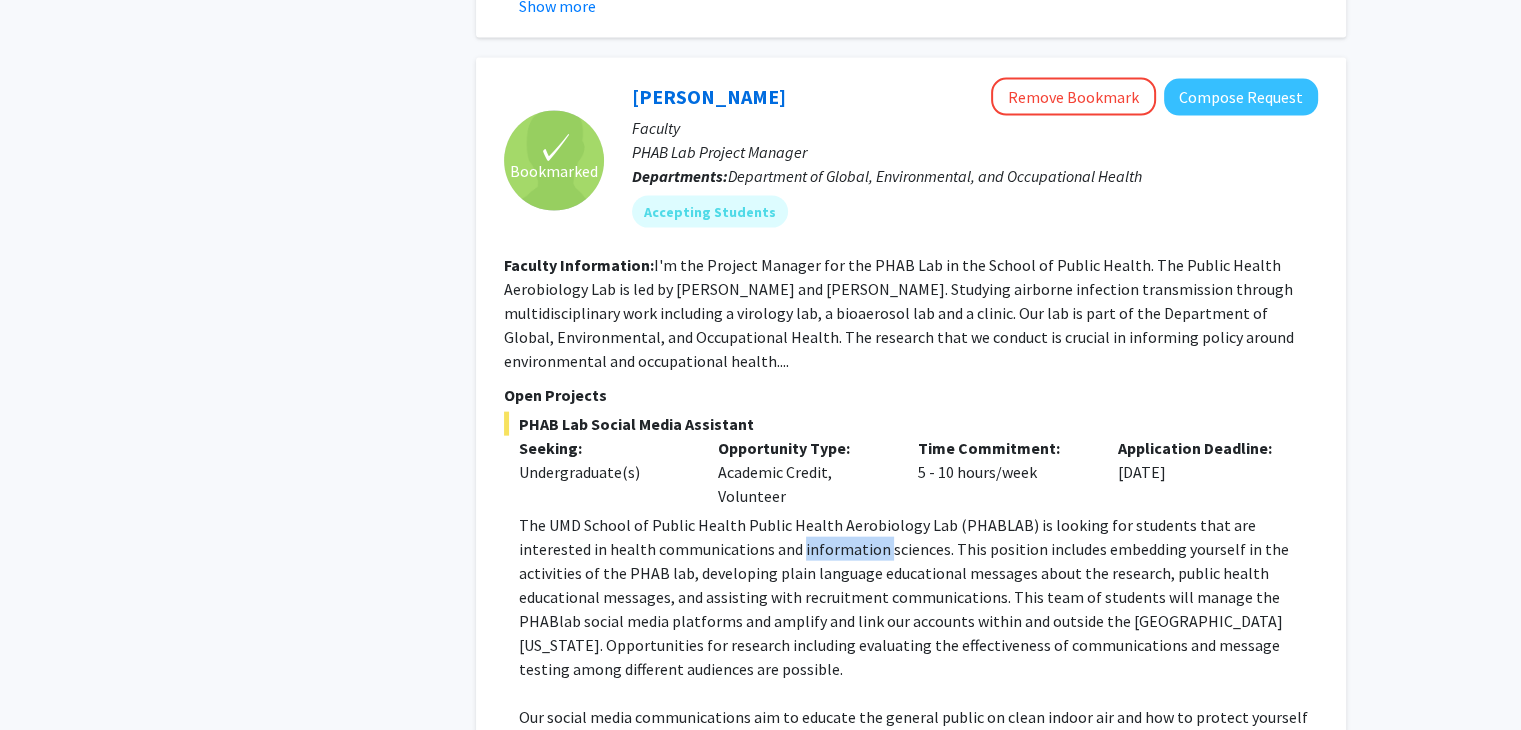 click on "The UMD School of Public Health Public Health Aerobiology Lab (PHABLAB) is looking for students that are interested in health communications and information sciences. This position includes embedding yourself in the activities of the PHAB lab, developing plain language educational messages about the research, public health educational messages, and assisting with recruitment communications. This team of students will manage the PHABlab social media platforms and amplify and link our accounts within and outside the University of Maryland. Opportunities for research including evaluating the effectiveness of communications and message testing among different audiences are possible." 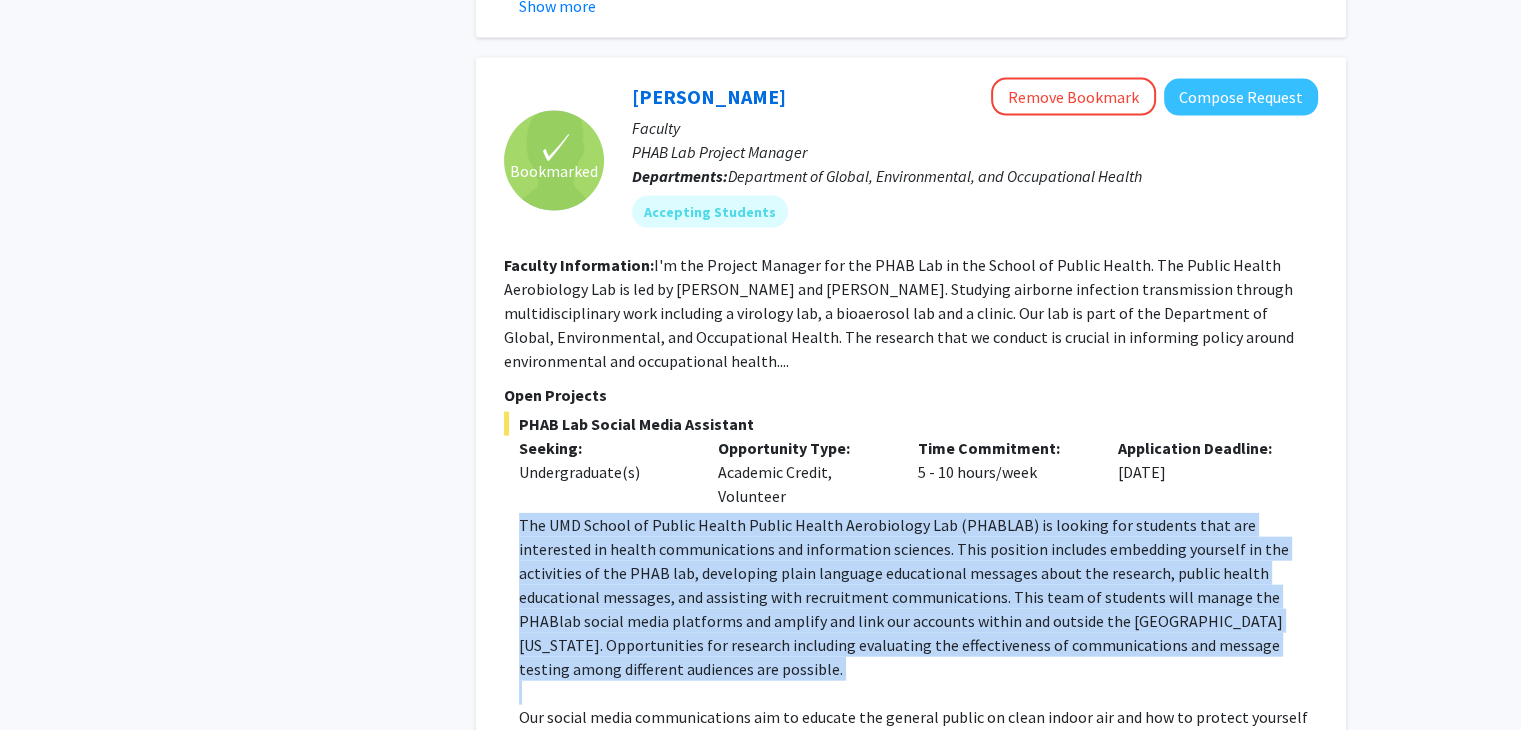 click on "The UMD School of Public Health Public Health Aerobiology Lab (PHABLAB) is looking for students that are interested in health communications and information sciences. This position includes embedding yourself in the activities of the PHAB lab, developing plain language educational messages about the research, public health educational messages, and assisting with recruitment communications. This team of students will manage the PHABlab social media platforms and amplify and link our accounts within and outside the University of Maryland. Opportunities for research including evaluating the effectiveness of communications and message testing among different audiences are possible." 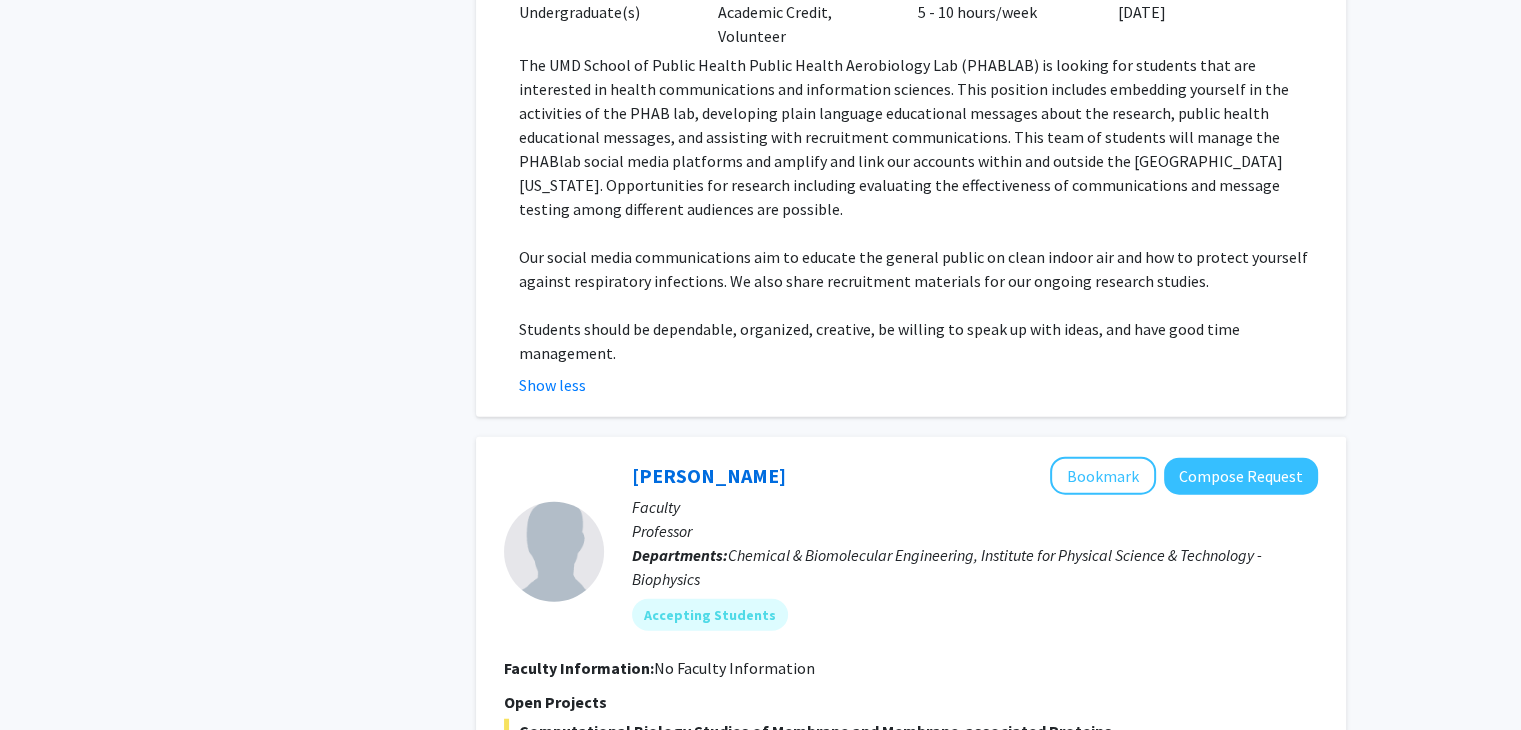 scroll, scrollTop: 4986, scrollLeft: 0, axis: vertical 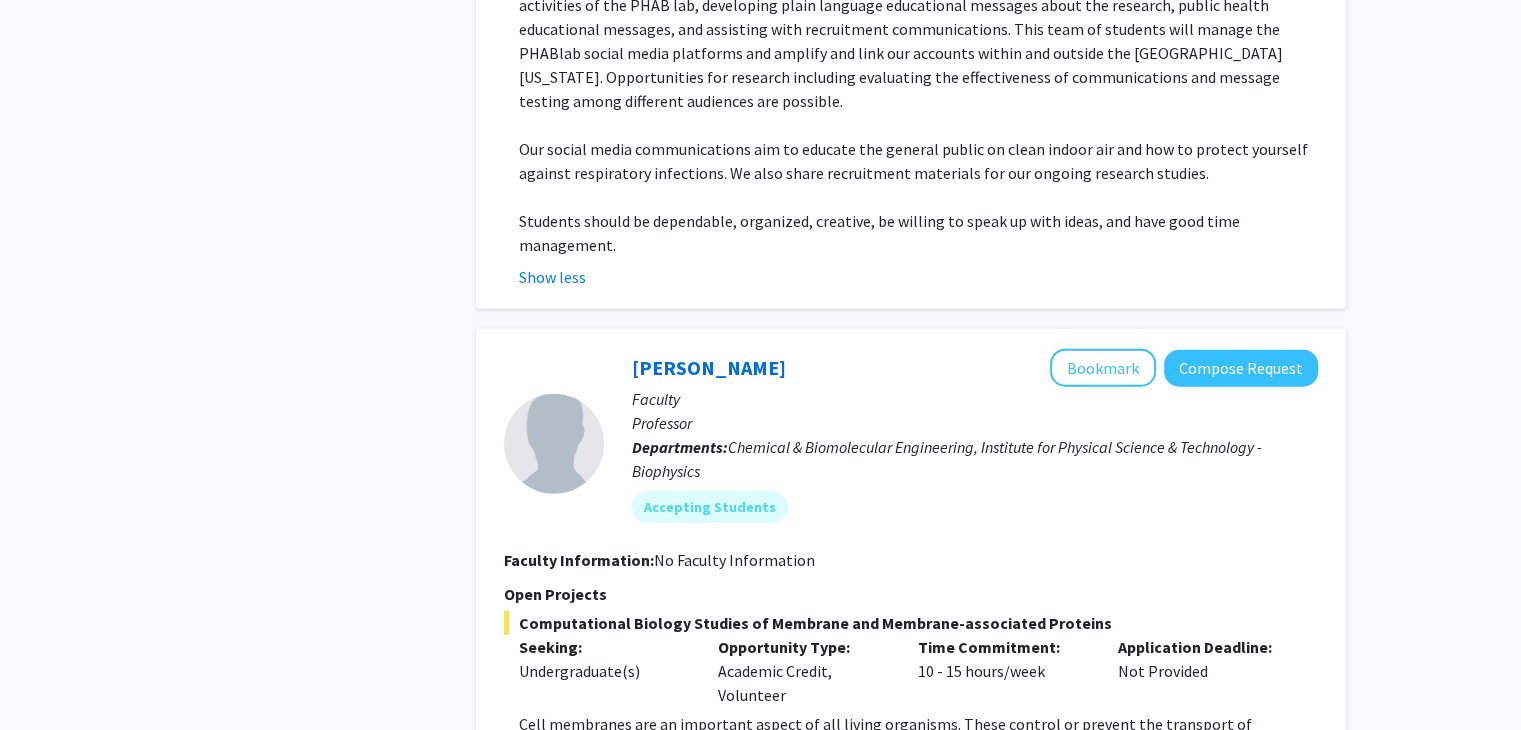 click on "Open Projects" 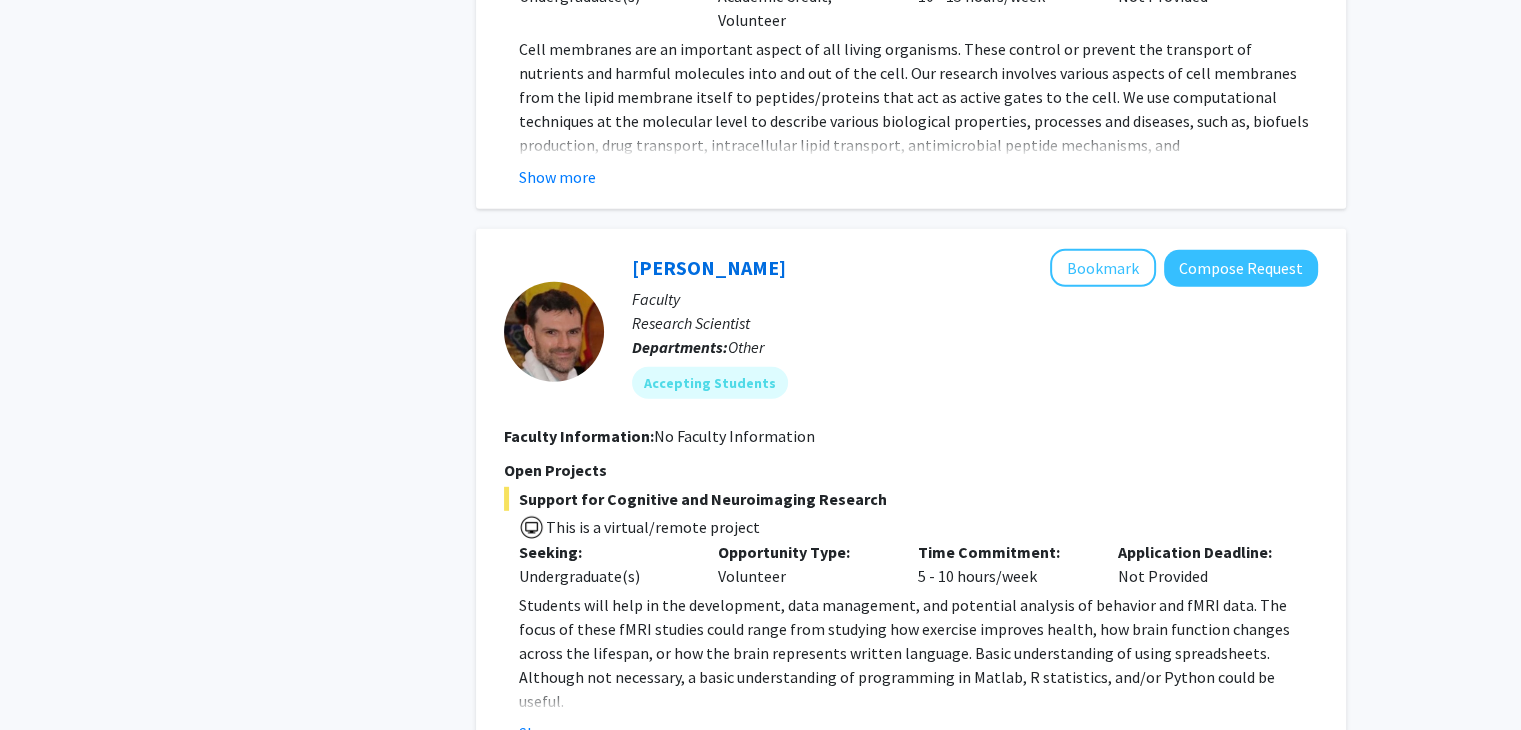 scroll, scrollTop: 5668, scrollLeft: 0, axis: vertical 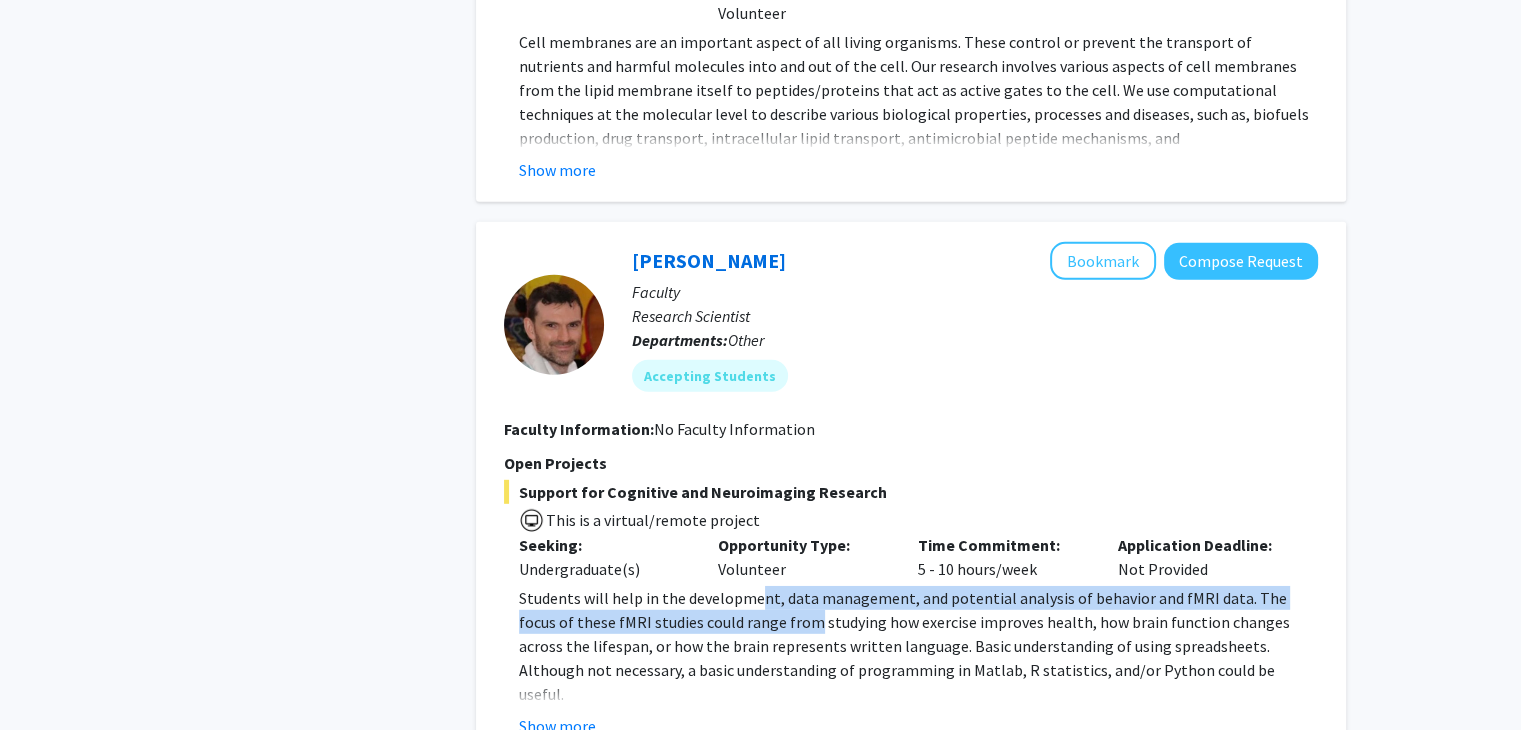 drag, startPoint x: 756, startPoint y: 506, endPoint x: 749, endPoint y: 536, distance: 30.805843 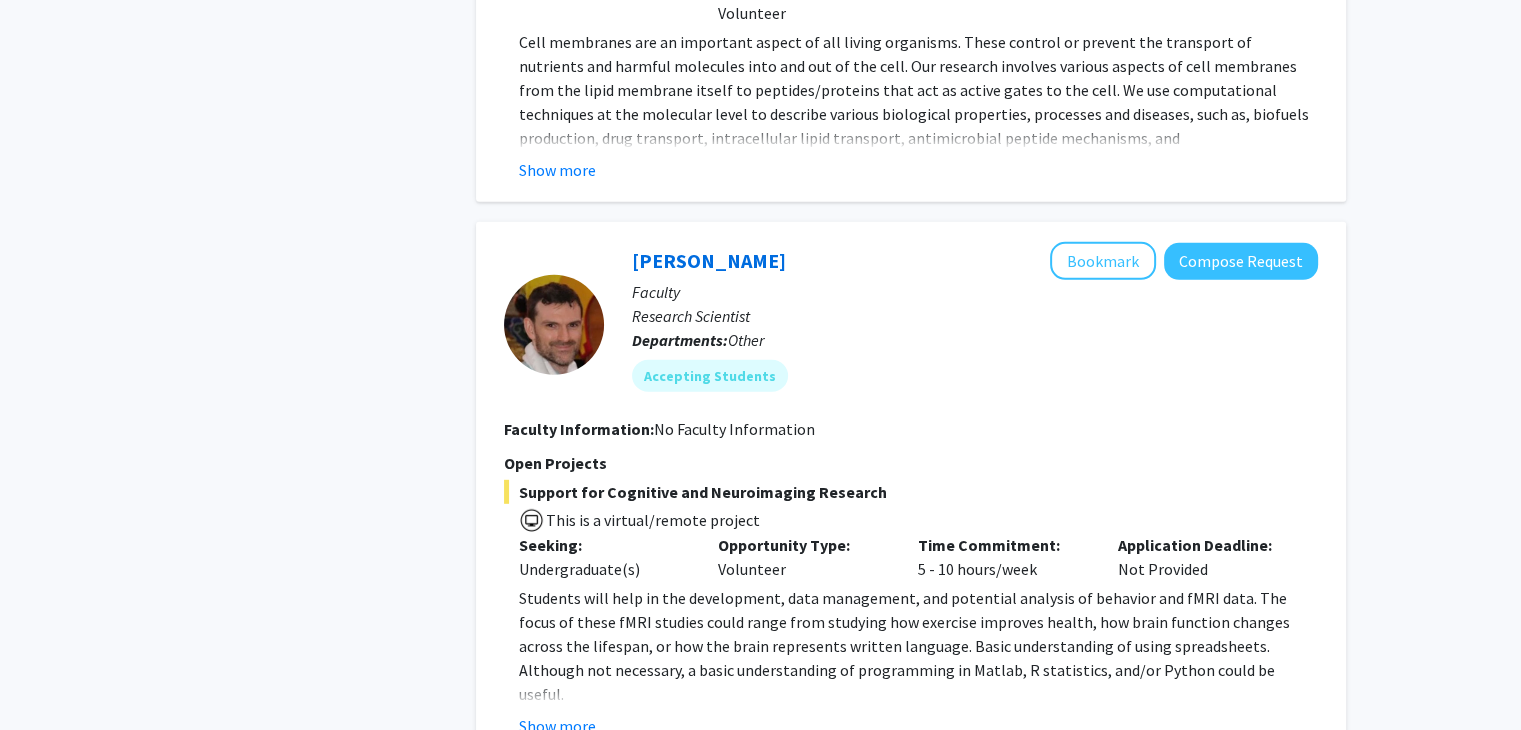 click on "Students will help in the development, data management, and potential analysis of behavior and fMRI data. The focus of these fMRI studies could range from studying how exercise improves health, how brain function changes across the lifespan, or how the brain represents written language. Basic understanding of using spreadsheets. Although not necessary, a basic understanding of programming in Matlab, R statistics, and/or Python could be useful." 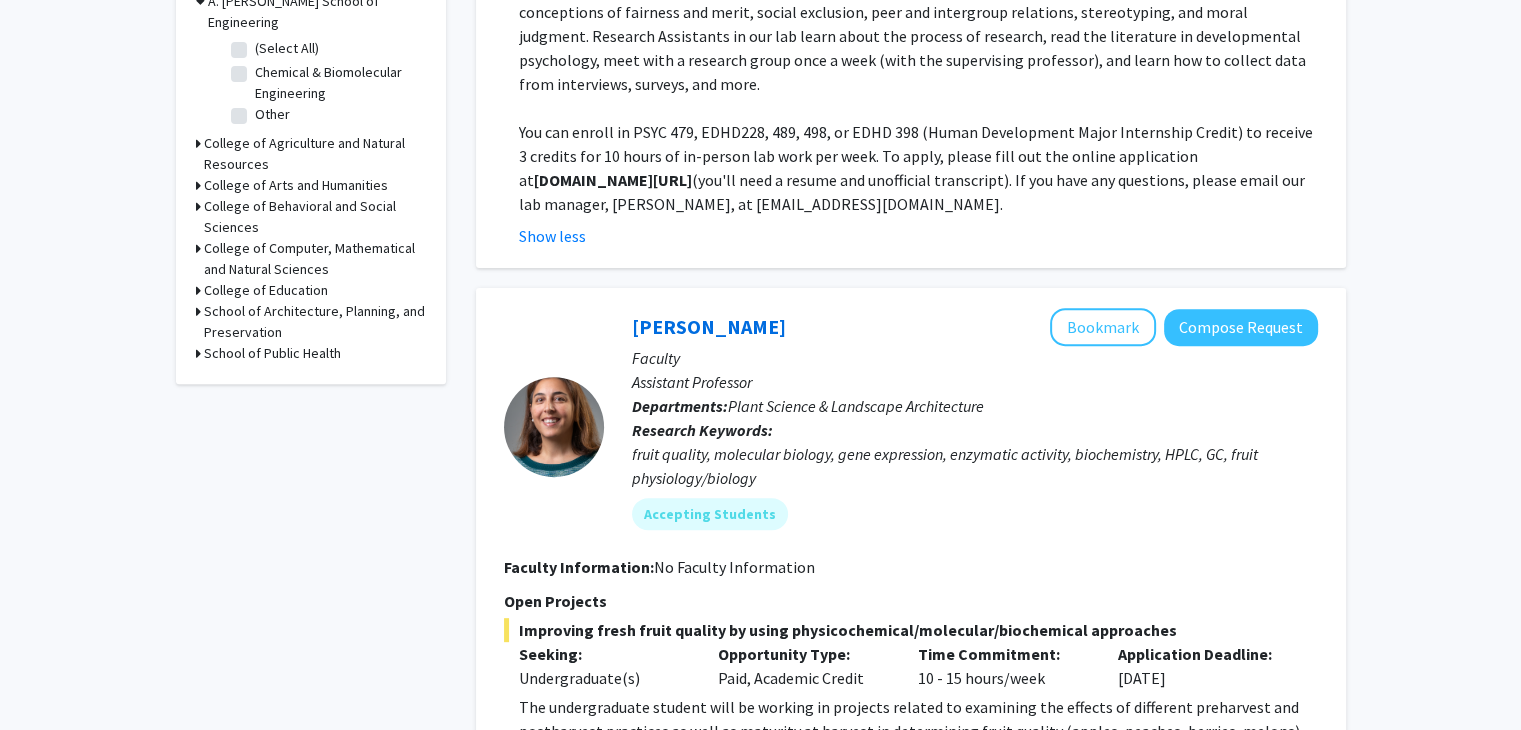 scroll, scrollTop: 673, scrollLeft: 0, axis: vertical 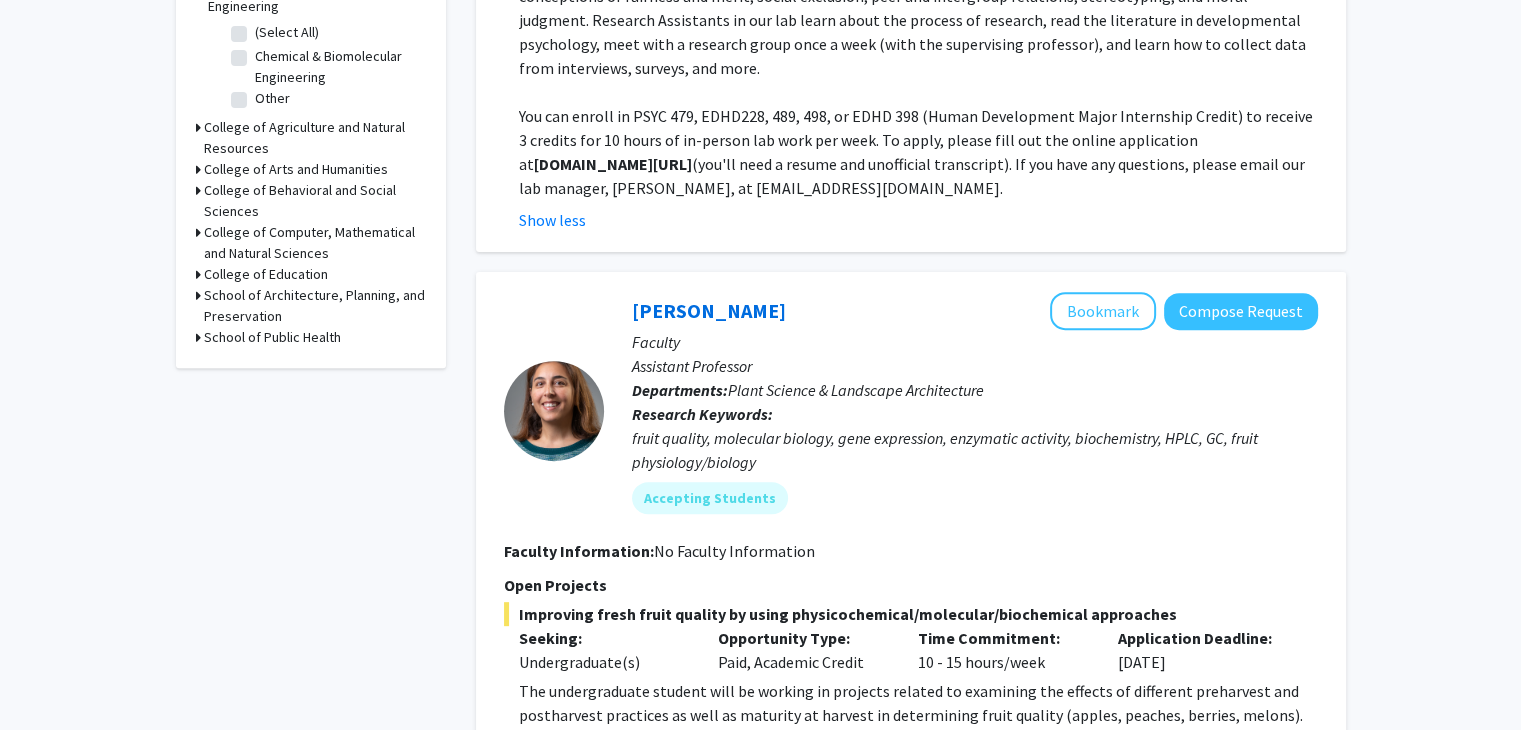 click on "School of Public Health" at bounding box center (272, 337) 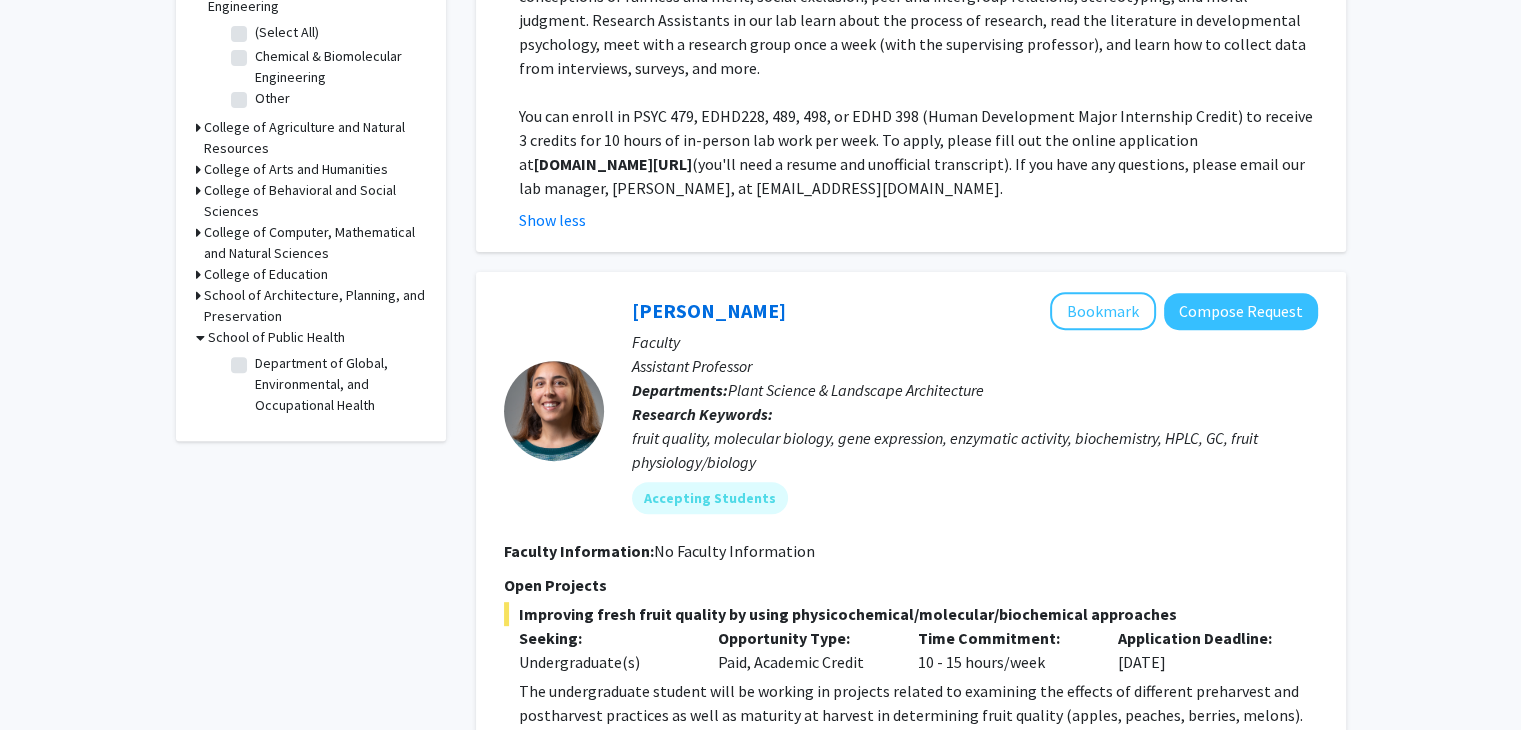 scroll, scrollTop: 0, scrollLeft: 0, axis: both 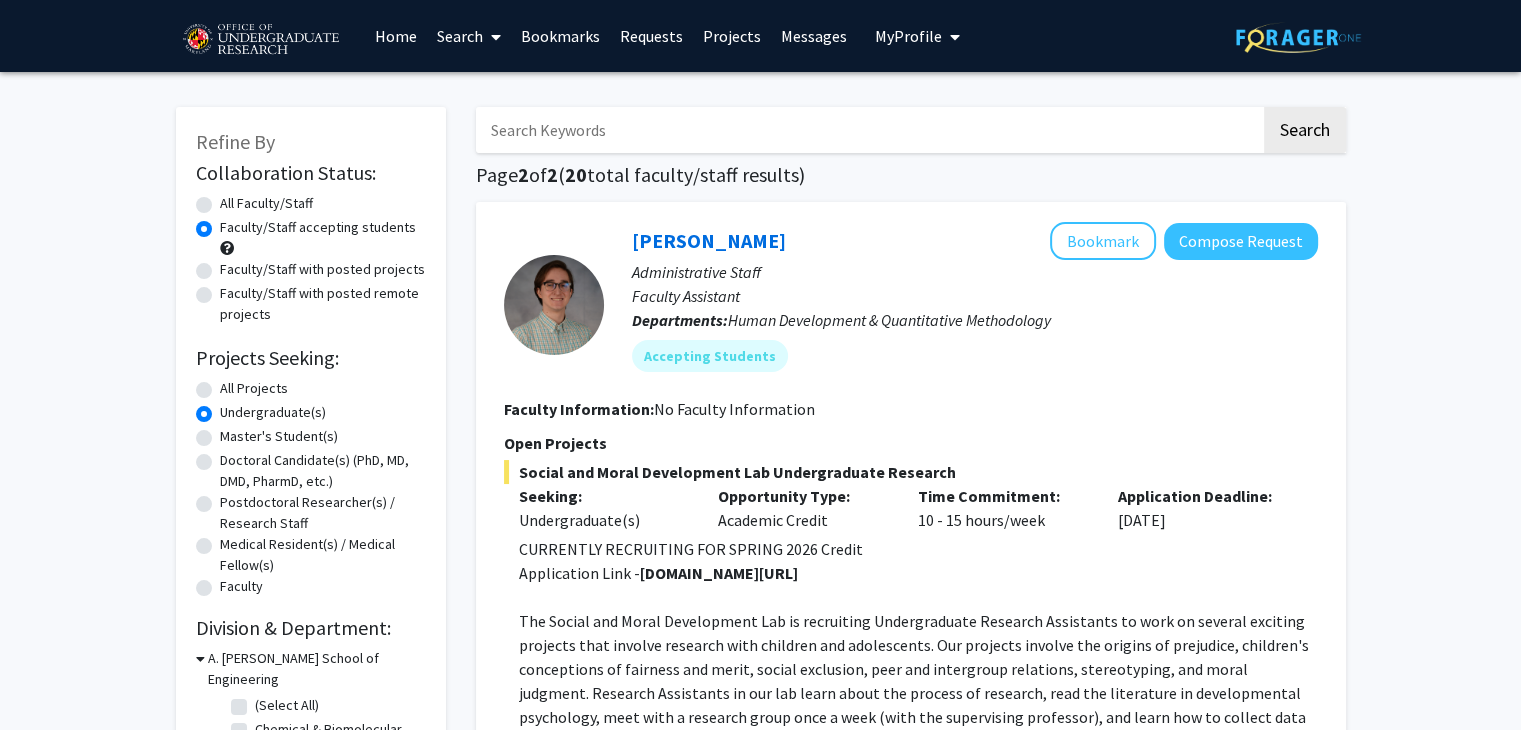 click on "Projects" at bounding box center (732, 36) 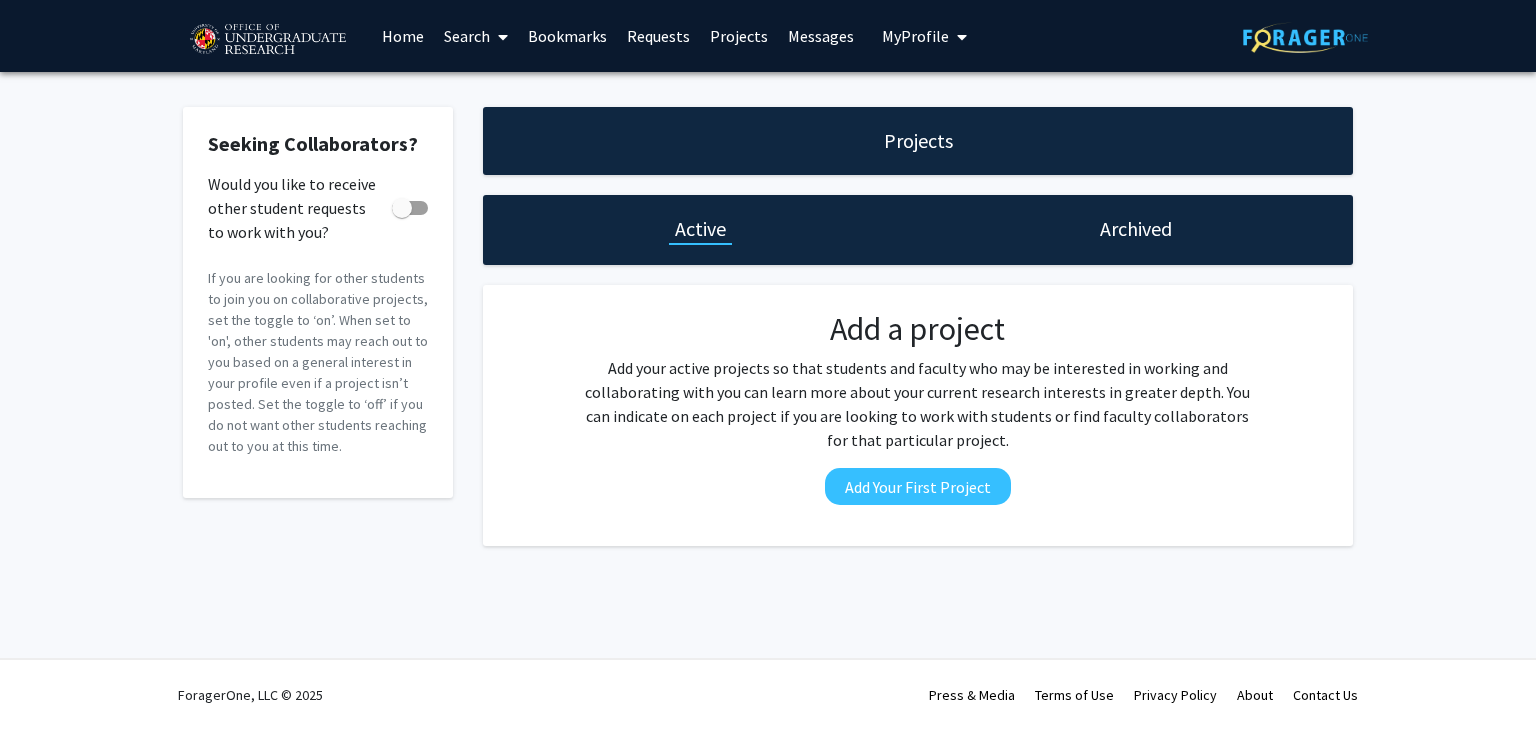 click on "Requests" at bounding box center (658, 36) 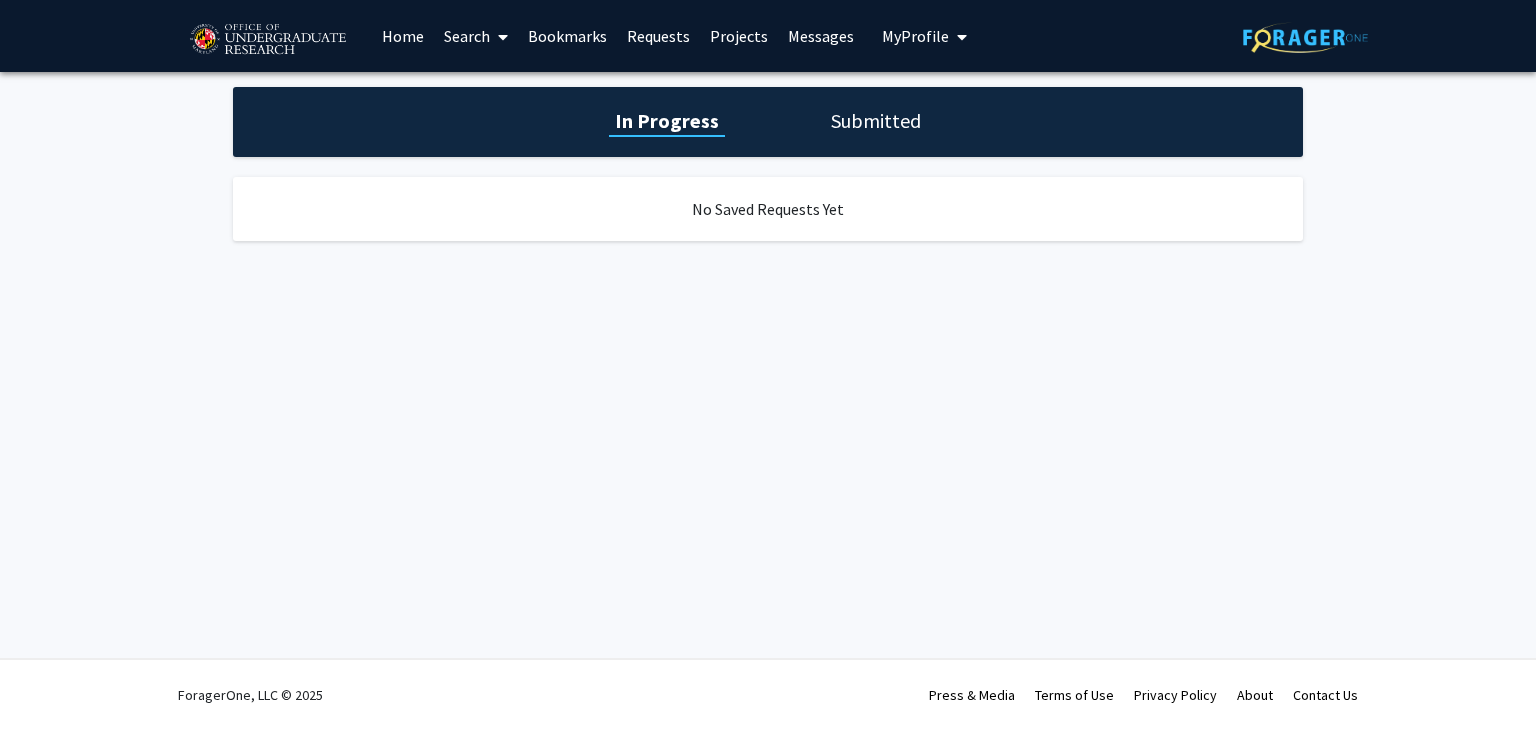 click on "Bookmarks" at bounding box center [567, 36] 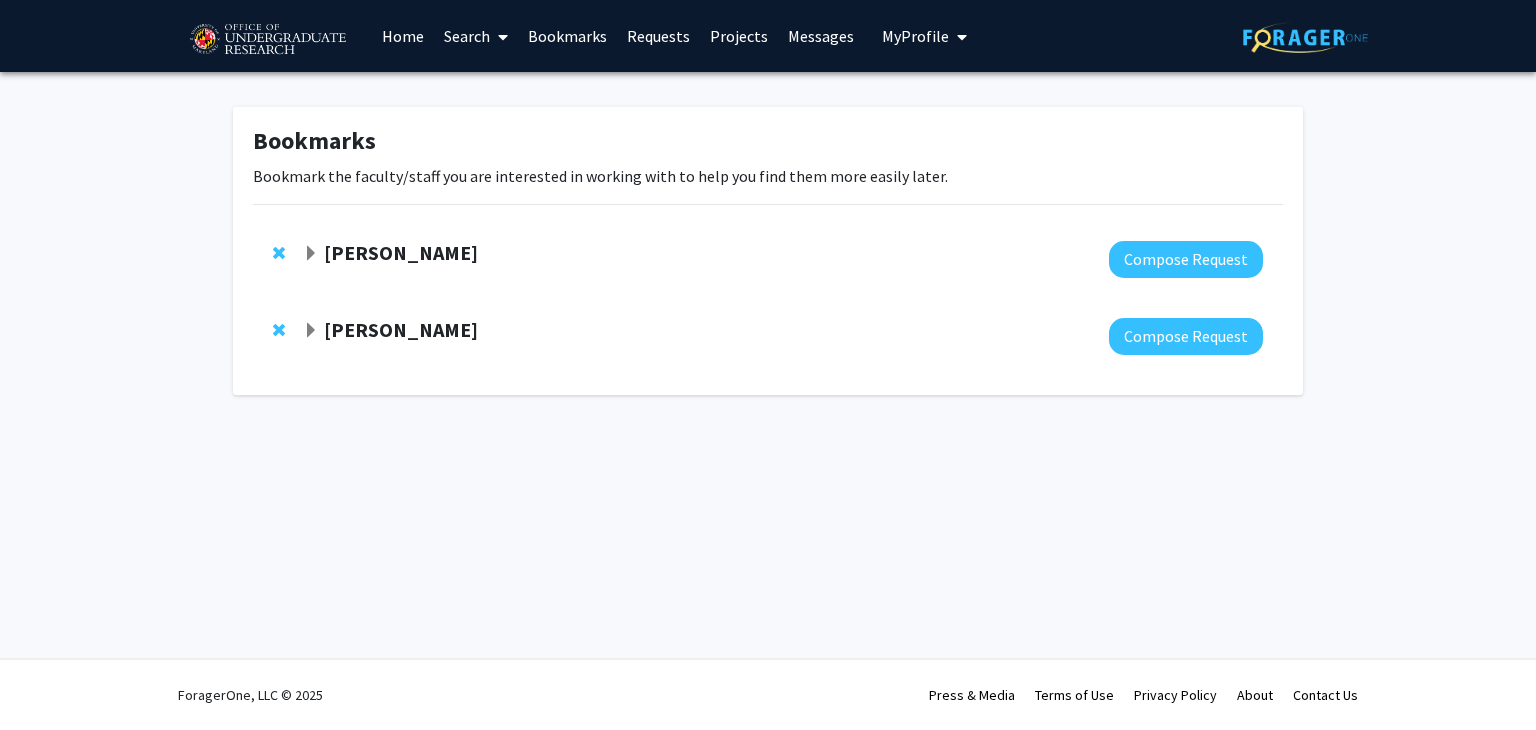 click on "Alexander Shackman" 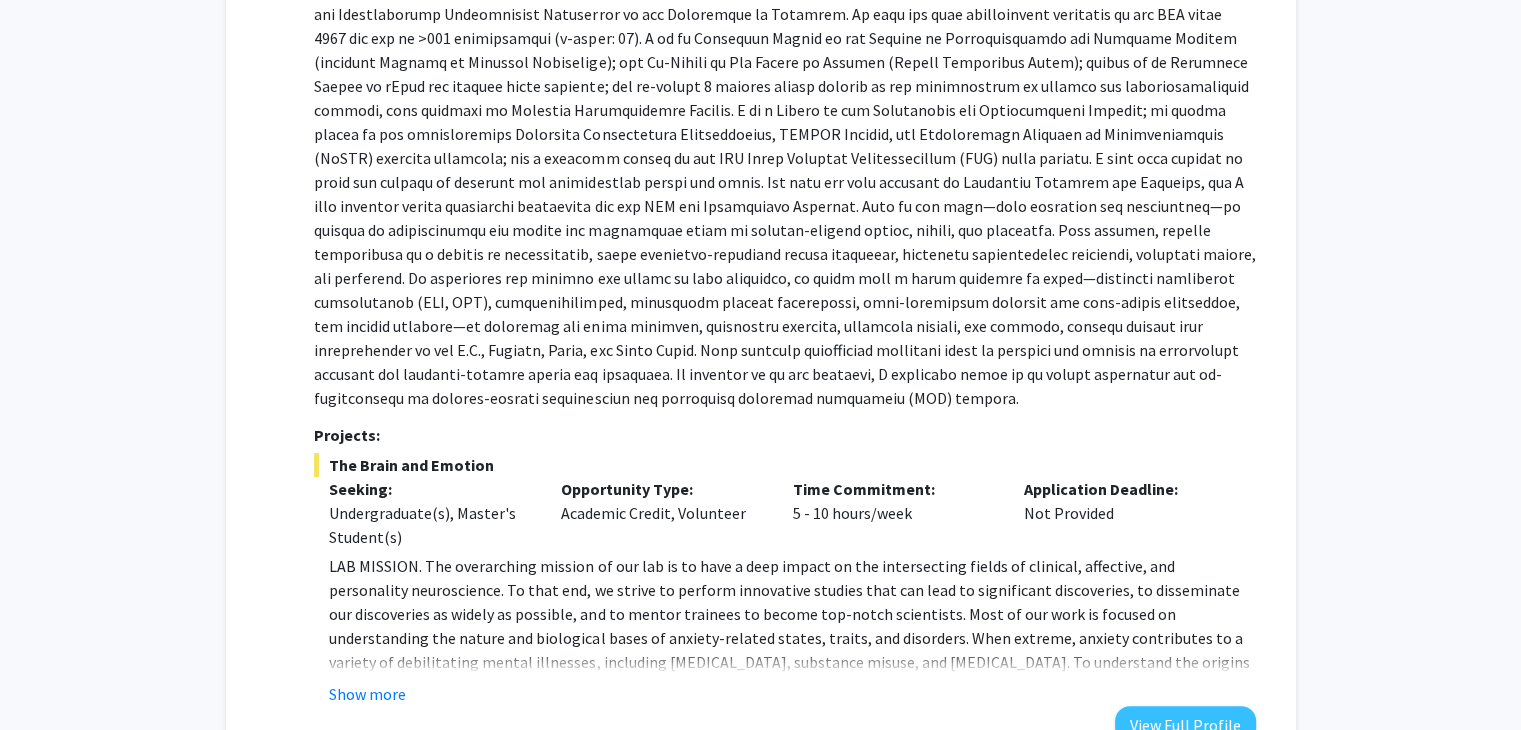 scroll, scrollTop: 410, scrollLeft: 0, axis: vertical 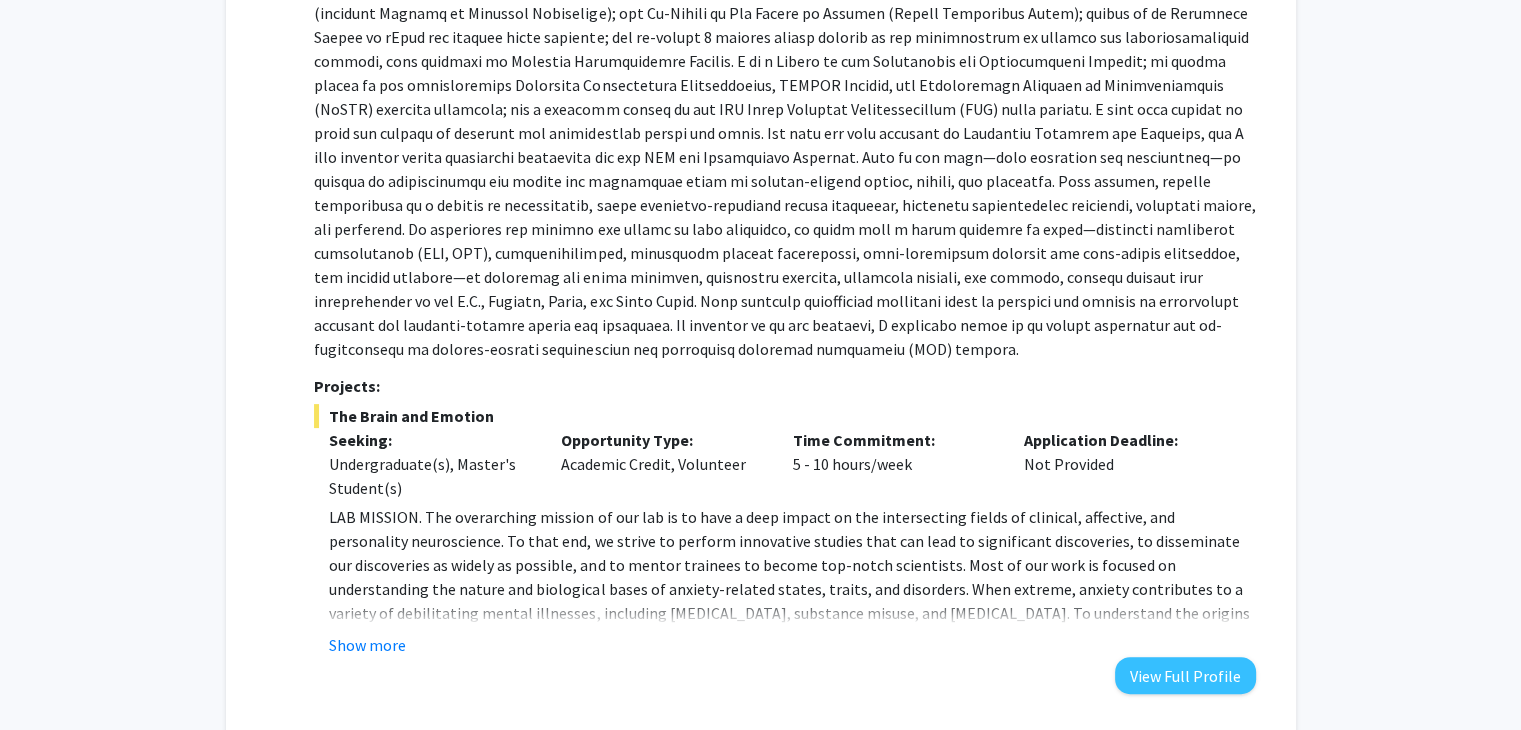 click on "LAB MISSION. The overarching mission of our lab is to have a deep impact on the intersecting fields of clinical, affective, and personality neuroscience. To that end, we strive to perform innovative studies that can lead to significant discoveries, to disseminate our discoveries as widely as possible, and to mentor trainees to become top-notch scientists. Most of our work is focused on understanding the nature and biological bases of anxiety-related states, traits, and disorders. When extreme, anxiety contributes to a variety of debilitating mental illnesses, including depression, substance misuse, and psychosis. To understand the origins and course of this liability, we use a broad spectrum of tools—including multimodal neuroimaging (MRI), psychophysiology, smartphone digital phenotyping, and semi-structured clinical and life-stress interviews in a wide variety of populations, including psychiatric patients, university students, and community members. OPPORTUNITIES." at bounding box center [792, 673] 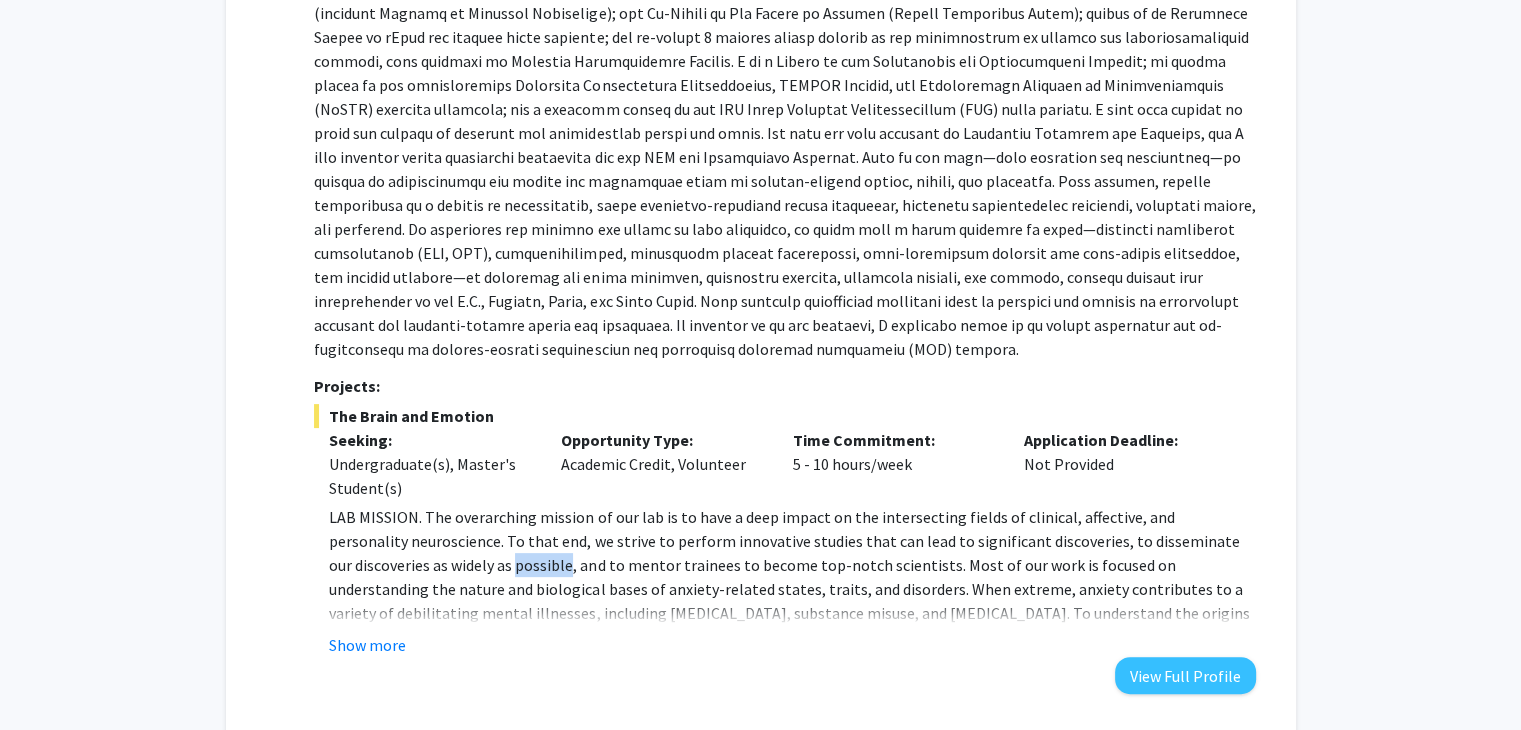 click on "LAB MISSION. The overarching mission of our lab is to have a deep impact on the intersecting fields of clinical, affective, and personality neuroscience. To that end, we strive to perform innovative studies that can lead to significant discoveries, to disseminate our discoveries as widely as possible, and to mentor trainees to become top-notch scientists. Most of our work is focused on understanding the nature and biological bases of anxiety-related states, traits, and disorders. When extreme, anxiety contributes to a variety of debilitating mental illnesses, including depression, substance misuse, and psychosis. To understand the origins and course of this liability, we use a broad spectrum of tools—including multimodal neuroimaging (MRI), psychophysiology, smartphone digital phenotyping, and semi-structured clinical and life-stress interviews in a wide variety of populations, including psychiatric patients, university students, and community members. OPPORTUNITIES." at bounding box center [792, 673] 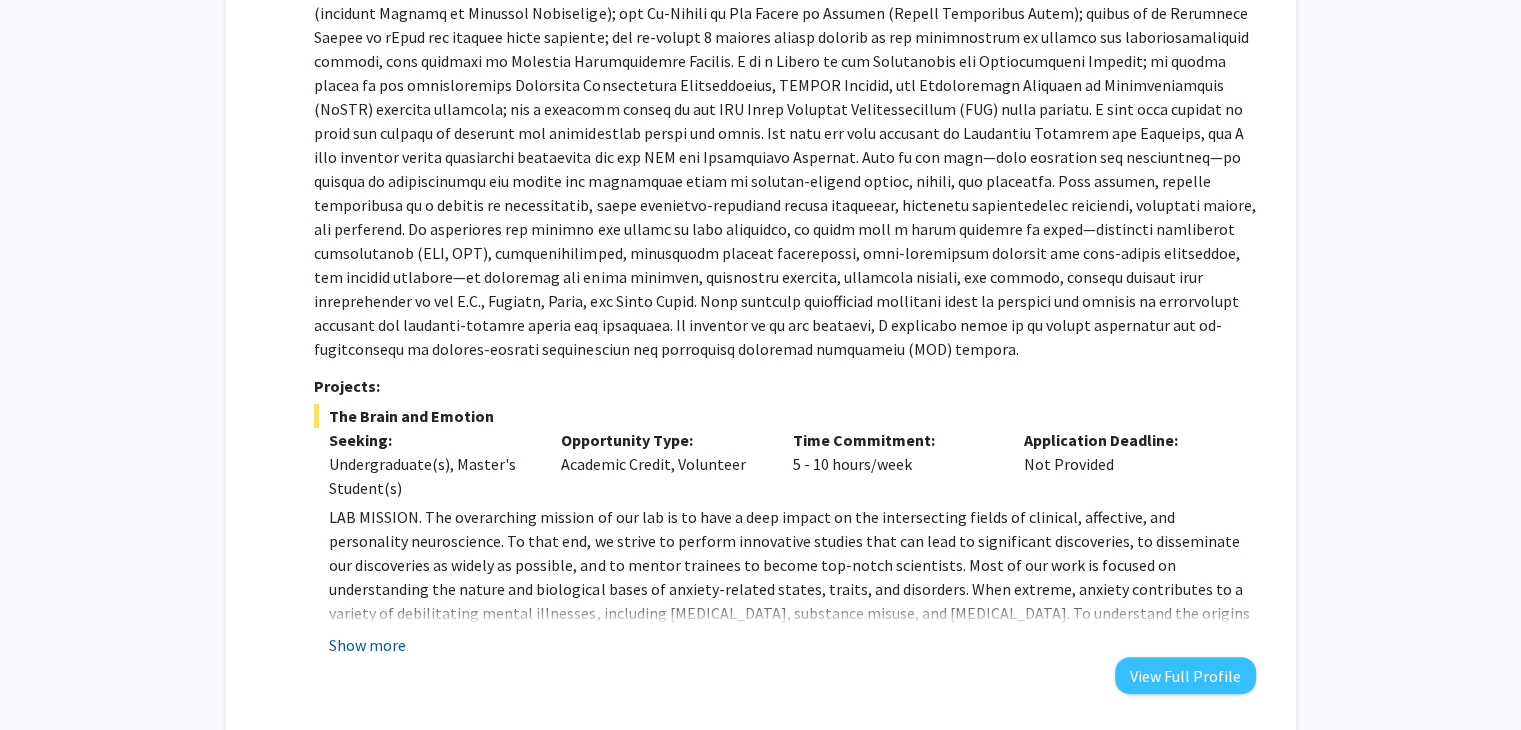 click on "Show more" at bounding box center [367, 645] 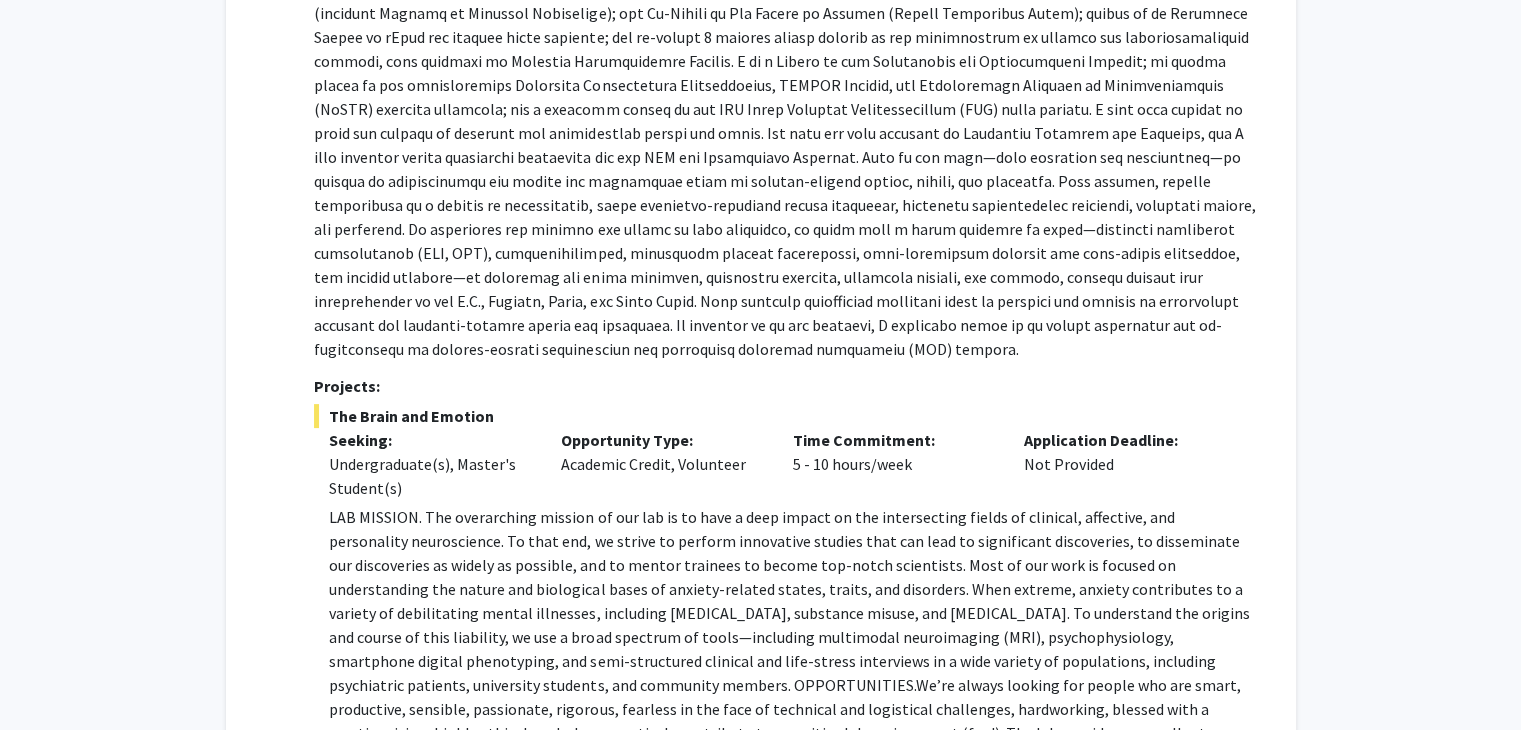 click on "LAB MISSION. The overarching mission of our lab is to have a deep impact on the intersecting fields of clinical, affective, and personality neuroscience. To that end, we strive to perform innovative studies that can lead to significant discoveries, to disseminate our discoveries as widely as possible, and to mentor trainees to become top-notch scientists. Most of our work is focused on understanding the nature and biological bases of anxiety-related states, traits, and disorders. When extreme, anxiety contributes to a variety of debilitating mental illnesses, including depression, substance misuse, and psychosis. To understand the origins and course of this liability, we use a broad spectrum of tools—including multimodal neuroimaging (MRI), psychophysiology, smartphone digital phenotyping, and semi-structured clinical and life-stress interviews in a wide variety of populations, including psychiatric patients, university students, and community members. OPPORTUNITIES." at bounding box center [792, 673] 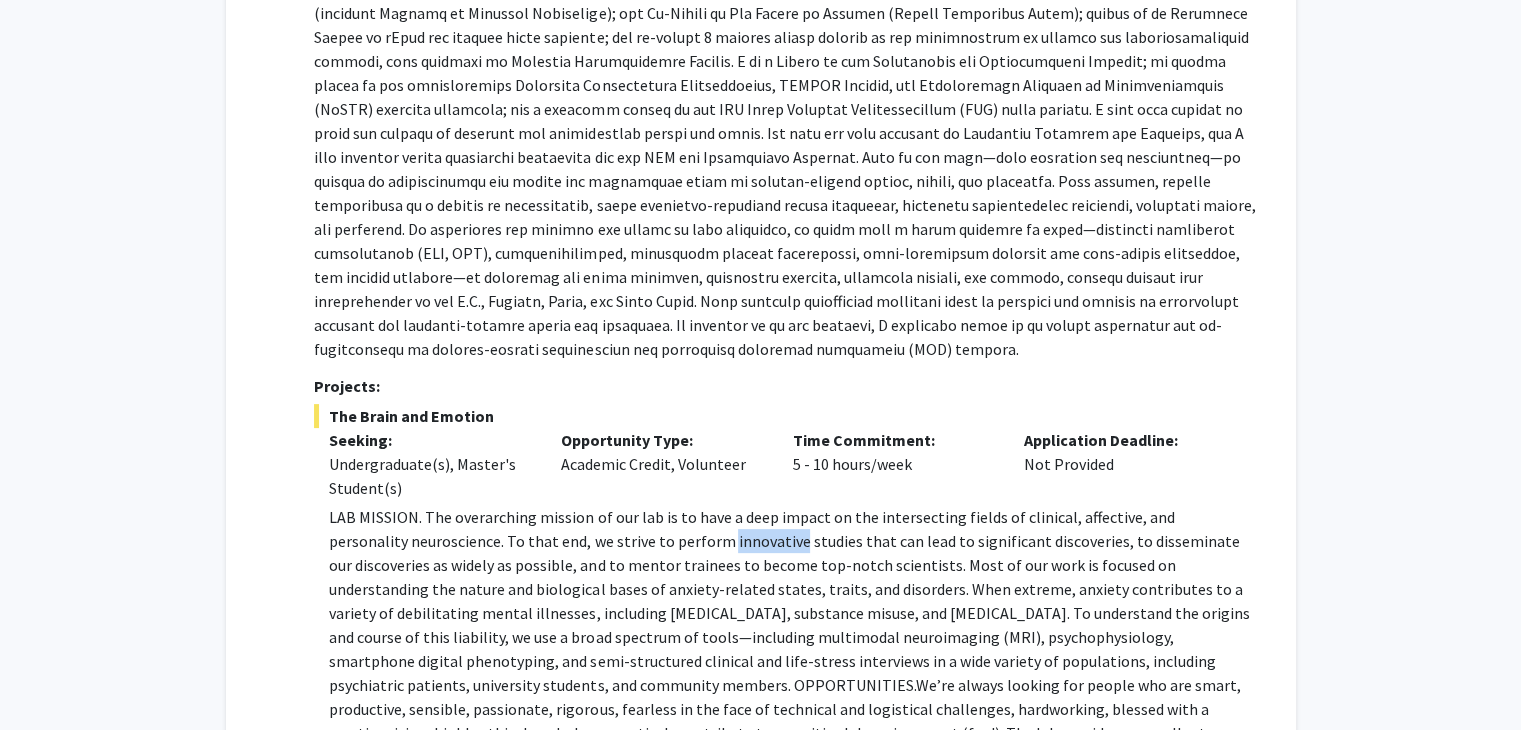 click on "LAB MISSION. The overarching mission of our lab is to have a deep impact on the intersecting fields of clinical, affective, and personality neuroscience. To that end, we strive to perform innovative studies that can lead to significant discoveries, to disseminate our discoveries as widely as possible, and to mentor trainees to become top-notch scientists. Most of our work is focused on understanding the nature and biological bases of anxiety-related states, traits, and disorders. When extreme, anxiety contributes to a variety of debilitating mental illnesses, including depression, substance misuse, and psychosis. To understand the origins and course of this liability, we use a broad spectrum of tools—including multimodal neuroimaging (MRI), psychophysiology, smartphone digital phenotyping, and semi-structured clinical and life-stress interviews in a wide variety of populations, including psychiatric patients, university students, and community members. OPPORTUNITIES." at bounding box center (792, 673) 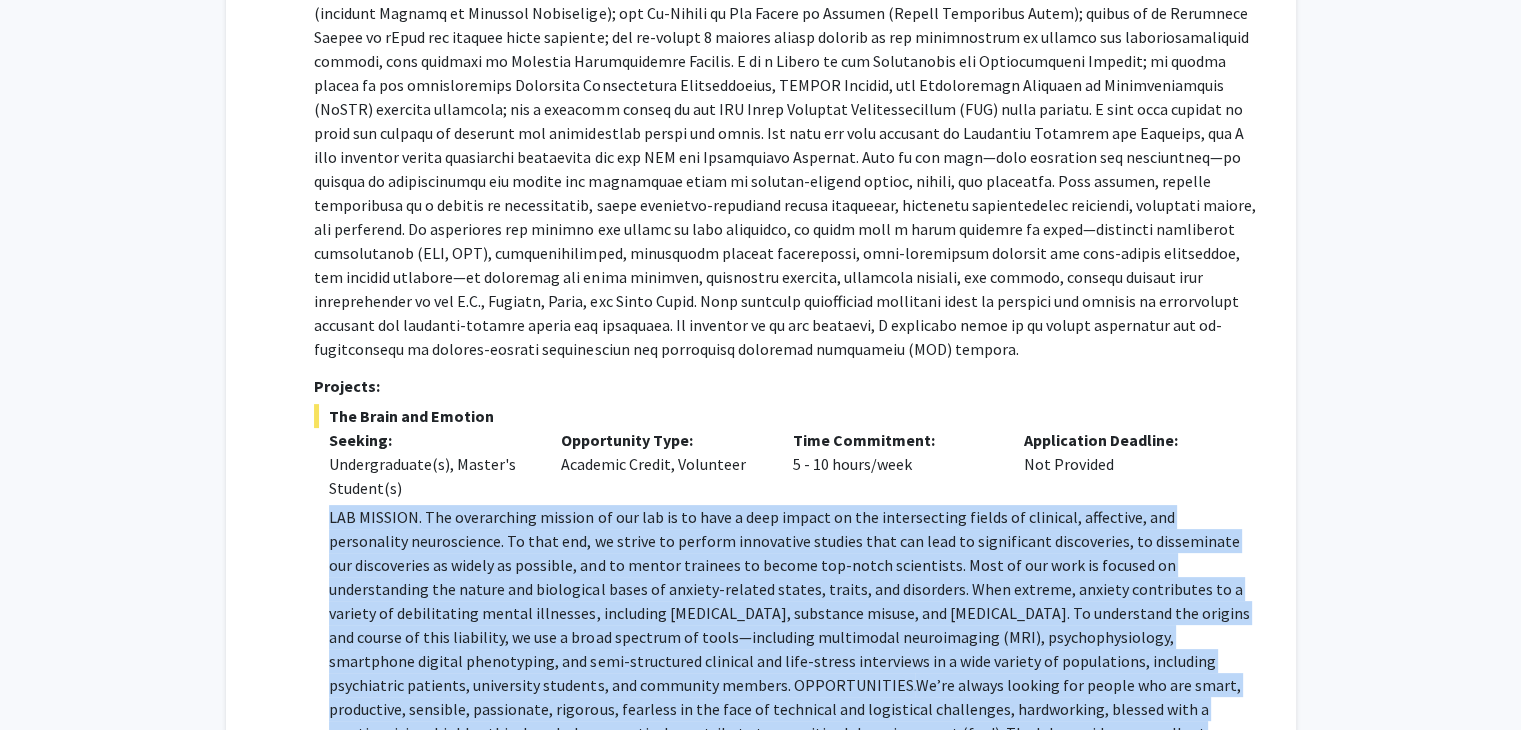 click on "LAB MISSION. The overarching mission of our lab is to have a deep impact on the intersecting fields of clinical, affective, and personality neuroscience. To that end, we strive to perform innovative studies that can lead to significant discoveries, to disseminate our discoveries as widely as possible, and to mentor trainees to become top-notch scientists. Most of our work is focused on understanding the nature and biological bases of anxiety-related states, traits, and disorders. When extreme, anxiety contributes to a variety of debilitating mental illnesses, including depression, substance misuse, and psychosis. To understand the origins and course of this liability, we use a broad spectrum of tools—including multimodal neuroimaging (MRI), psychophysiology, smartphone digital phenotyping, and semi-structured clinical and life-stress interviews in a wide variety of populations, including psychiatric patients, university students, and community members. OPPORTUNITIES." at bounding box center [792, 673] 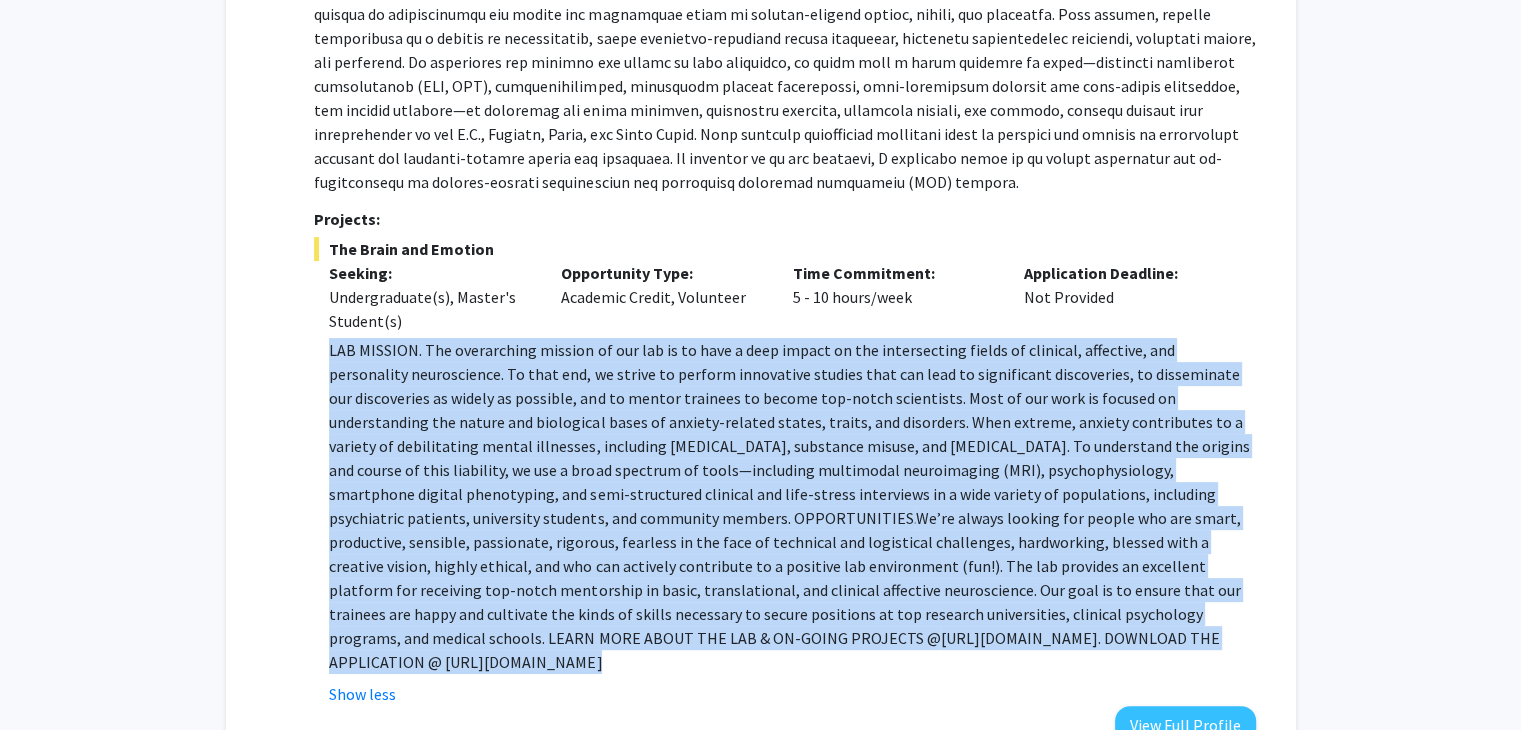 scroll, scrollTop: 578, scrollLeft: 0, axis: vertical 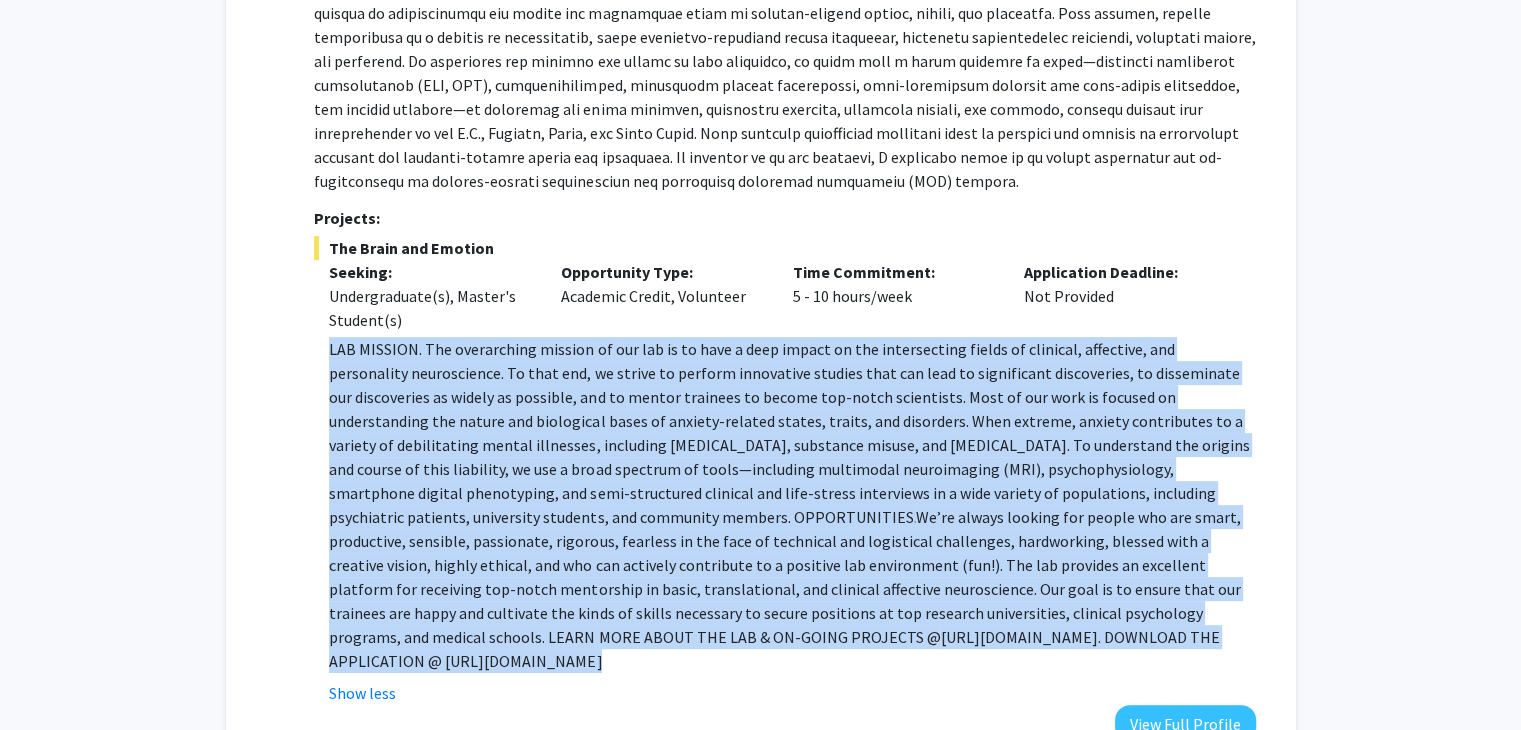 click on "We’re always looking for people who are smart, productive, sensible, passionate, rigorous, fearless in the face of technical and logistical challenges, hardworking, blessed with a creative vision, highly ethical, and who can actively contribute to a positive lab environment (fun!). The lab provides an excellent platform for receiving top-notch mentorship in basic, translational, and clinical affective neuroscience. Our goal is to ensure that our trainees are happy and cultivate the kinds of skills necessary to secure positions at top research universities, clinical psychology programs, and medical schools. LEARN MORE ABOUT THE LAB & ON-GOING PROJECTS @" at bounding box center [784, 577] 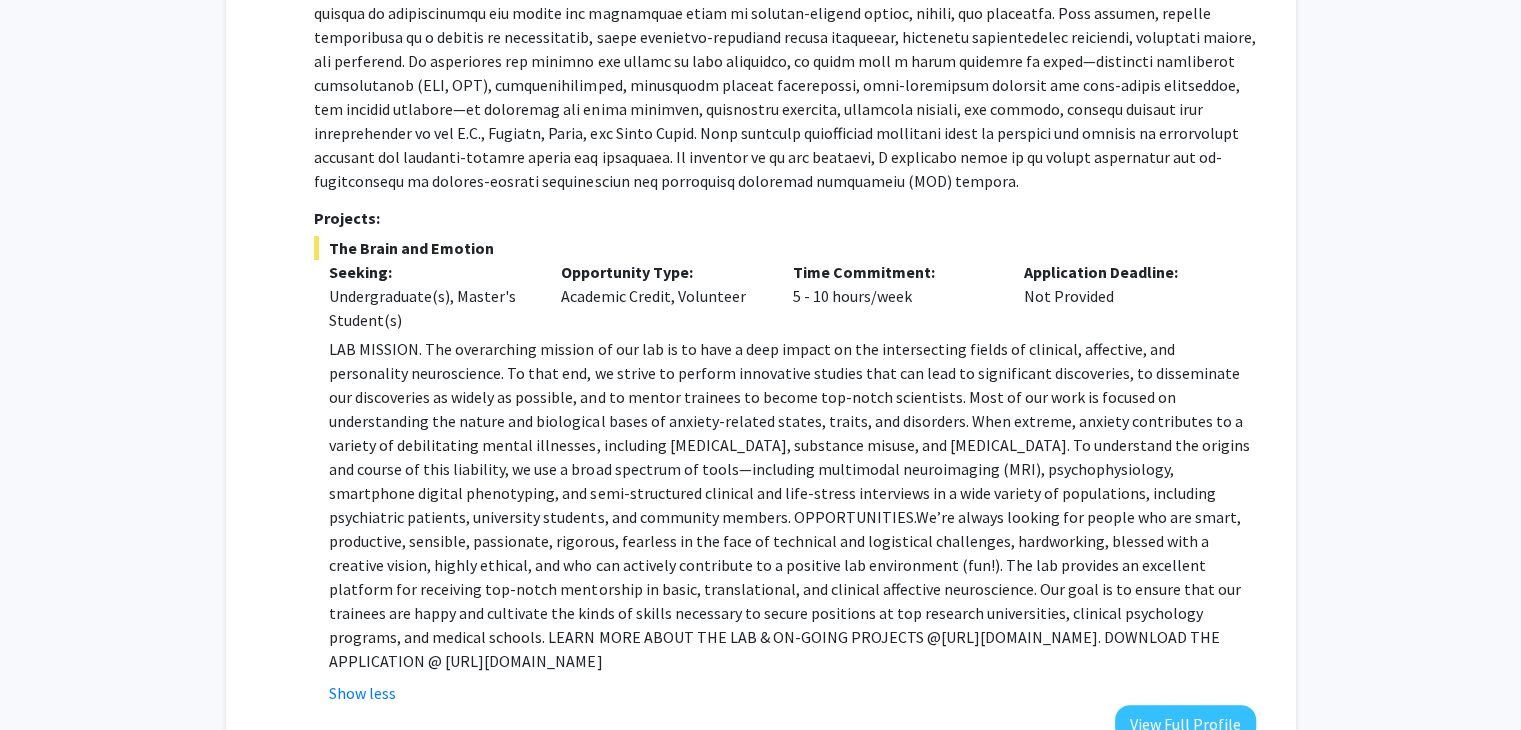 click on "LAB MISSION. The overarching mission of our lab is to have a deep impact on the intersecting fields of clinical, affective, and personality neuroscience. To that end, we strive to perform innovative studies that can lead to significant discoveries, to disseminate our discoveries as widely as possible, and to mentor trainees to become top-notch scientists. Most of our work is focused on understanding the nature and biological bases of anxiety-related states, traits, and disorders. When extreme, anxiety contributes to a variety of debilitating mental illnesses, including depression, substance misuse, and psychosis. To understand the origins and course of this liability, we use a broad spectrum of tools—including multimodal neuroimaging (MRI), psychophysiology, smartphone digital phenotyping, and semi-structured clinical and life-stress interviews in a wide variety of populations, including psychiatric patients, university students, and community members. OPPORTUNITIES." at bounding box center [792, 505] 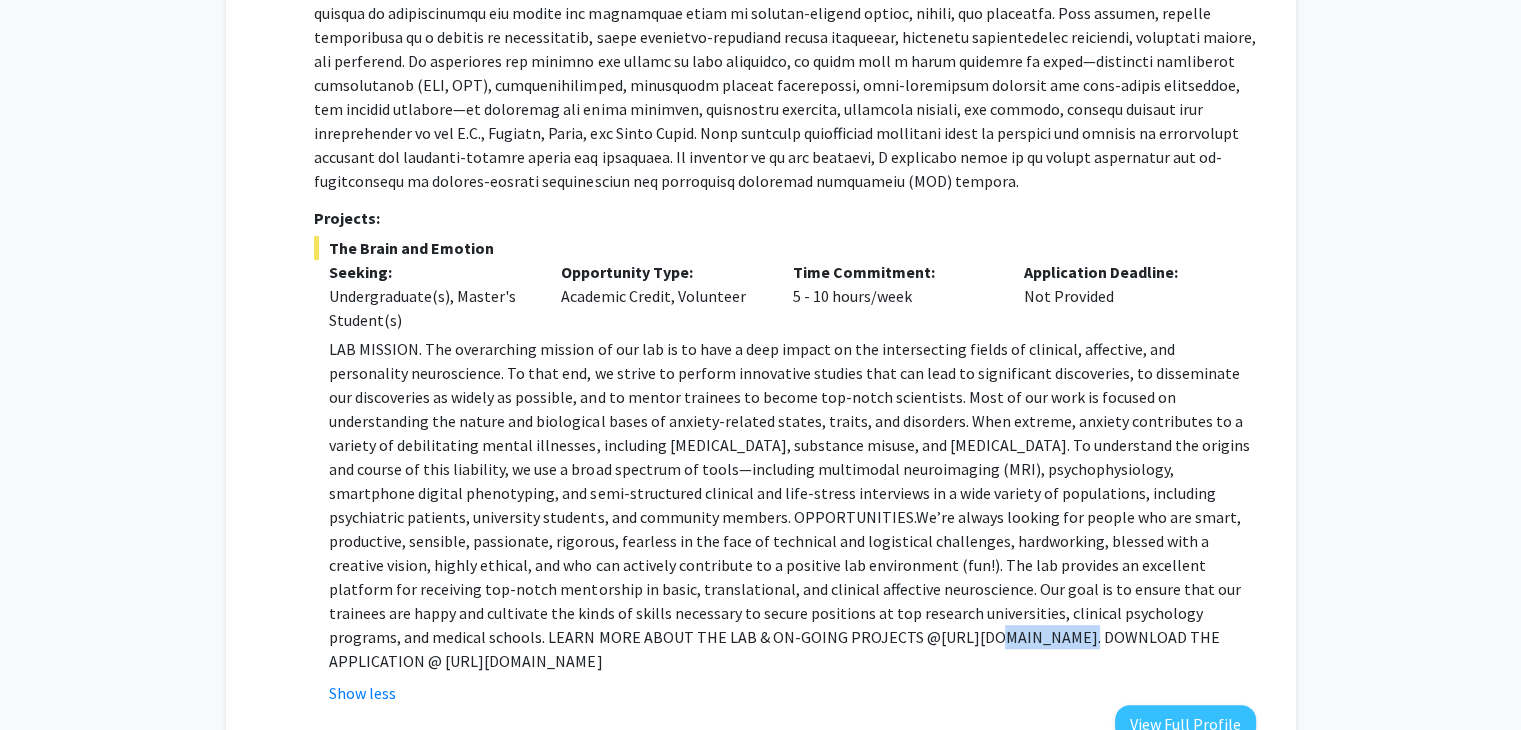 click on "LAB MISSION. The overarching mission of our lab is to have a deep impact on the intersecting fields of clinical, affective, and personality neuroscience. To that end, we strive to perform innovative studies that can lead to significant discoveries, to disseminate our discoveries as widely as possible, and to mentor trainees to become top-notch scientists. Most of our work is focused on understanding the nature and biological bases of anxiety-related states, traits, and disorders. When extreme, anxiety contributes to a variety of debilitating mental illnesses, including depression, substance misuse, and psychosis. To understand the origins and course of this liability, we use a broad spectrum of tools—including multimodal neuroimaging (MRI), psychophysiology, smartphone digital phenotyping, and semi-structured clinical and life-stress interviews in a wide variety of populations, including psychiatric patients, university students, and community members. OPPORTUNITIES." at bounding box center (792, 505) 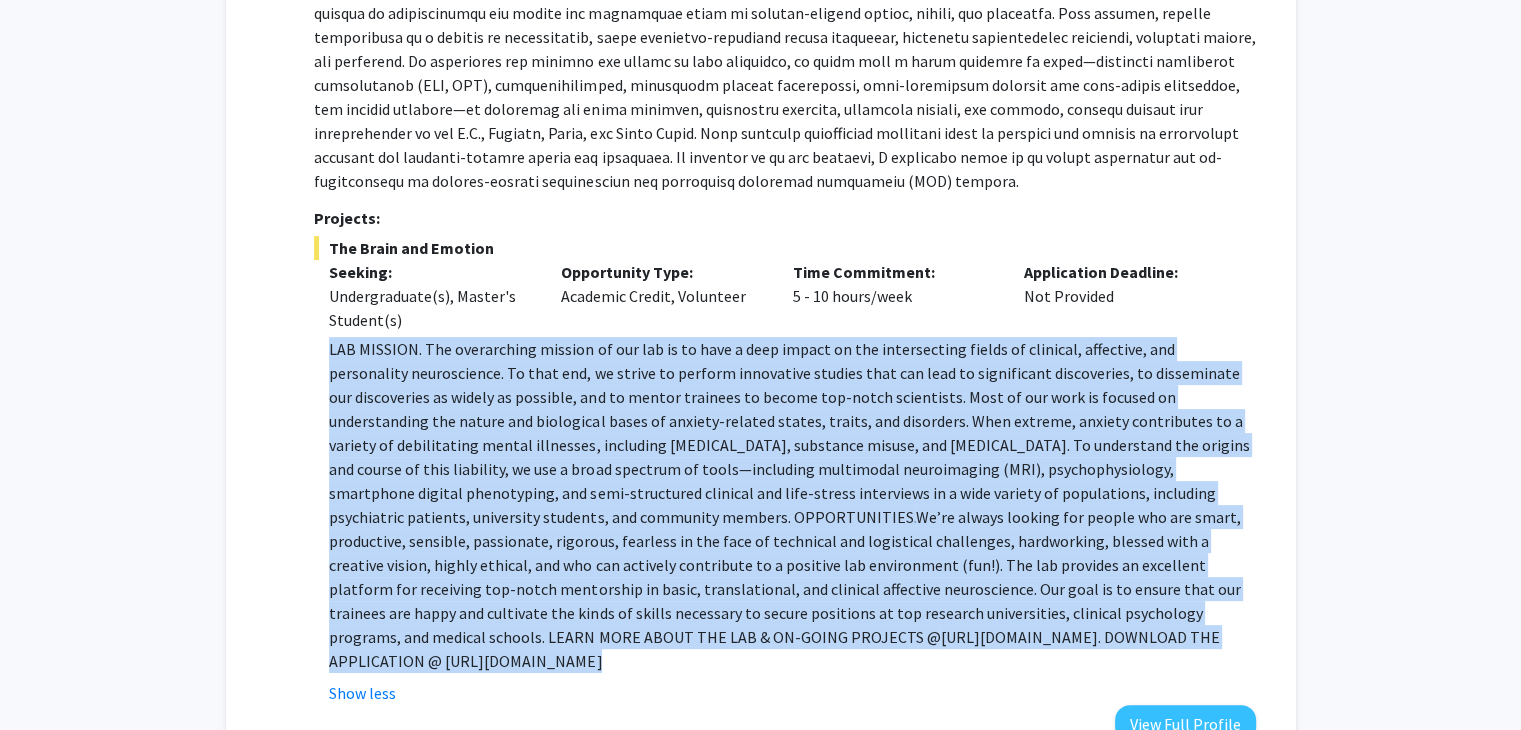 click on "LAB MISSION. The overarching mission of our lab is to have a deep impact on the intersecting fields of clinical, affective, and personality neuroscience. To that end, we strive to perform innovative studies that can lead to significant discoveries, to disseminate our discoveries as widely as possible, and to mentor trainees to become top-notch scientists. Most of our work is focused on understanding the nature and biological bases of anxiety-related states, traits, and disorders. When extreme, anxiety contributes to a variety of debilitating mental illnesses, including depression, substance misuse, and psychosis. To understand the origins and course of this liability, we use a broad spectrum of tools—including multimodal neuroimaging (MRI), psychophysiology, smartphone digital phenotyping, and semi-structured clinical and life-stress interviews in a wide variety of populations, including psychiatric patients, university students, and community members. OPPORTUNITIES." at bounding box center [792, 505] 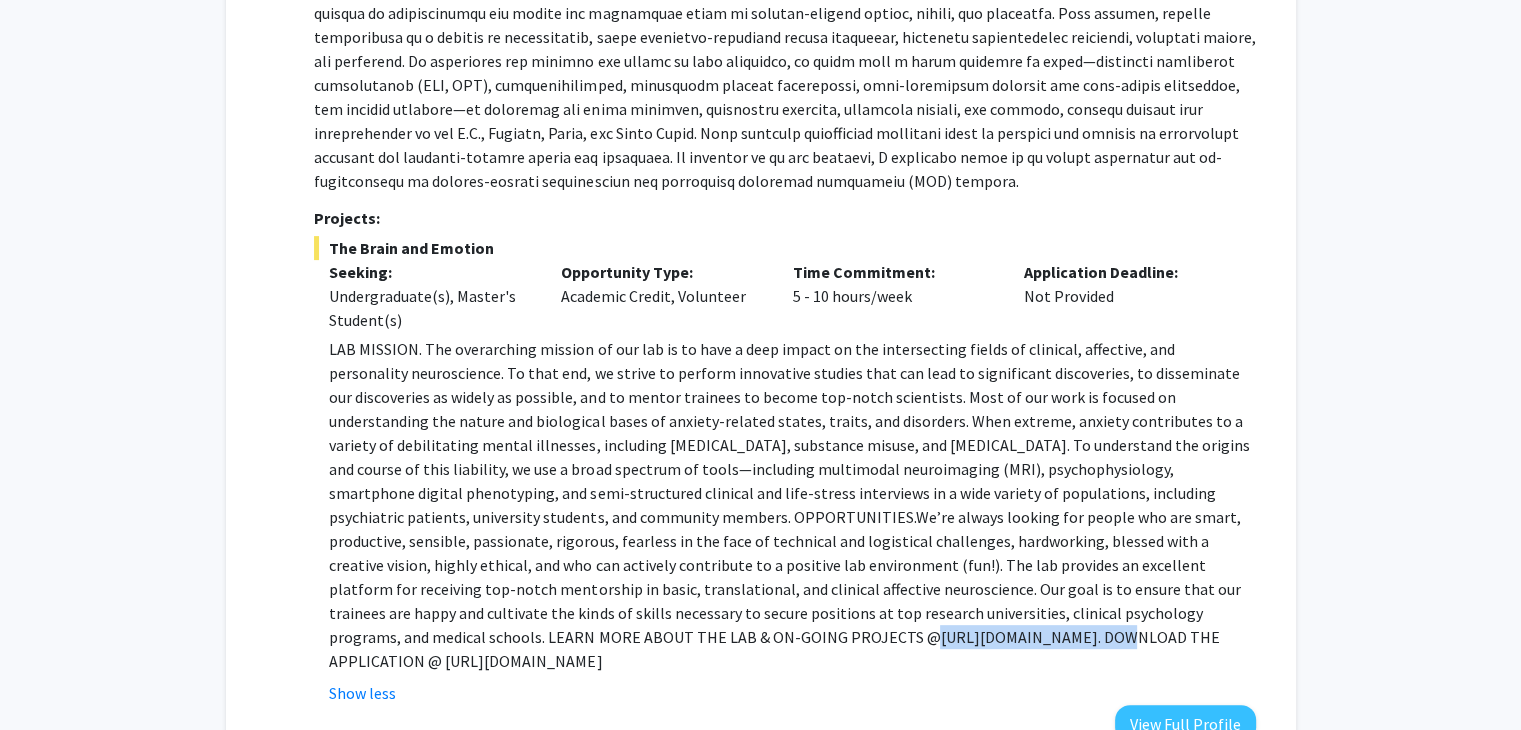 drag, startPoint x: 584, startPoint y: 641, endPoint x: 414, endPoint y: 640, distance: 170.00294 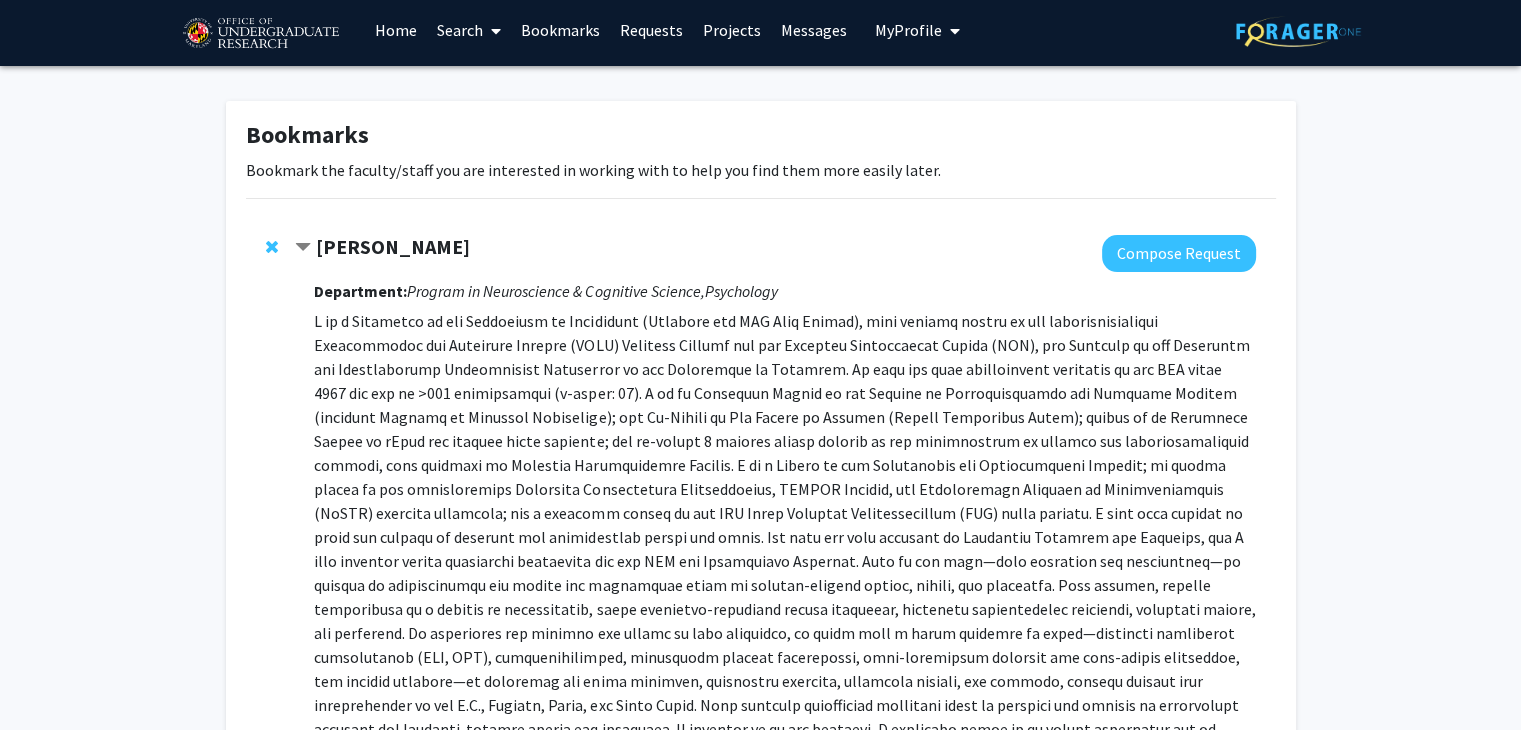 scroll, scrollTop: 0, scrollLeft: 0, axis: both 